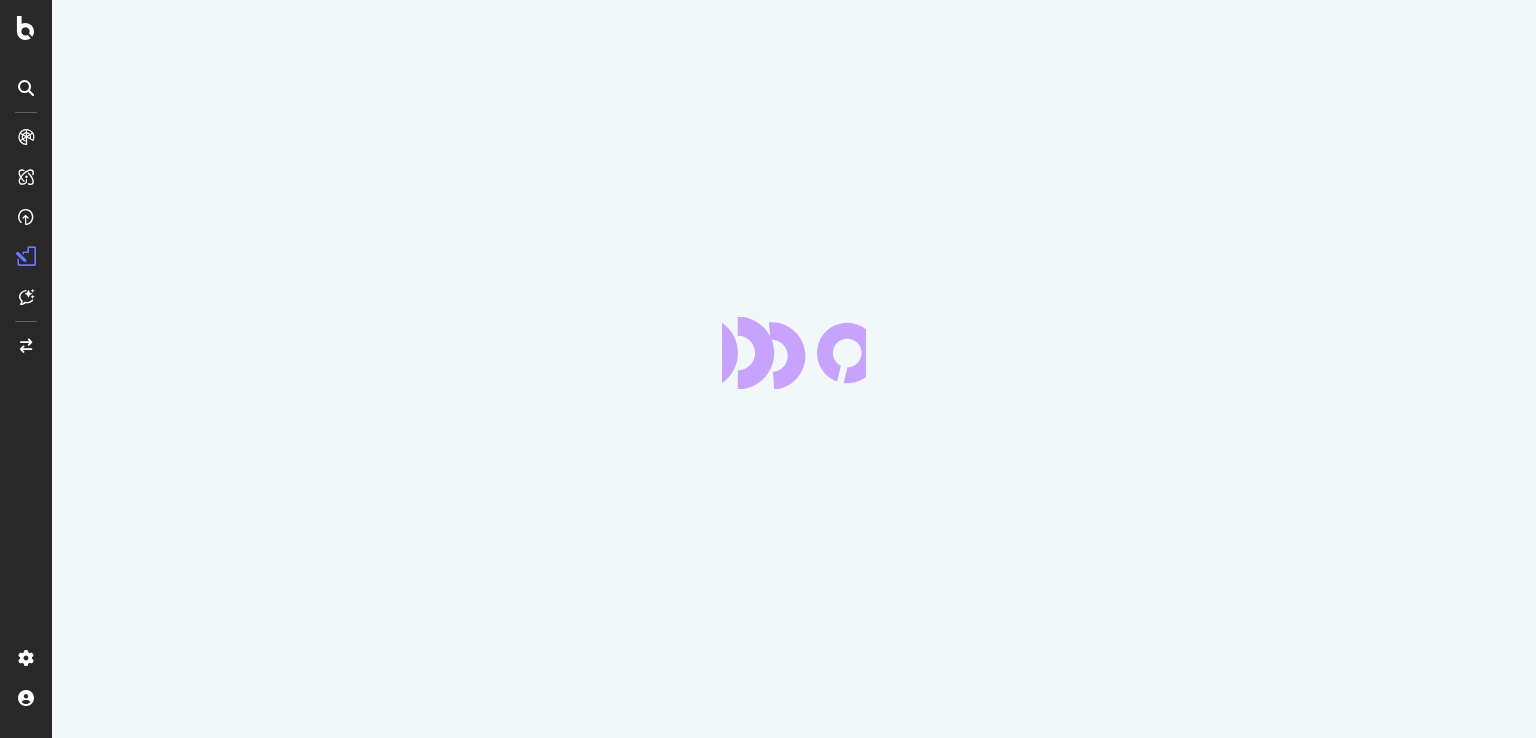 scroll, scrollTop: 0, scrollLeft: 0, axis: both 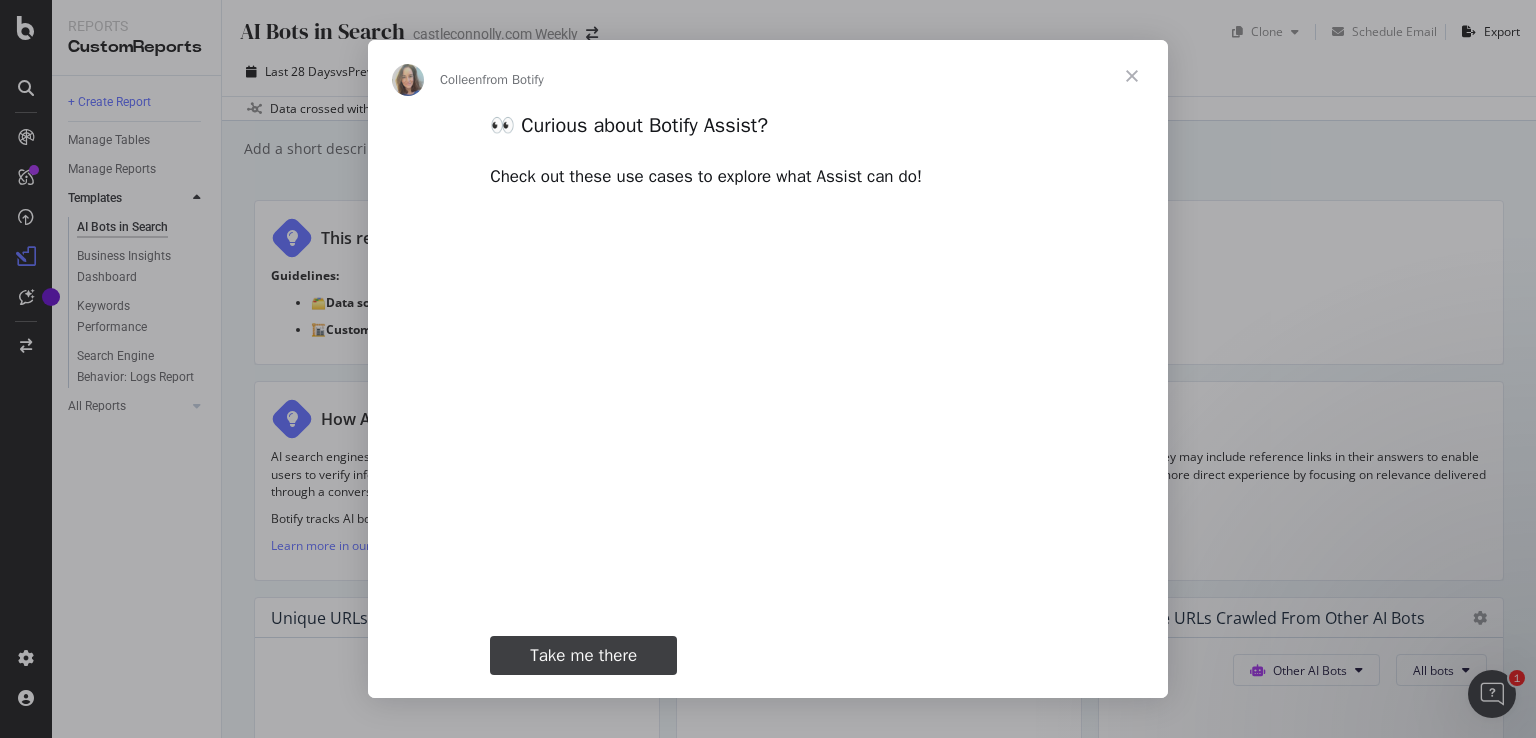 click at bounding box center [1132, 76] 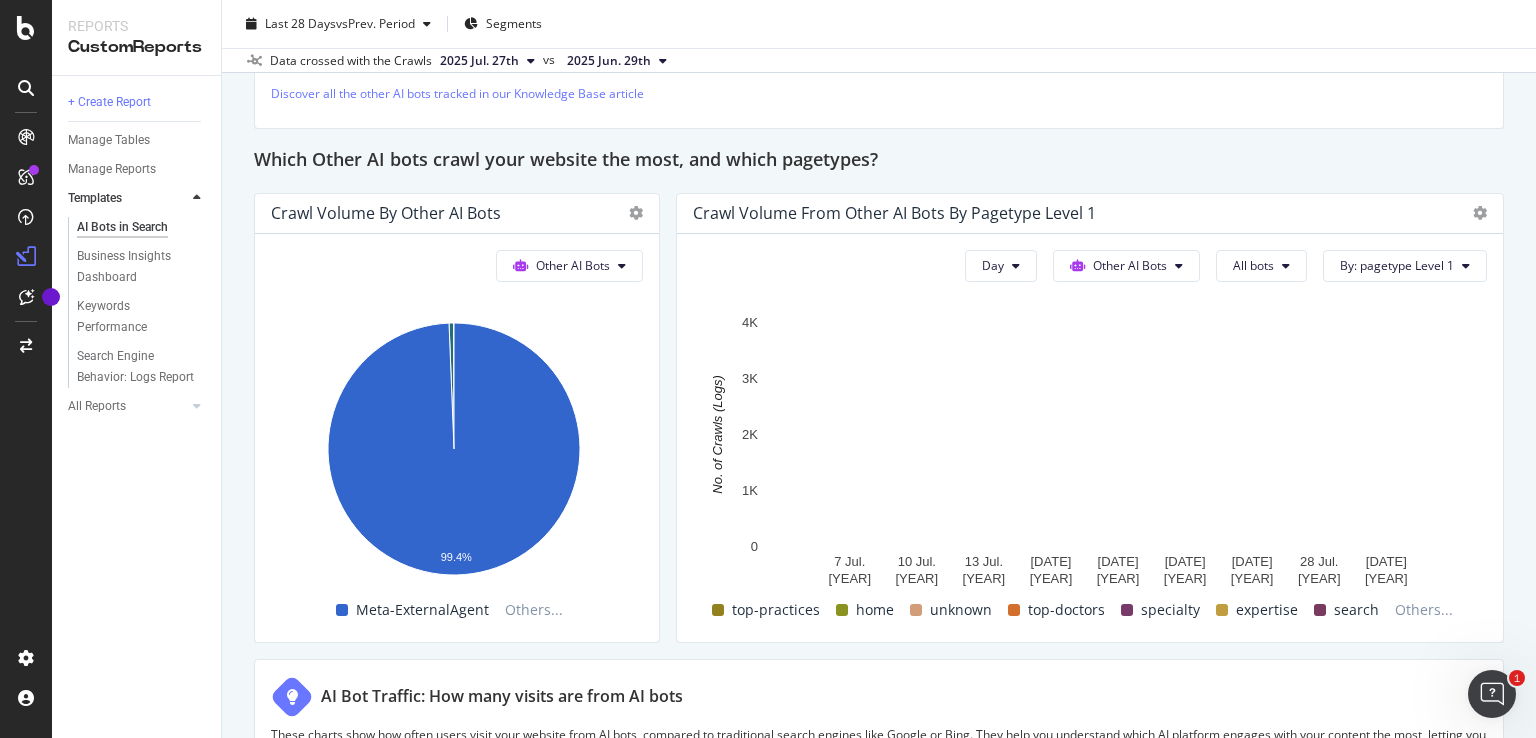 scroll, scrollTop: 2686, scrollLeft: 0, axis: vertical 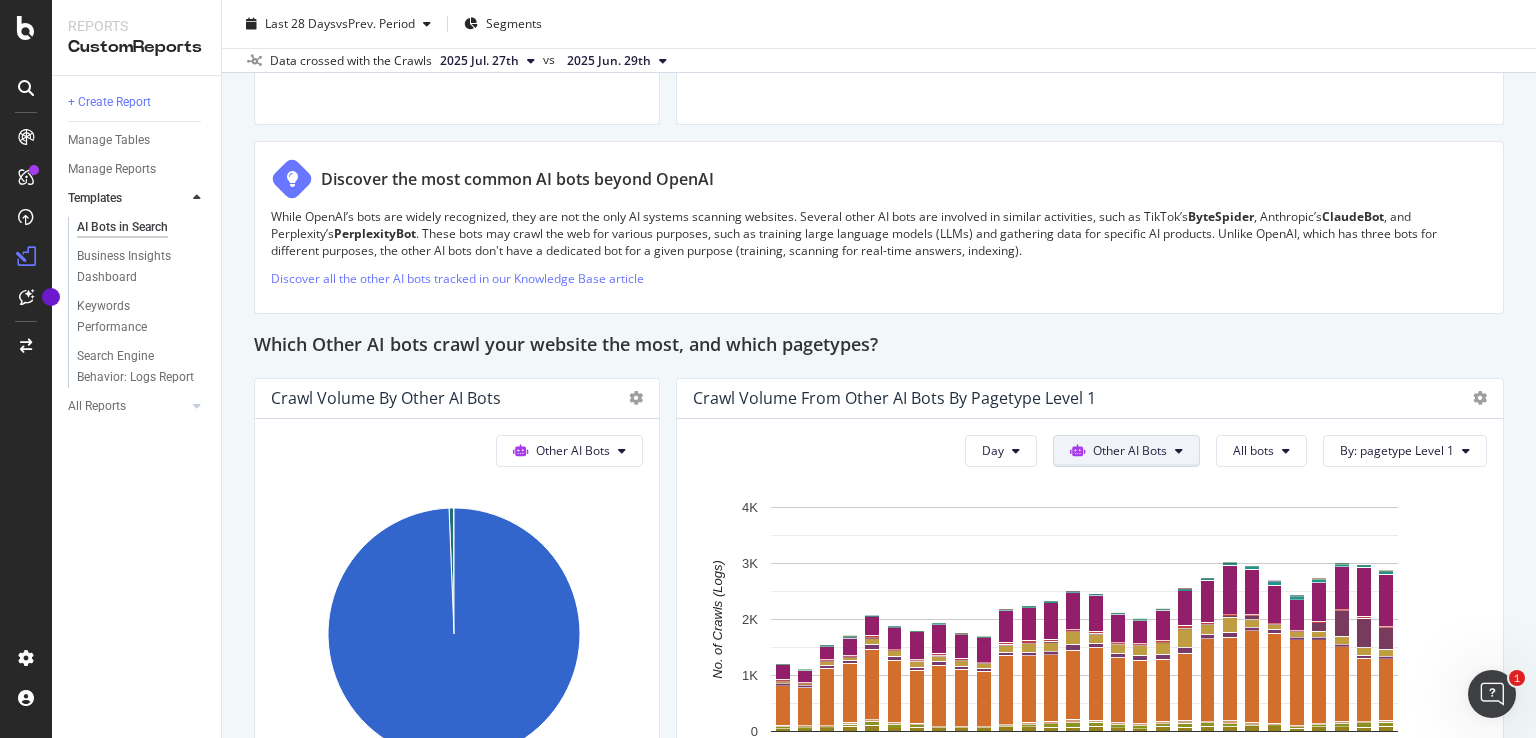 click on "Other AI Bots" at bounding box center [1107, -252] 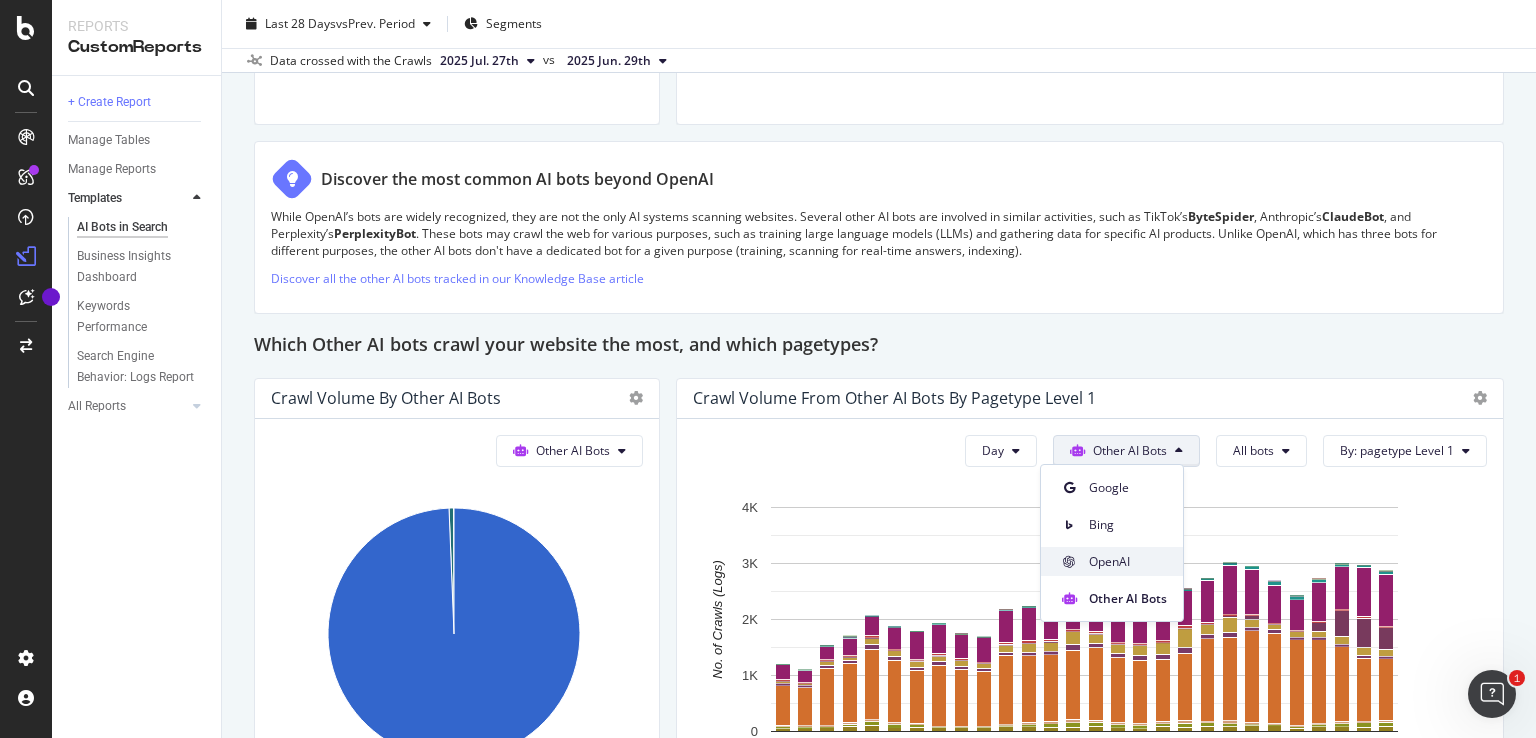 click on "OpenAI" at bounding box center [1128, 562] 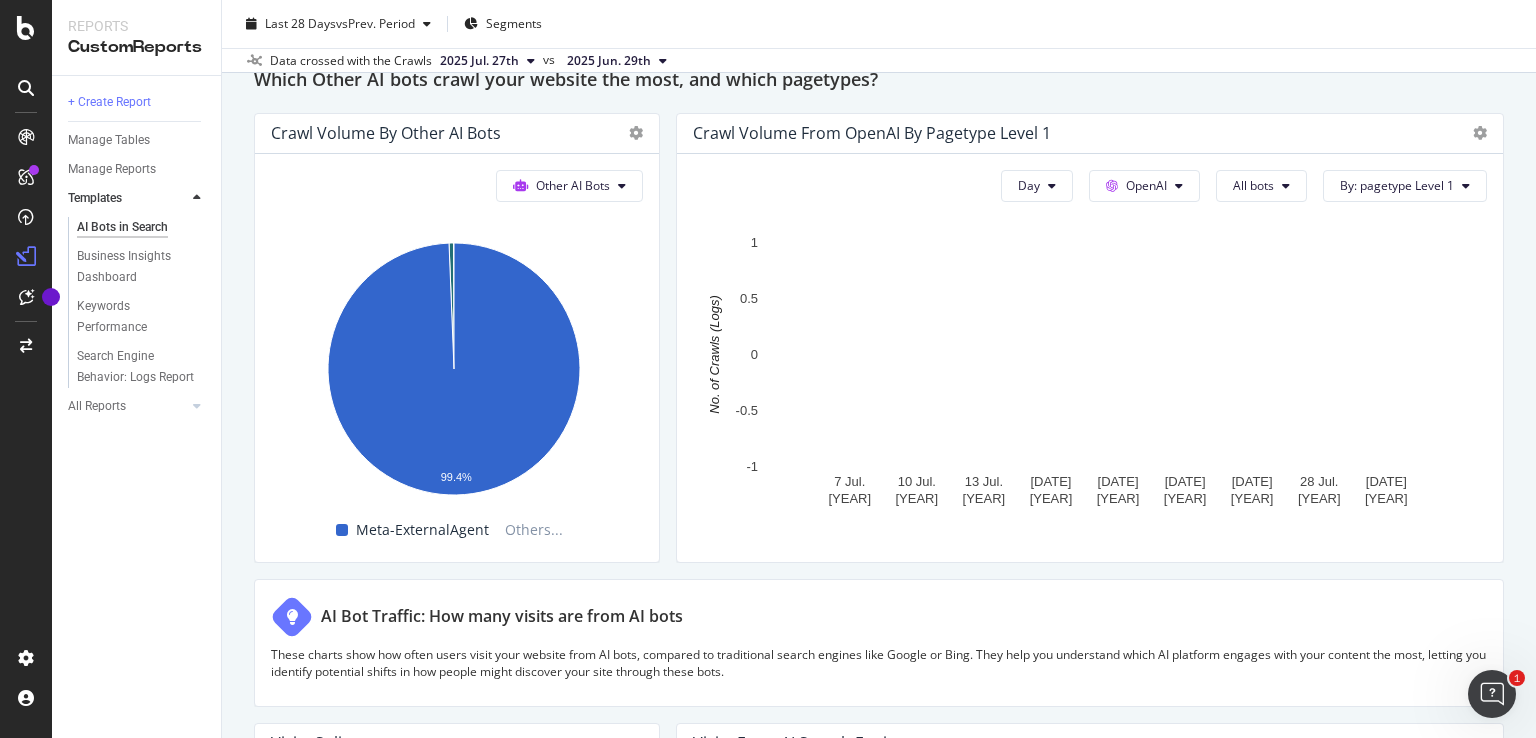 scroll, scrollTop: 2986, scrollLeft: 0, axis: vertical 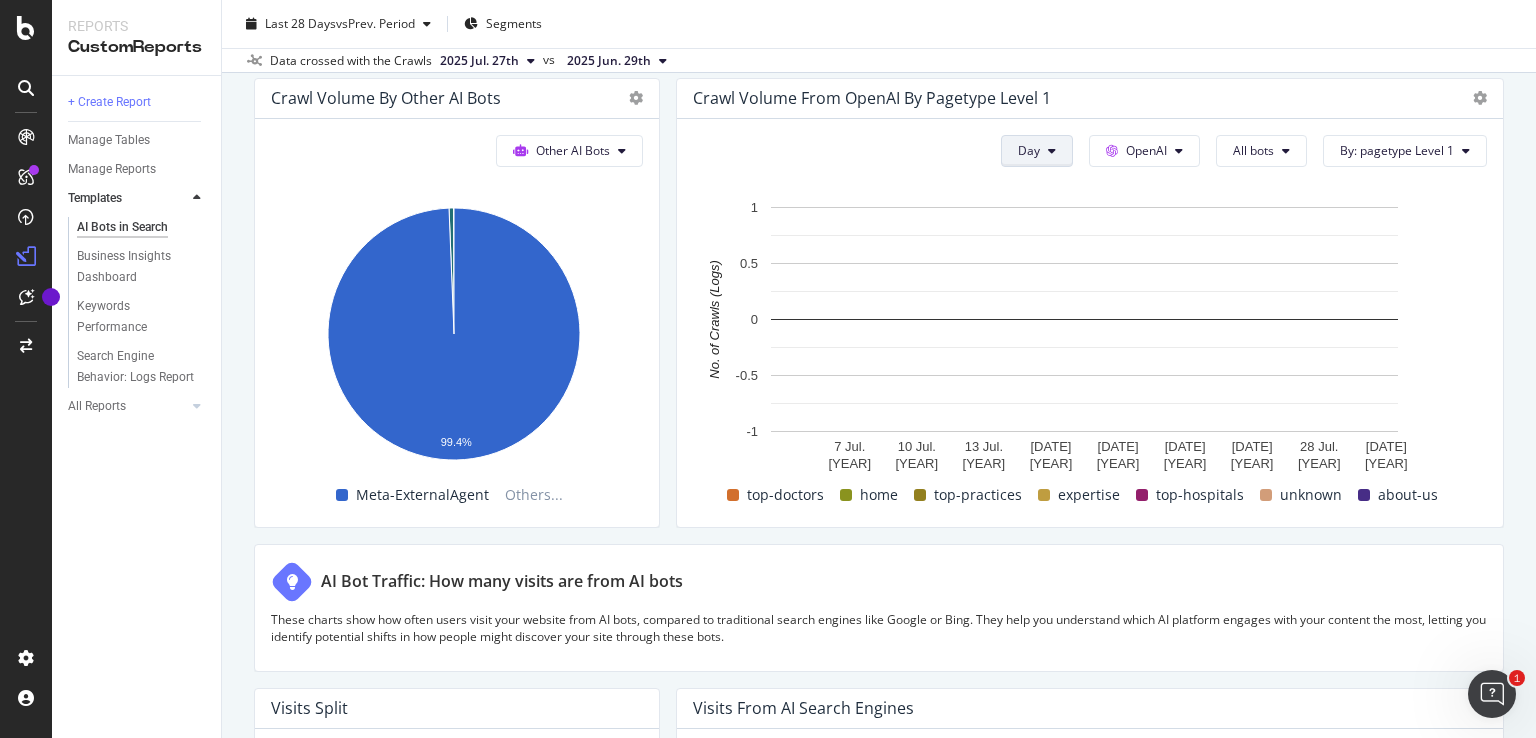 click on "Day" at bounding box center [998, -552] 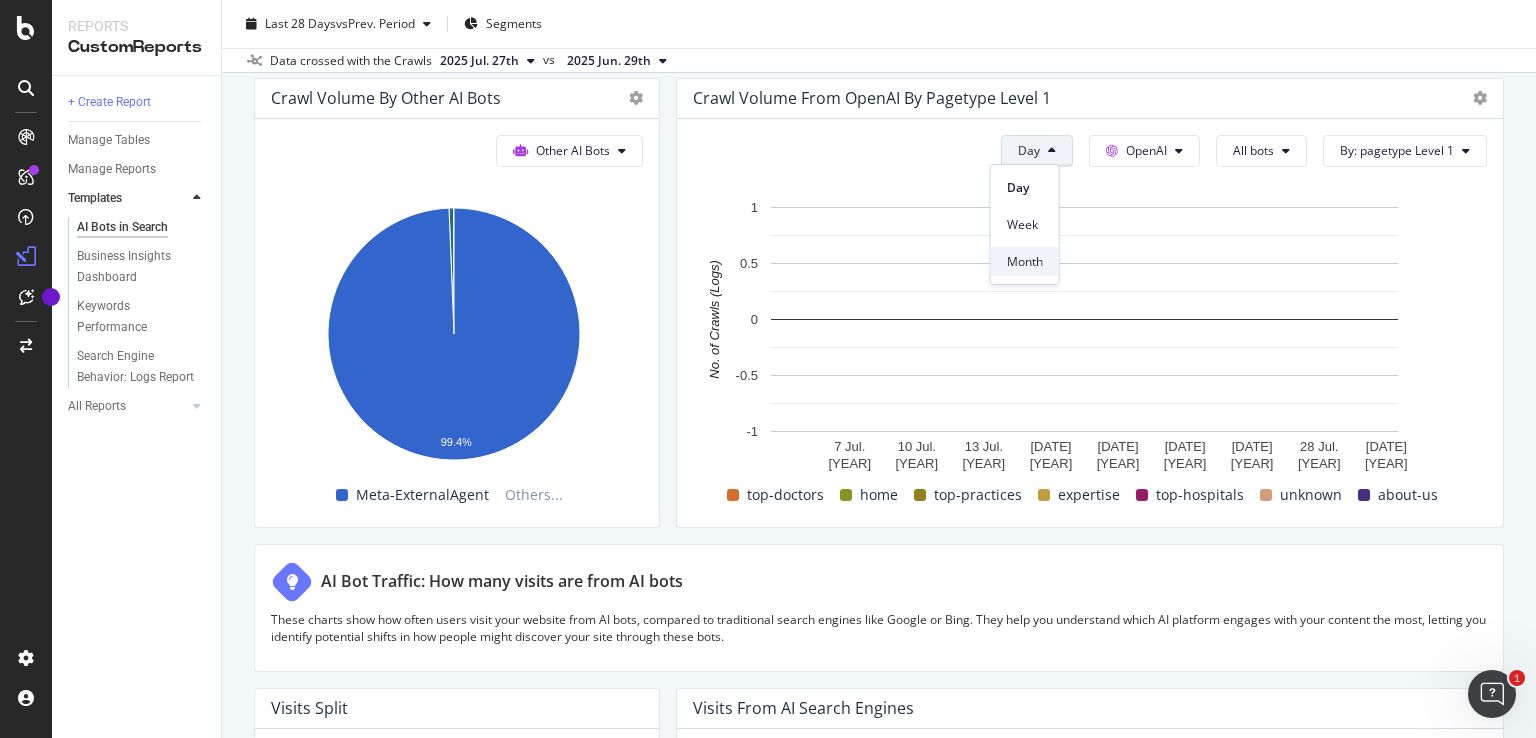 click on "Month" at bounding box center (1025, 262) 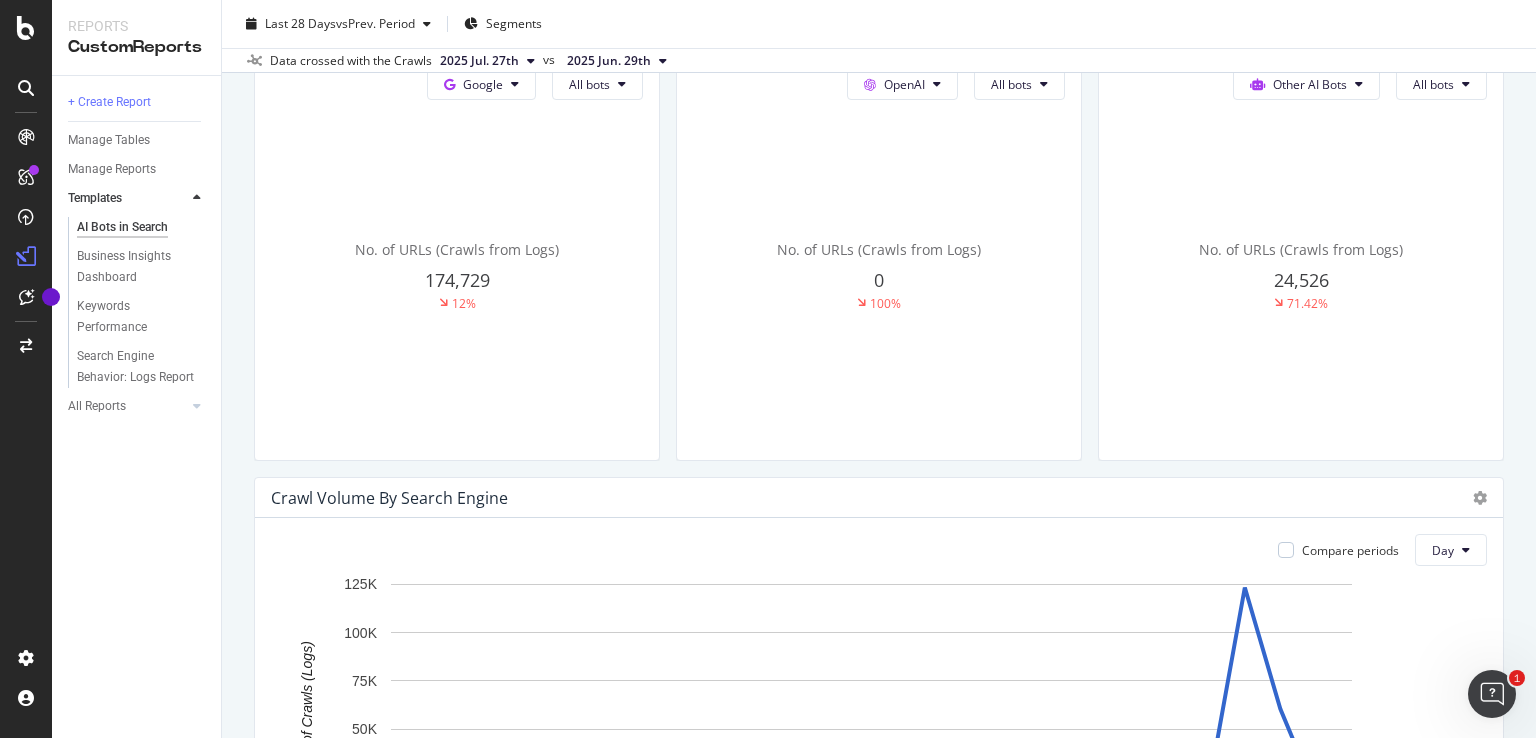 scroll, scrollTop: 0, scrollLeft: 0, axis: both 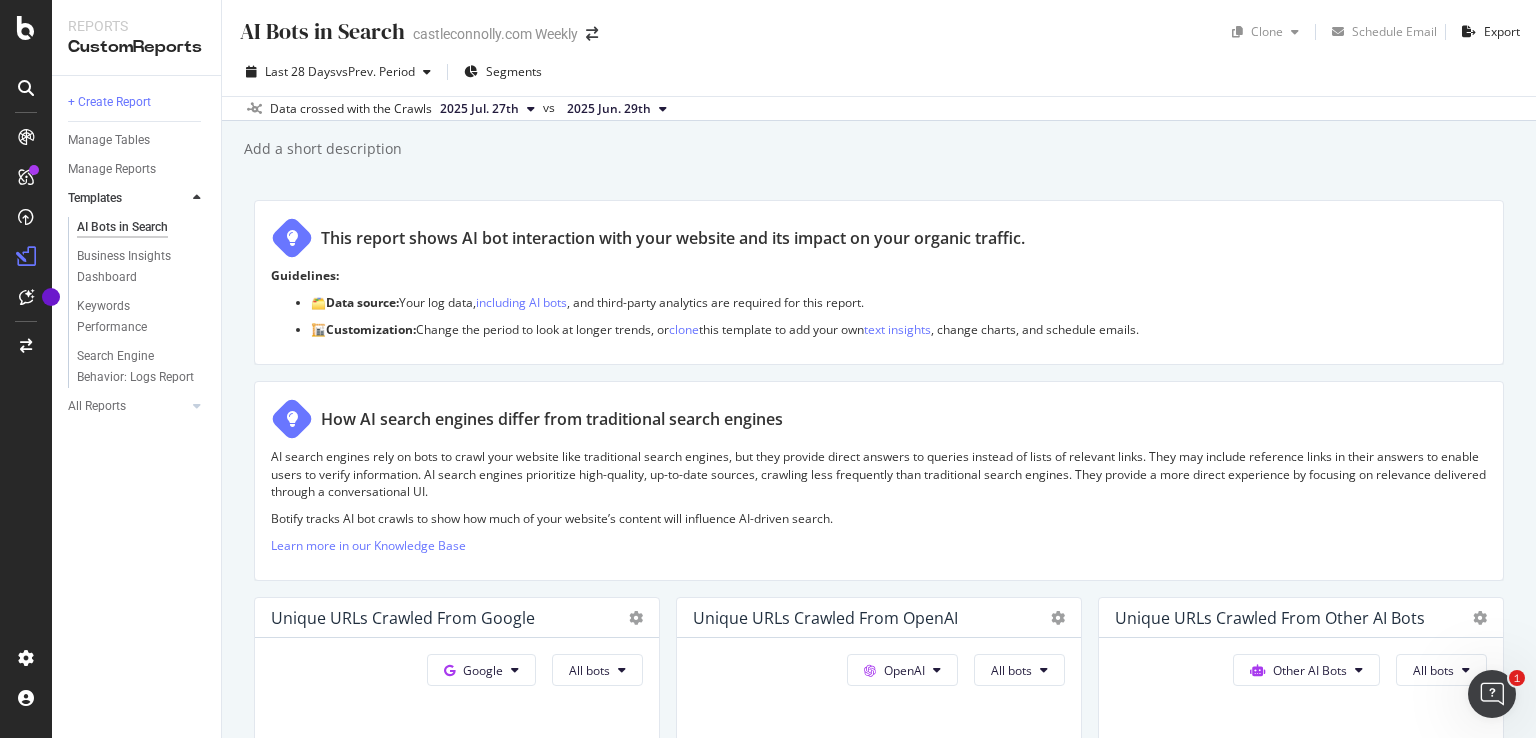 click on "2025 Jul. 27th" at bounding box center (479, 109) 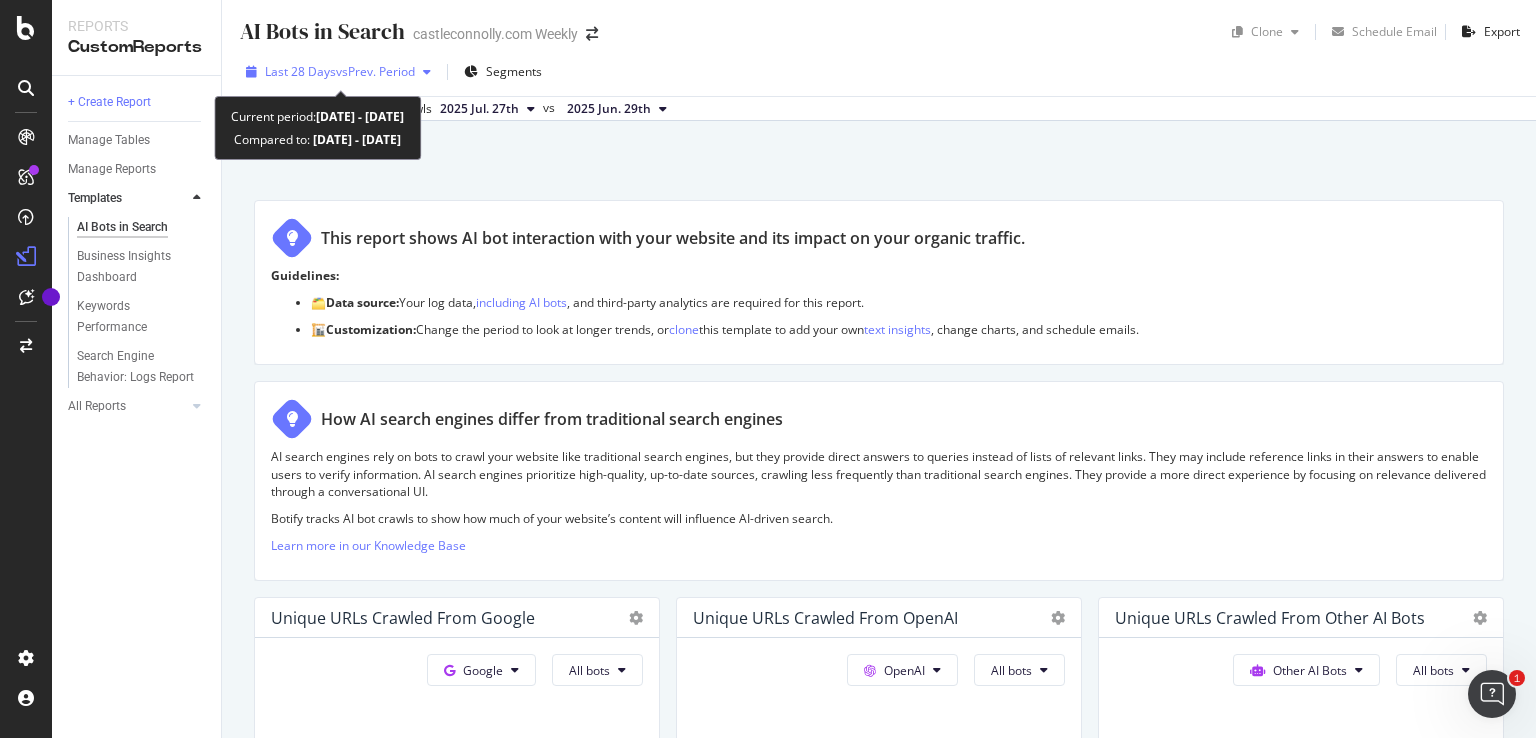 click on "vs  Prev. Period" at bounding box center [375, 71] 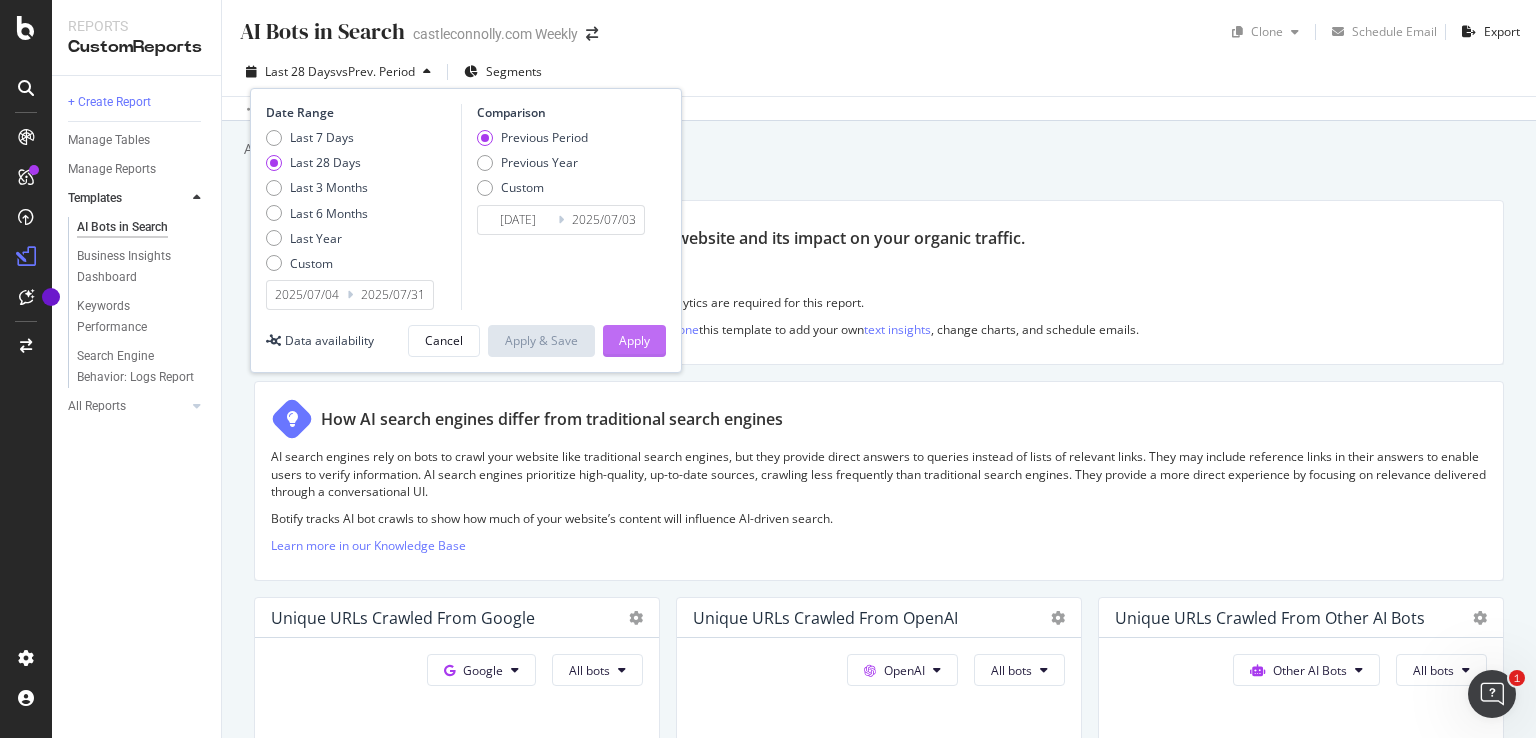 click on "Apply" at bounding box center [634, 340] 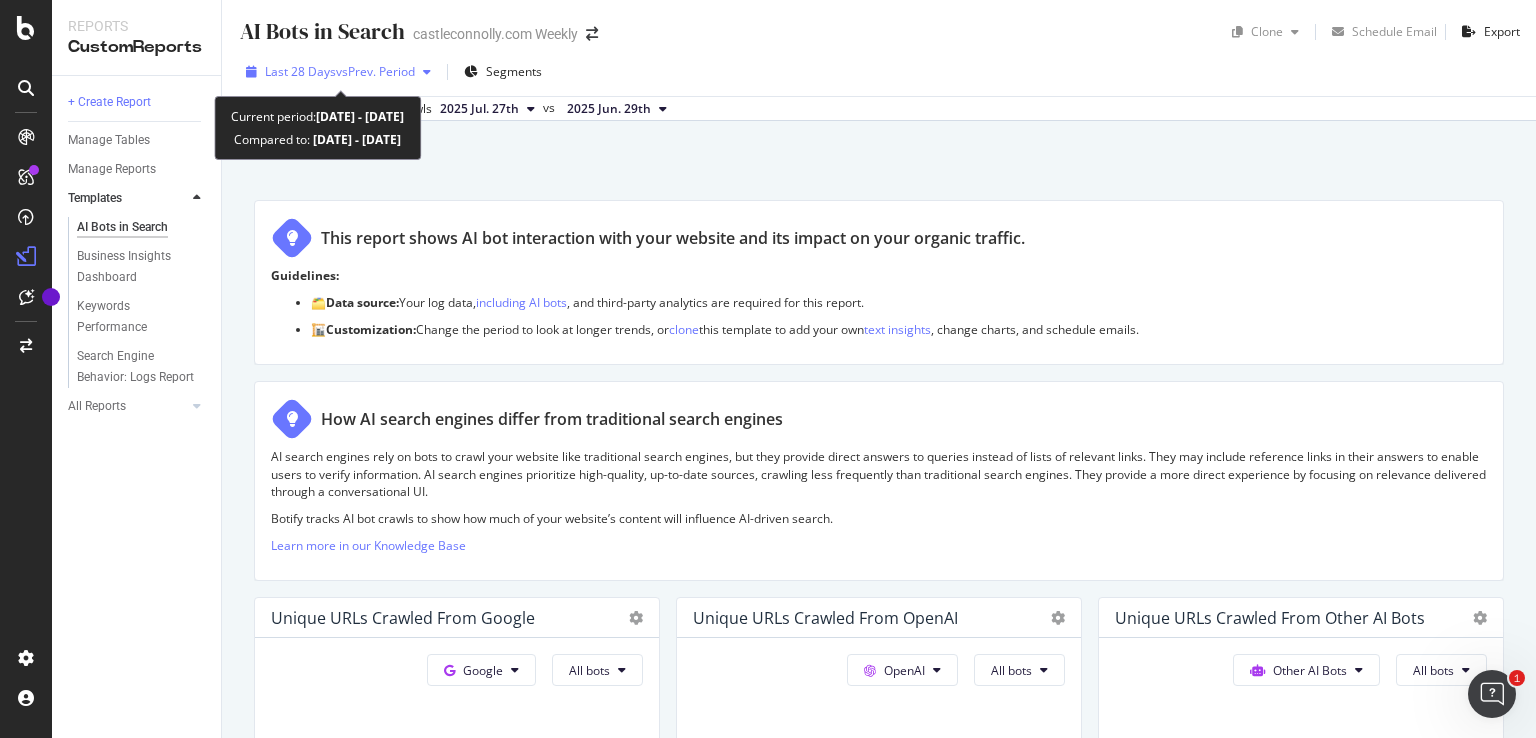 click on "vs  Prev. Period" at bounding box center (375, 71) 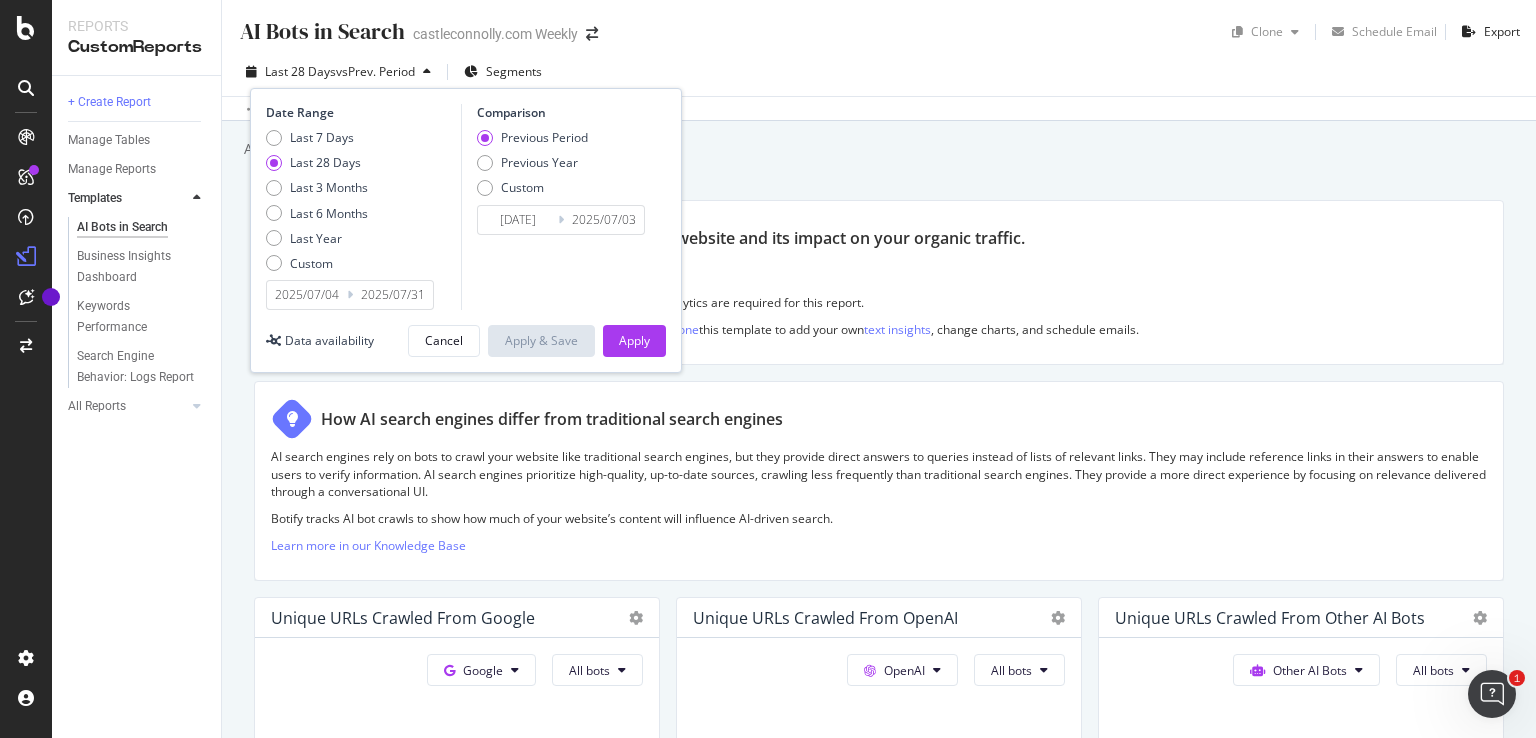 click on "Guidelines:" at bounding box center (879, 275) 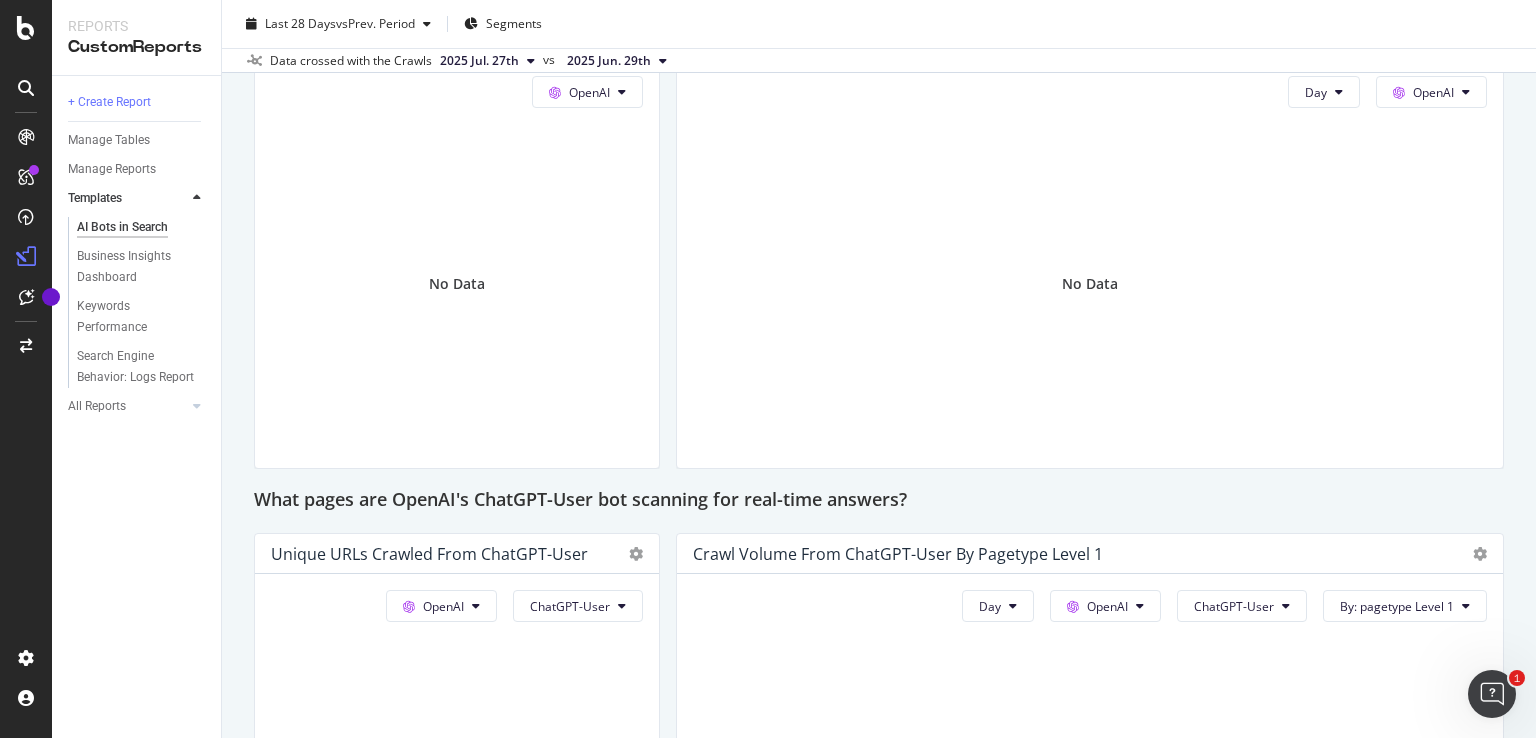 scroll, scrollTop: 1500, scrollLeft: 0, axis: vertical 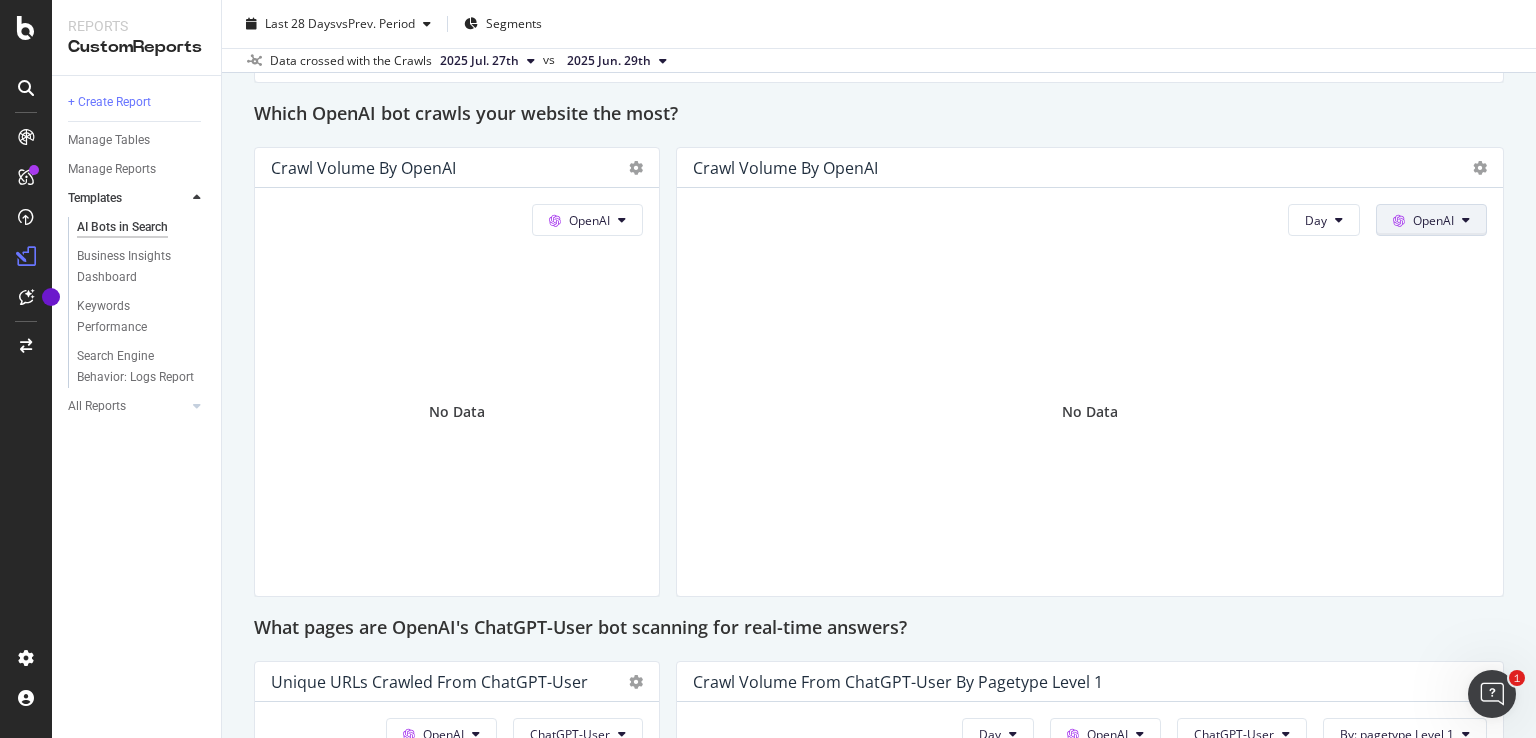 click on "OpenAI" at bounding box center (1433, 220) 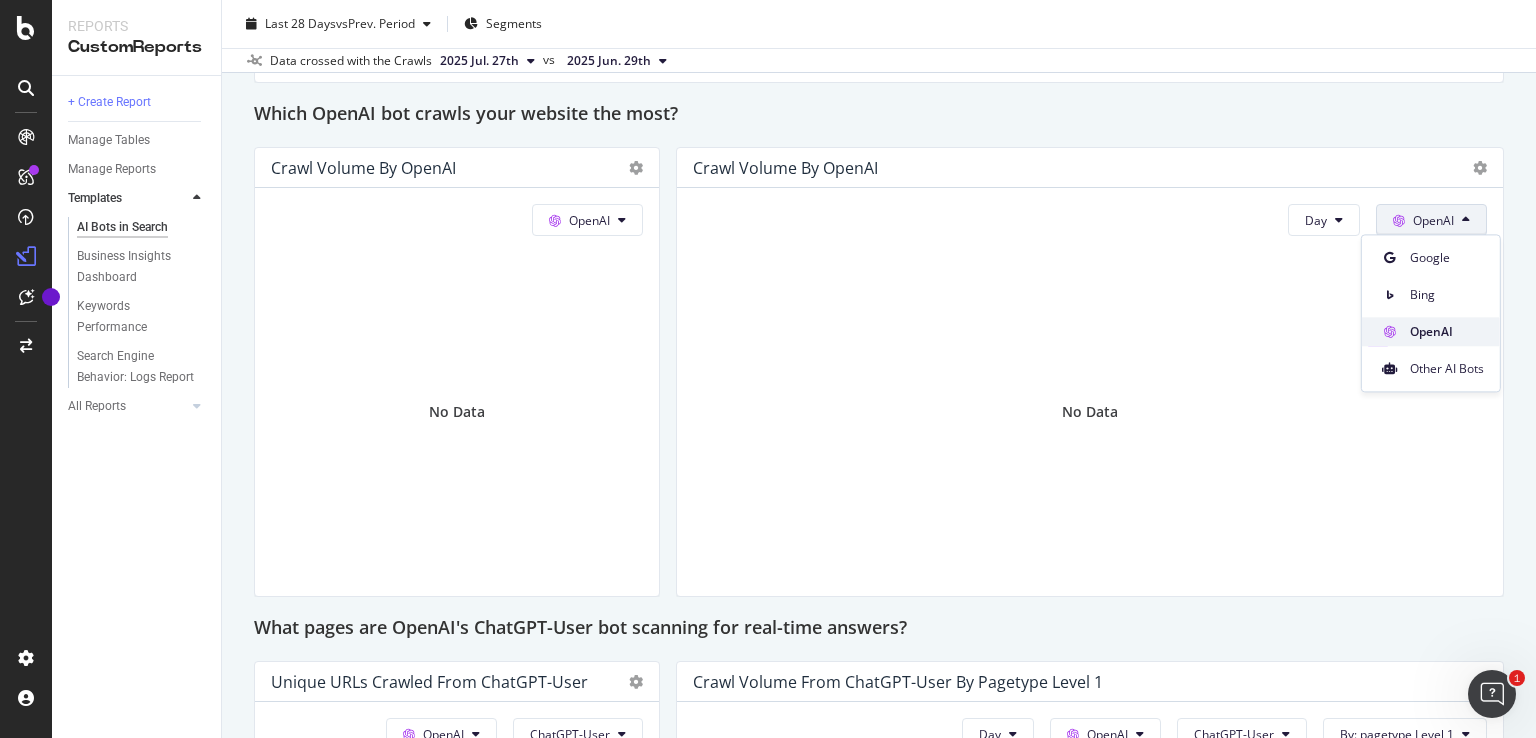 click on "OpenAI" at bounding box center [1447, 332] 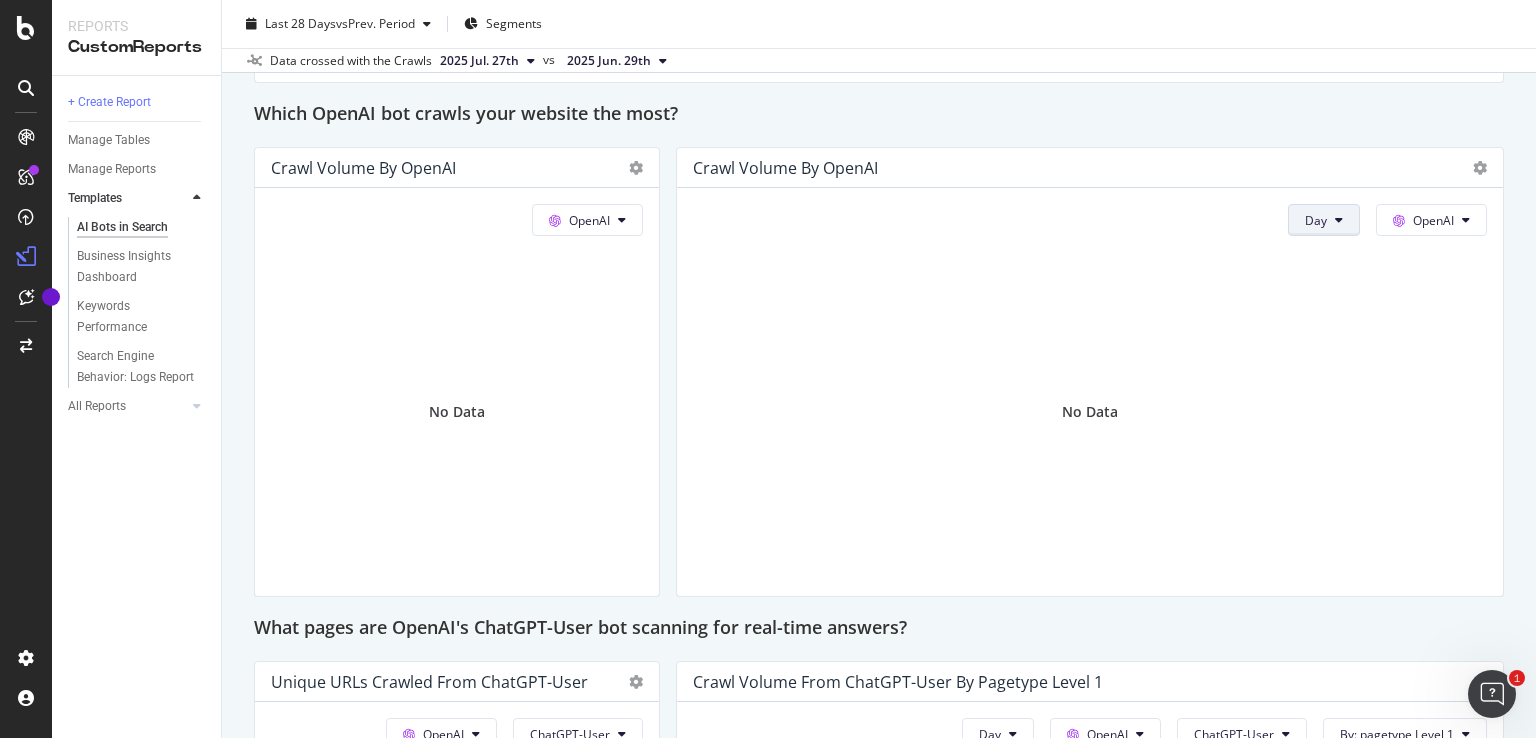 click at bounding box center (1339, 220) 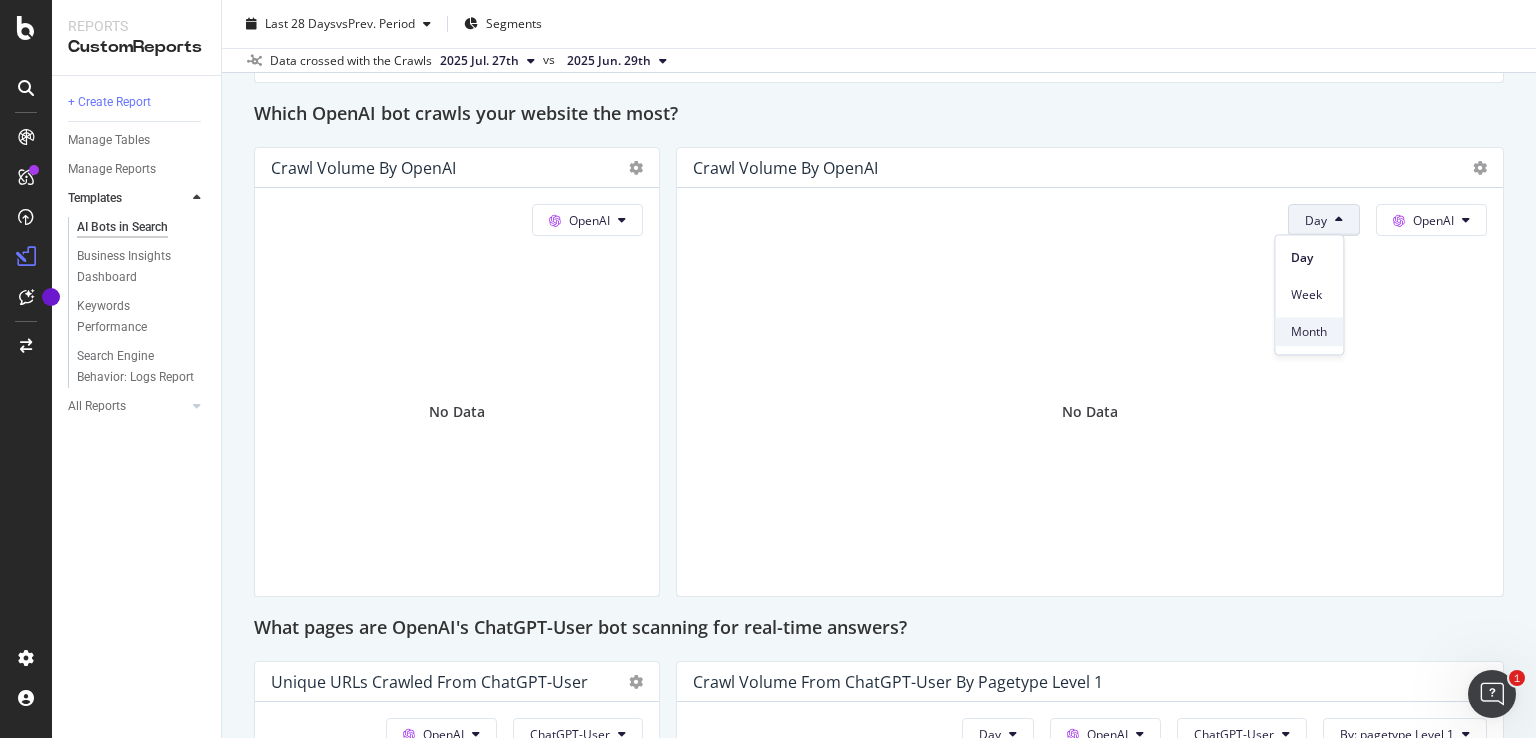 click on "Month" at bounding box center (1309, 332) 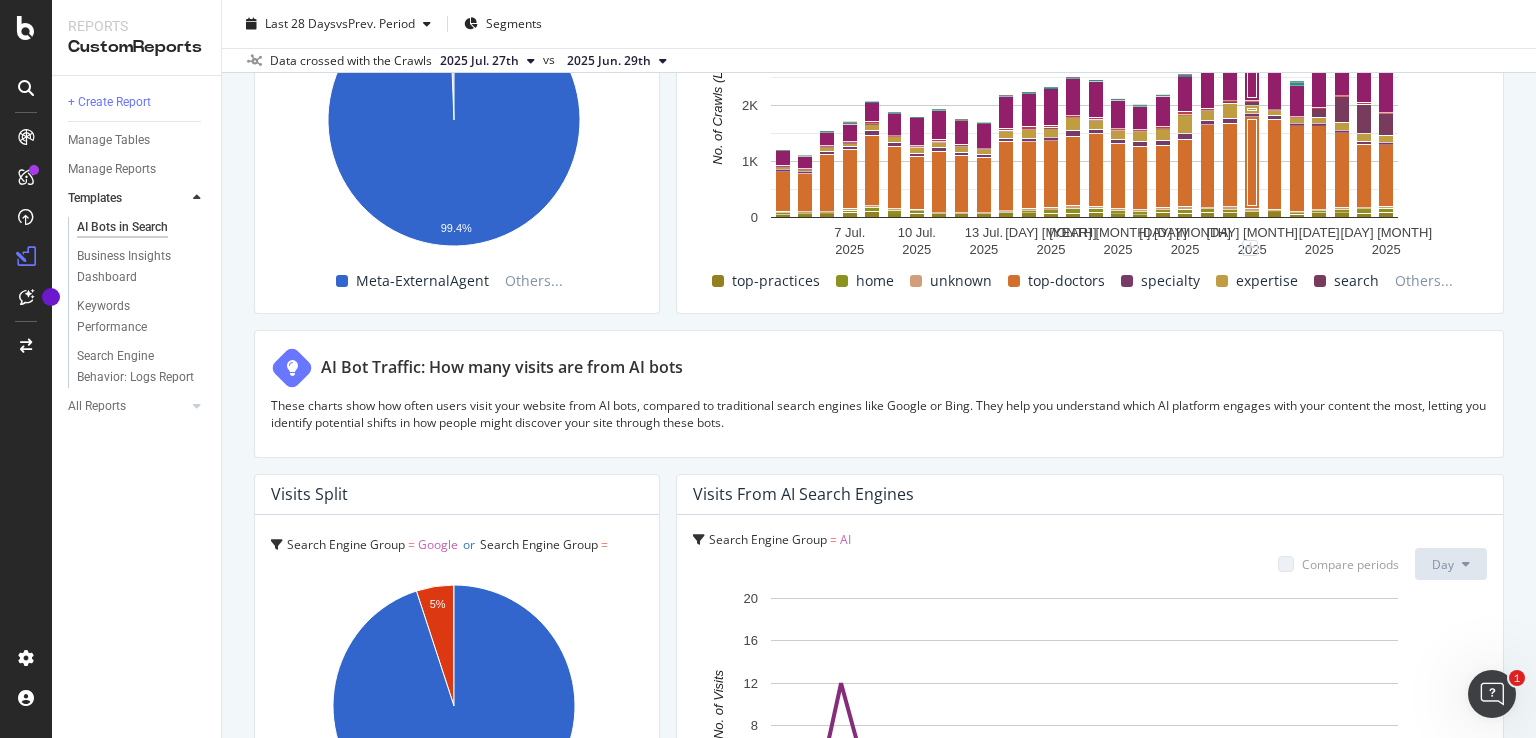 scroll, scrollTop: 2900, scrollLeft: 0, axis: vertical 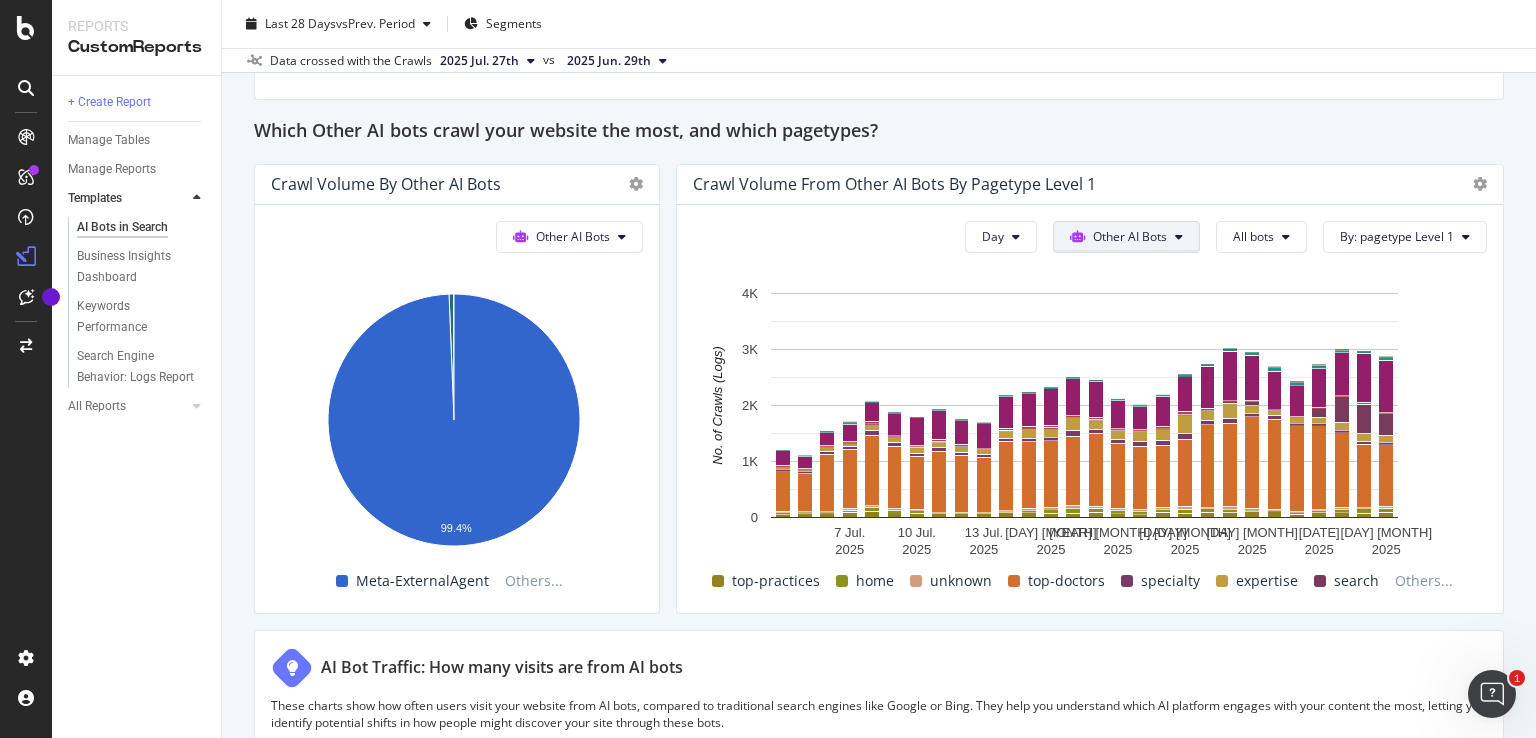 click on "Other AI Bots" at bounding box center (1107, -466) 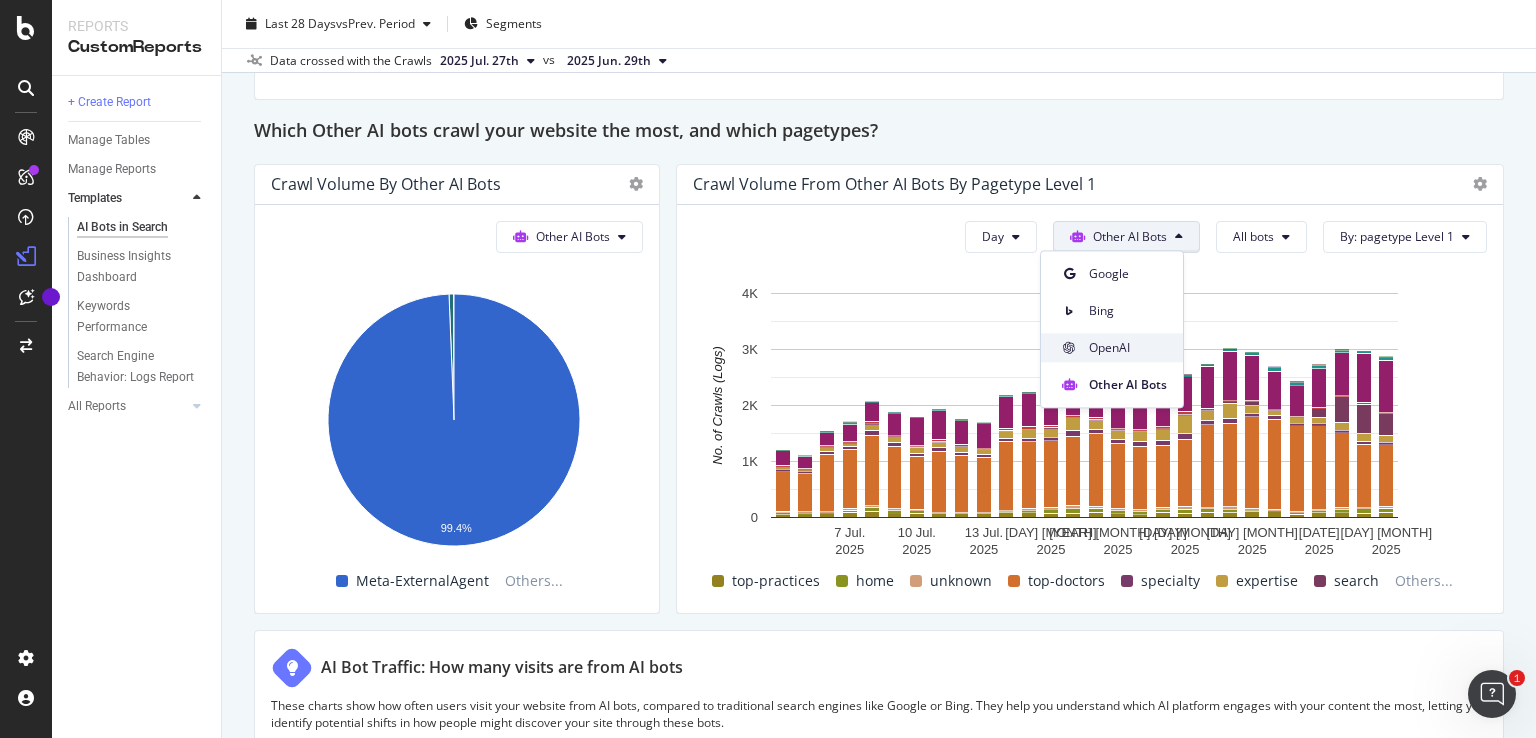 click on "OpenAI" at bounding box center [1128, 348] 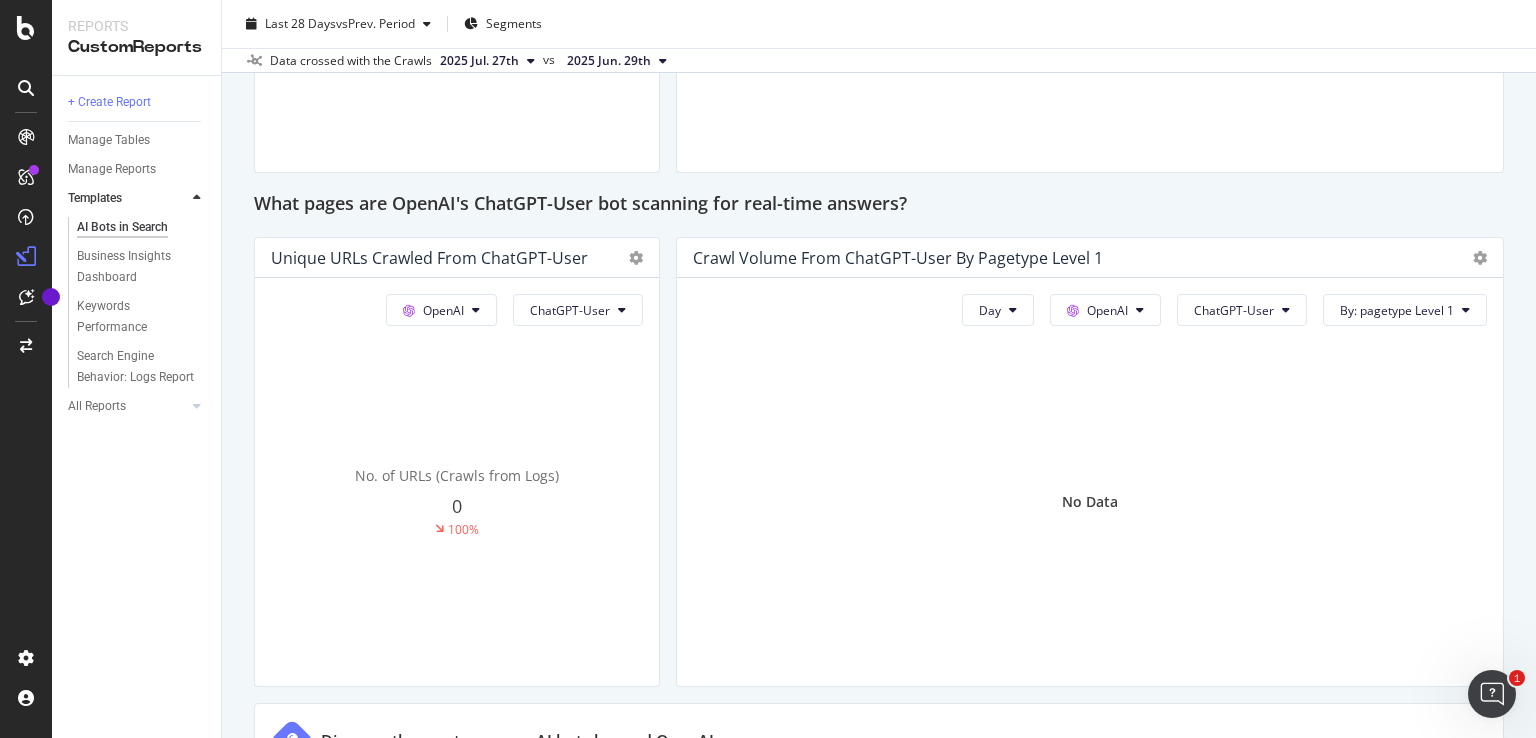 scroll, scrollTop: 2086, scrollLeft: 0, axis: vertical 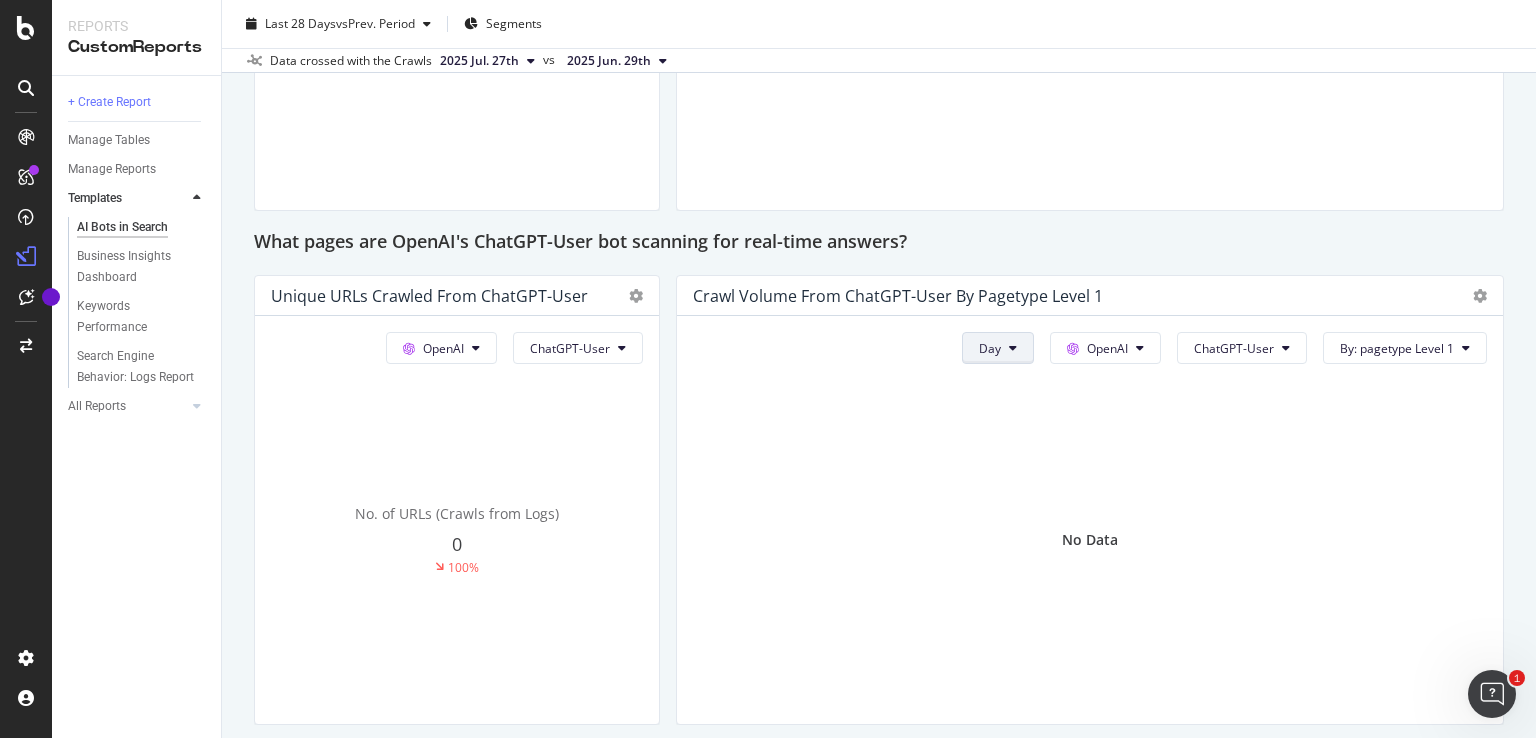 click on "Day" at bounding box center (990, 348) 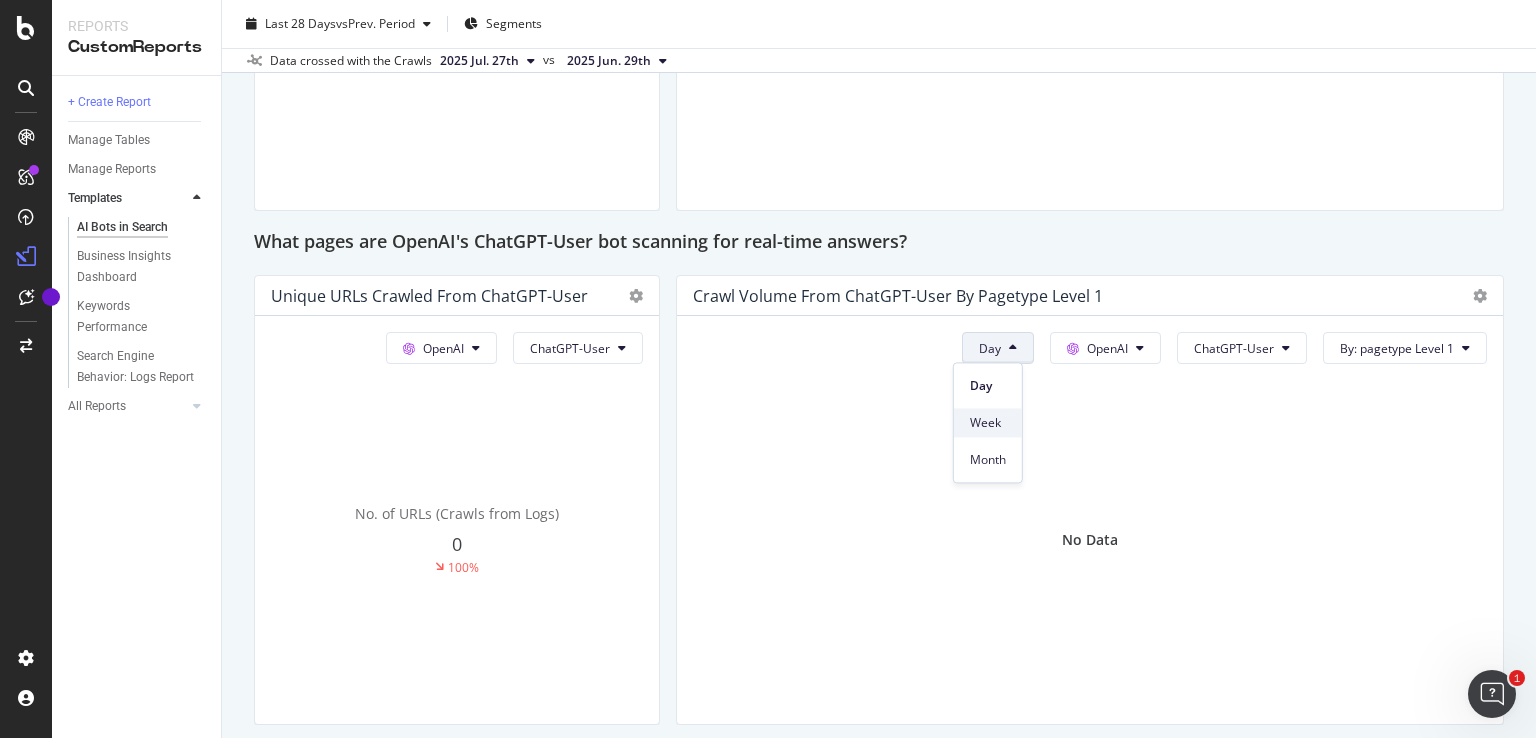 click on "Week" at bounding box center [988, 423] 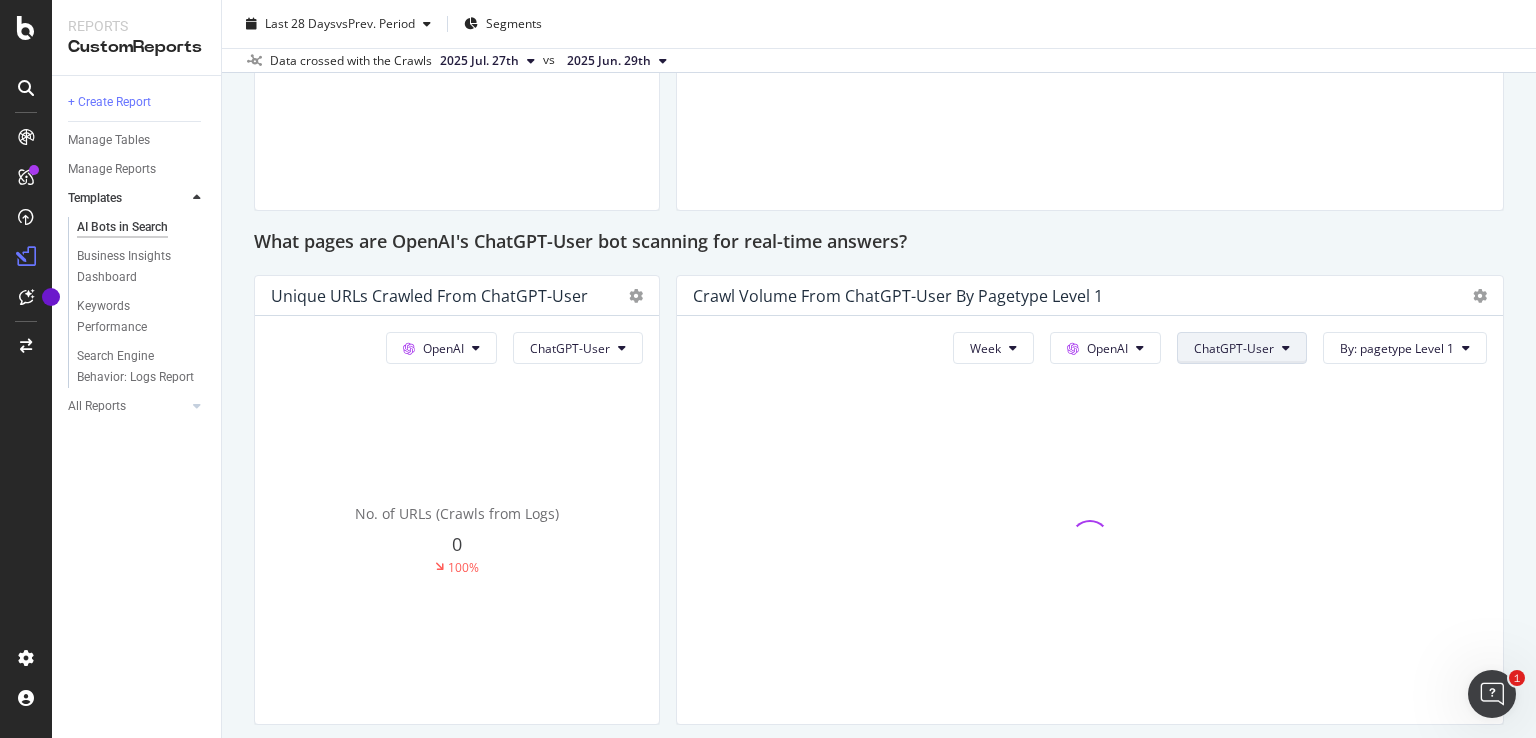 click on "ChatGPT-User" at bounding box center (1234, 348) 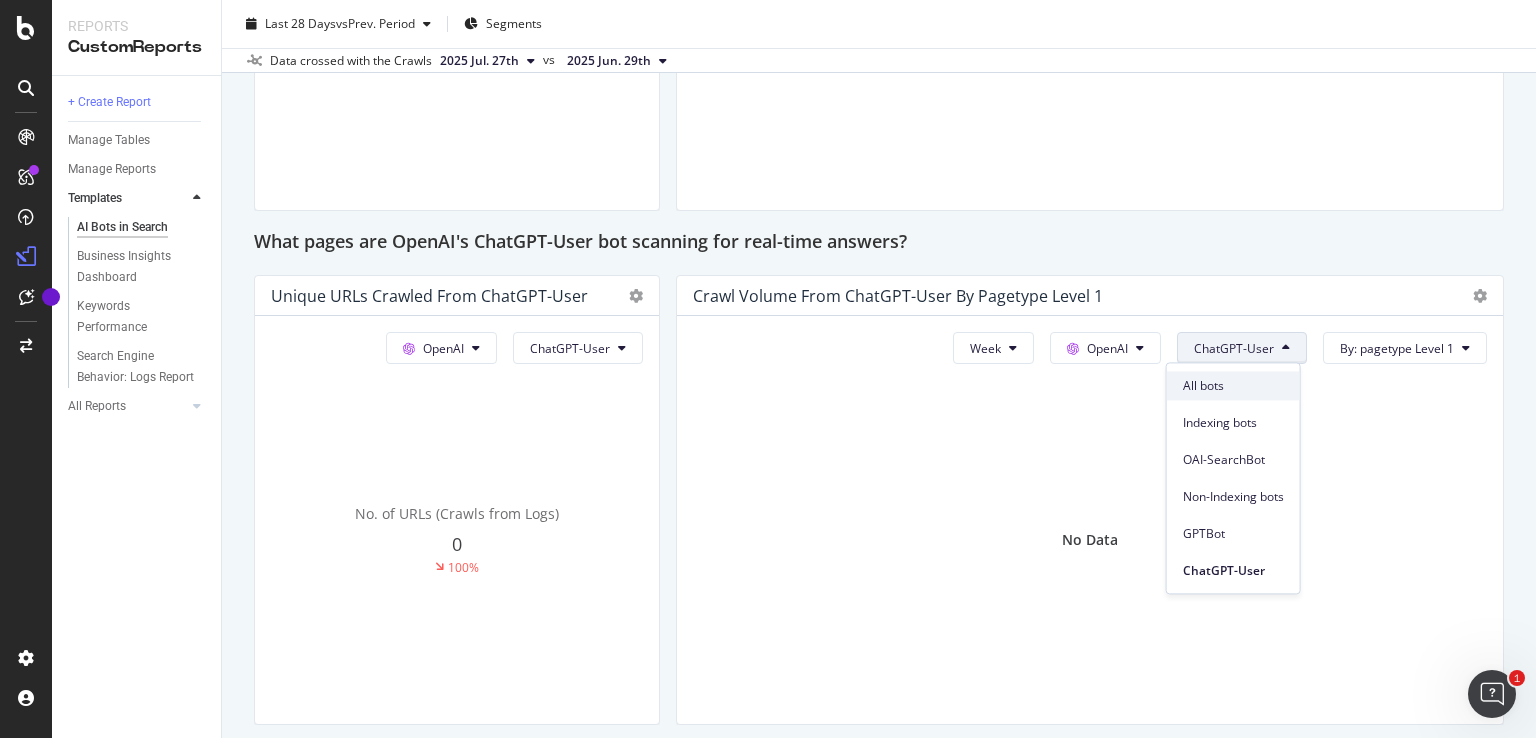 click on "All bots" at bounding box center [1233, 386] 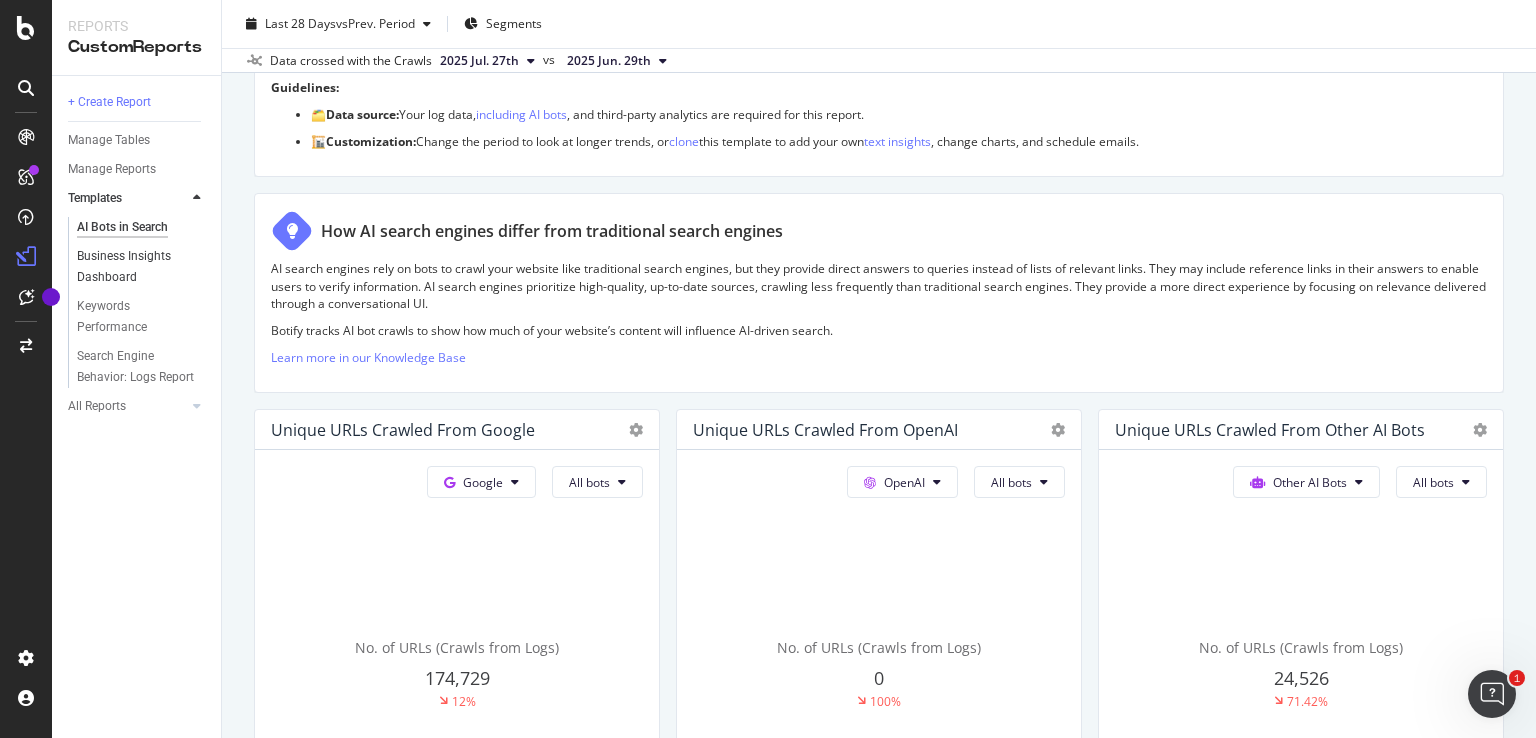 scroll, scrollTop: 186, scrollLeft: 0, axis: vertical 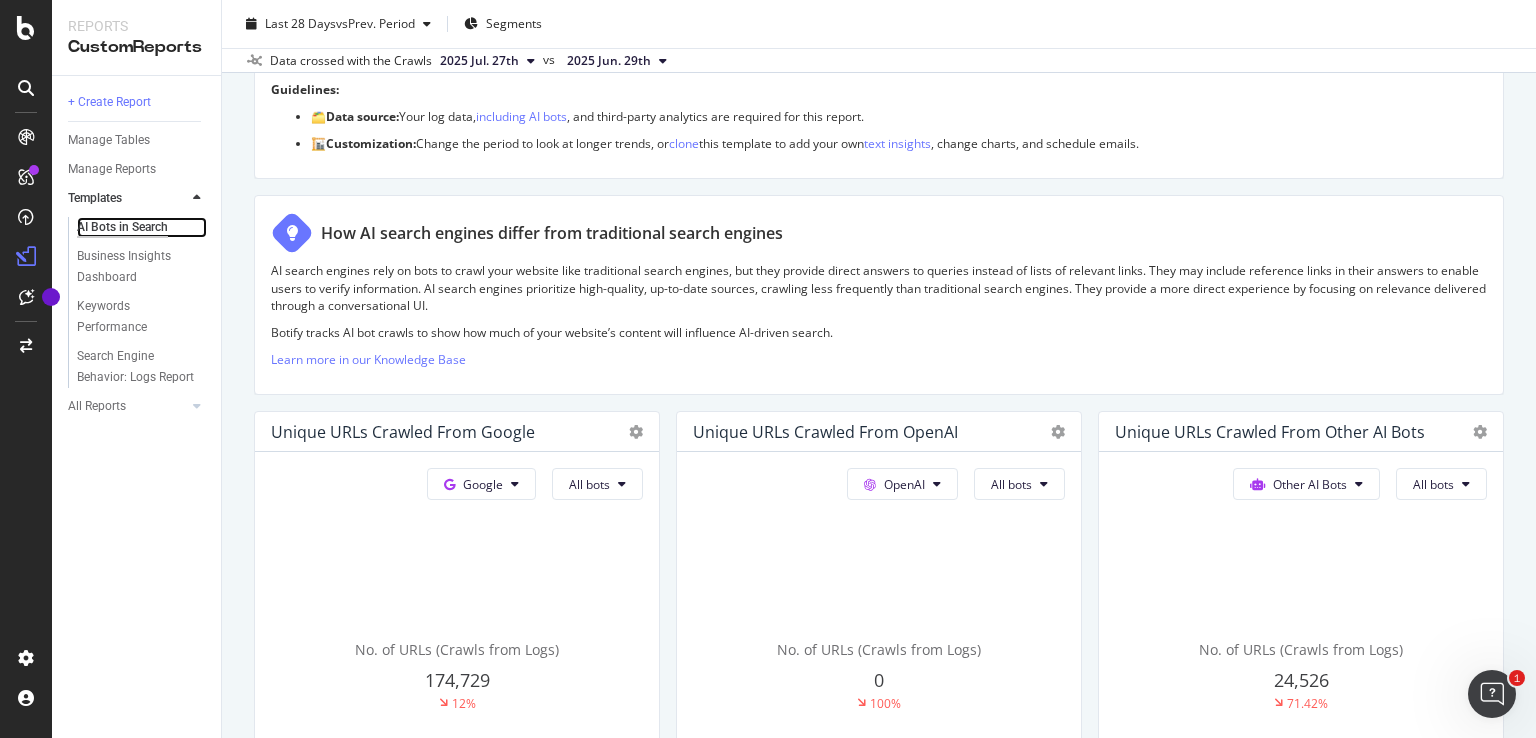 click on "AI Bots in Search" at bounding box center (122, 227) 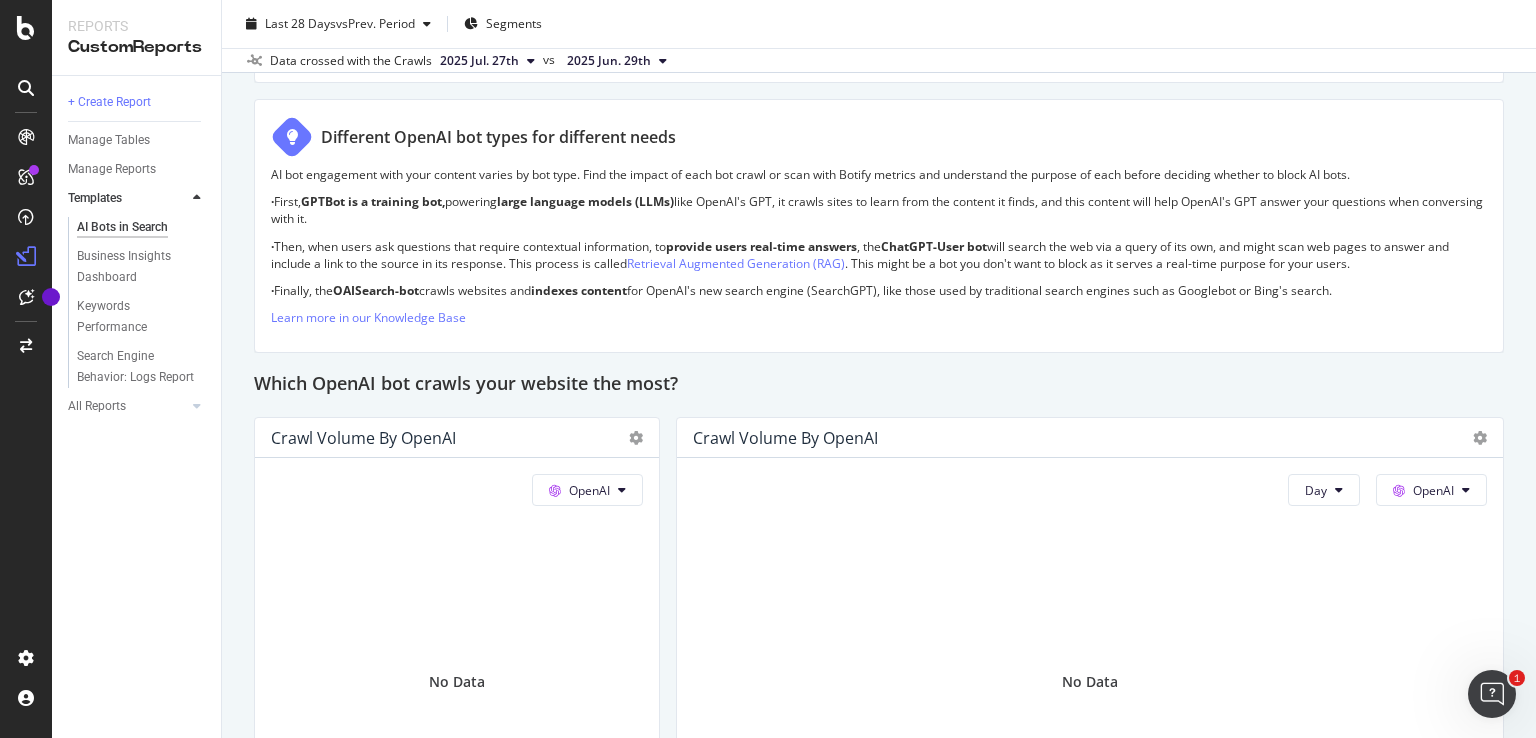 scroll, scrollTop: 1400, scrollLeft: 0, axis: vertical 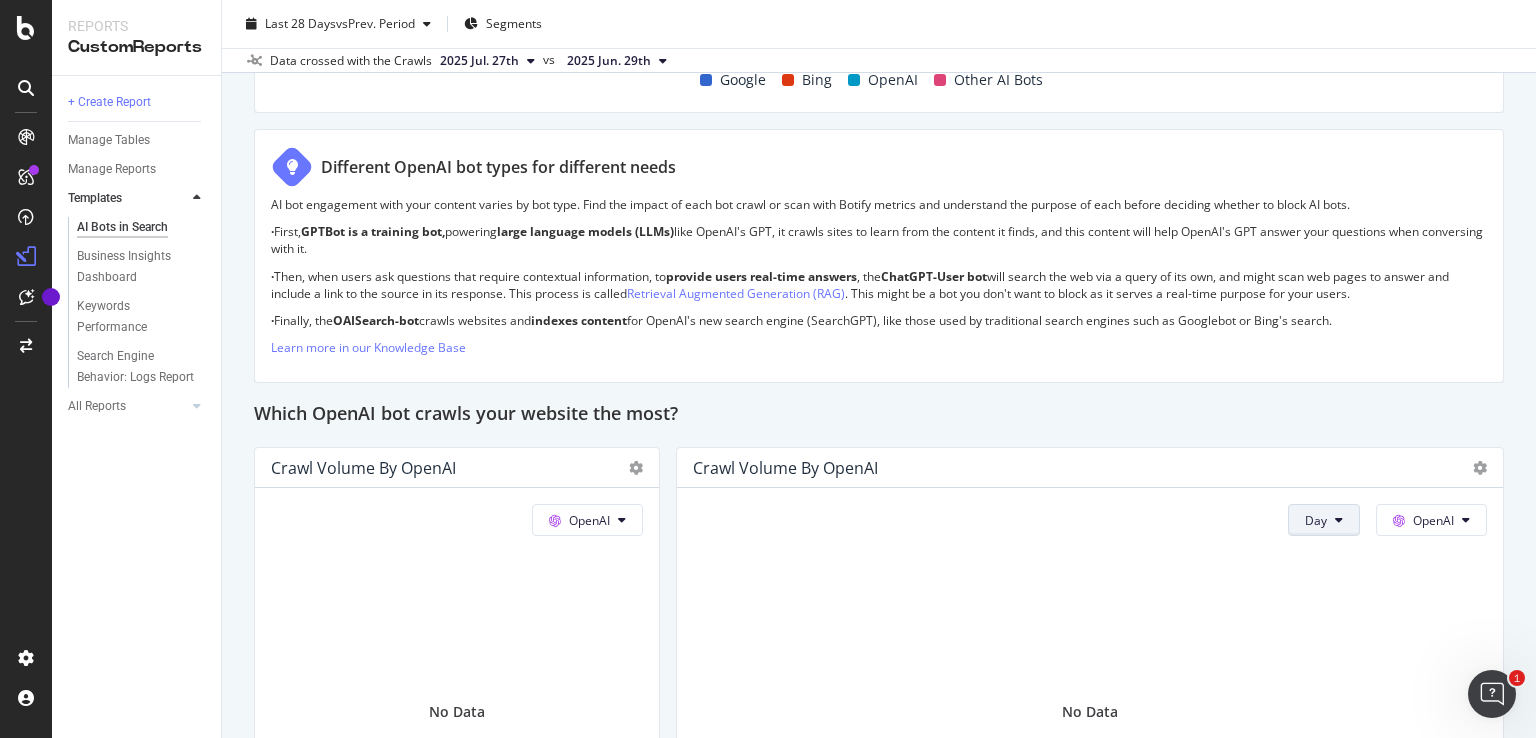 click on "Day" at bounding box center (1316, 520) 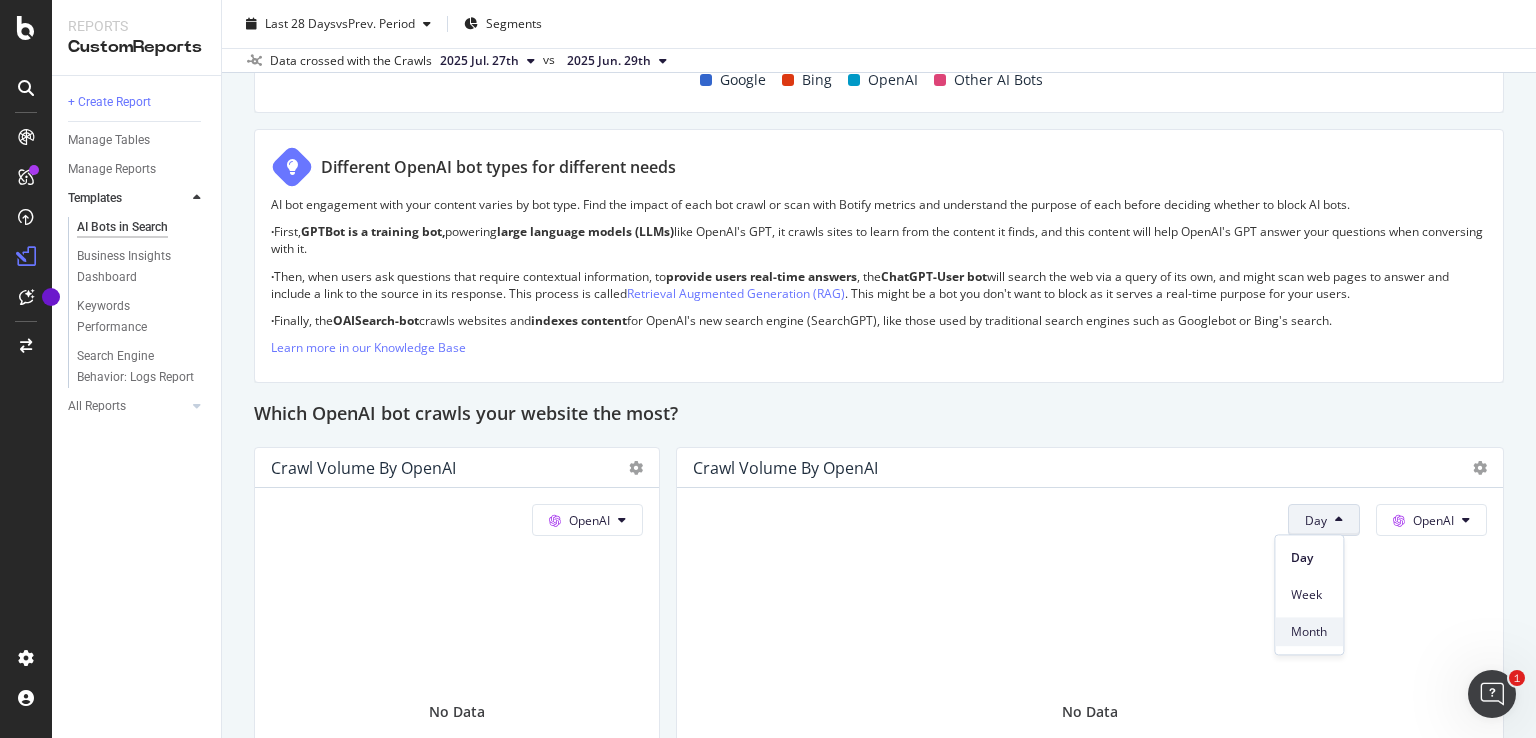 click on "Month" at bounding box center (1309, 632) 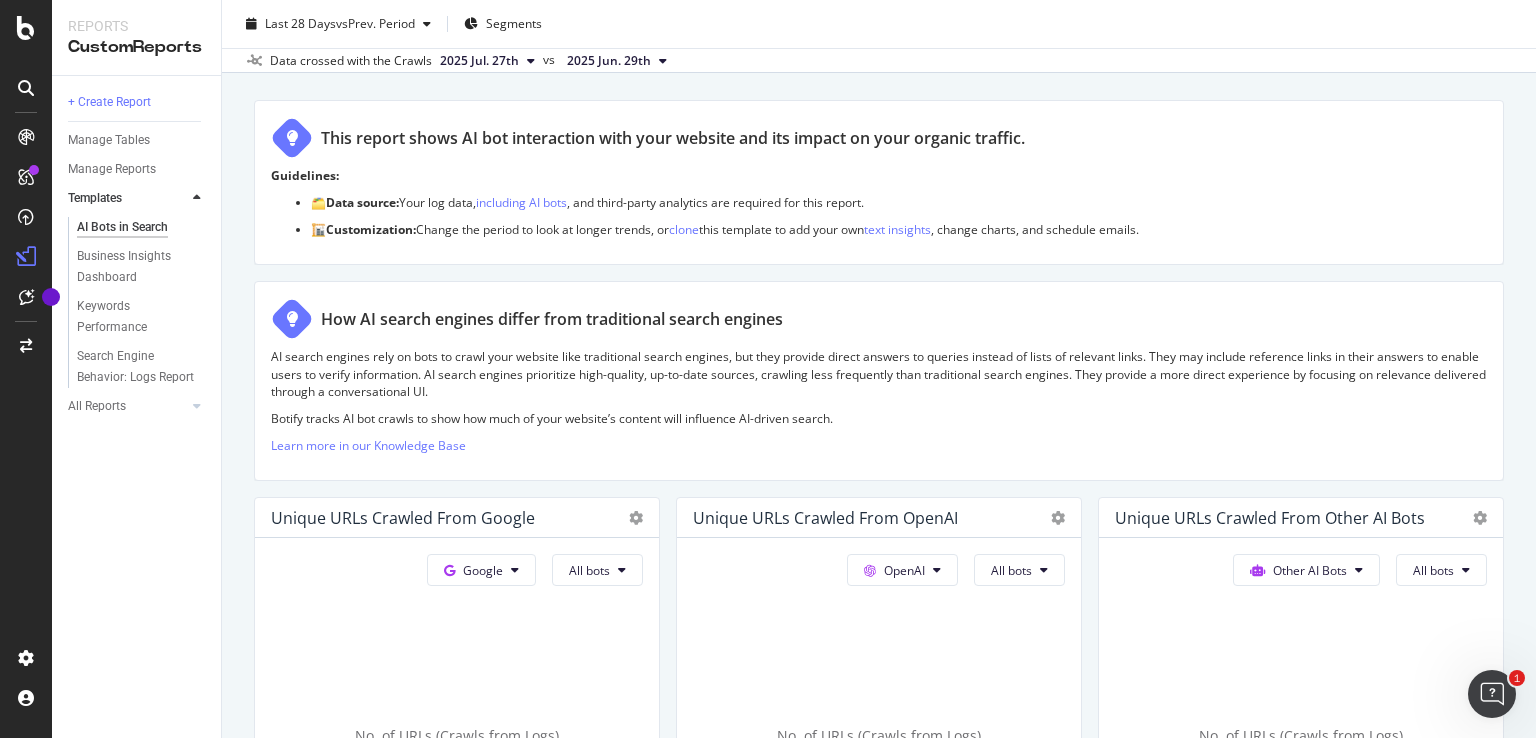 scroll, scrollTop: 0, scrollLeft: 0, axis: both 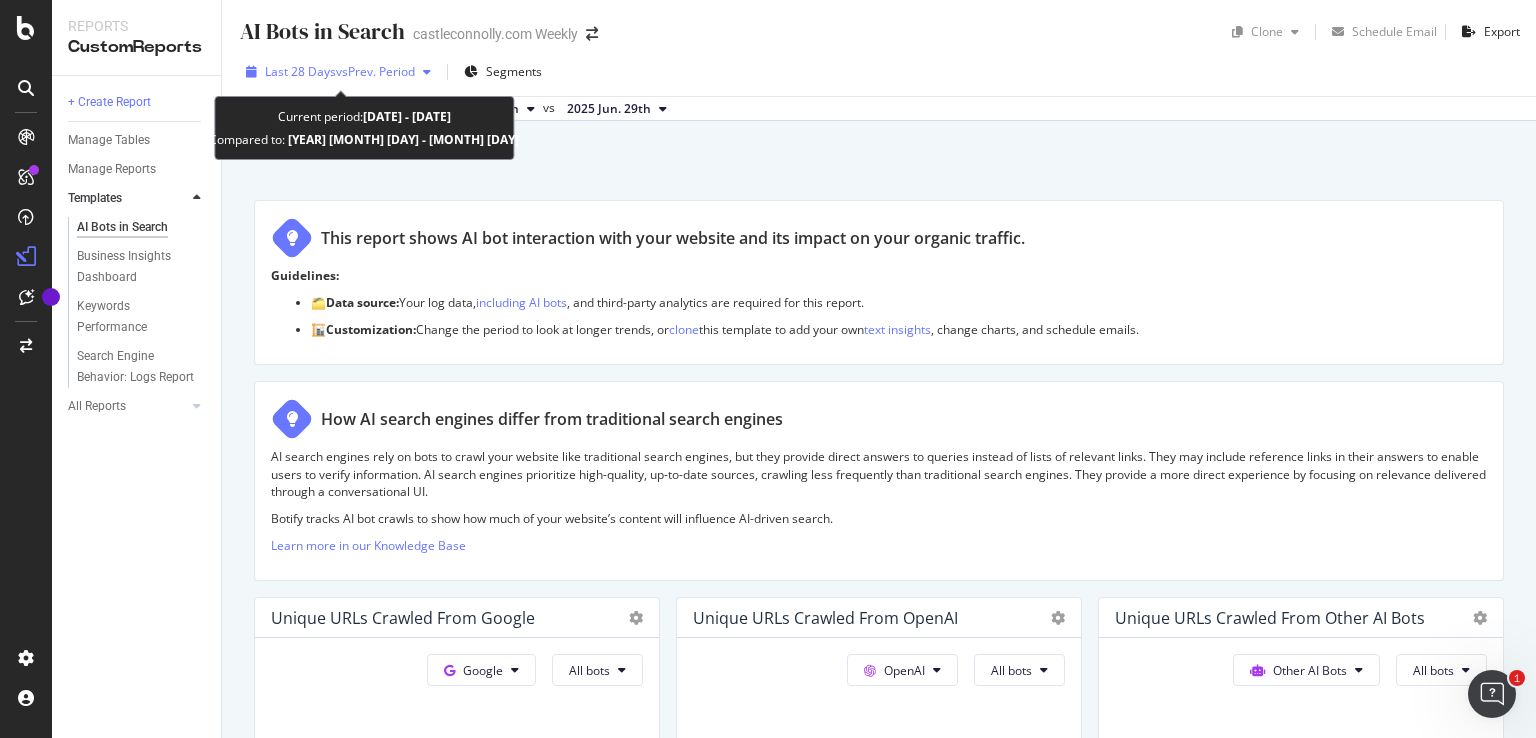 click on "vs  Prev. Period" at bounding box center (375, 71) 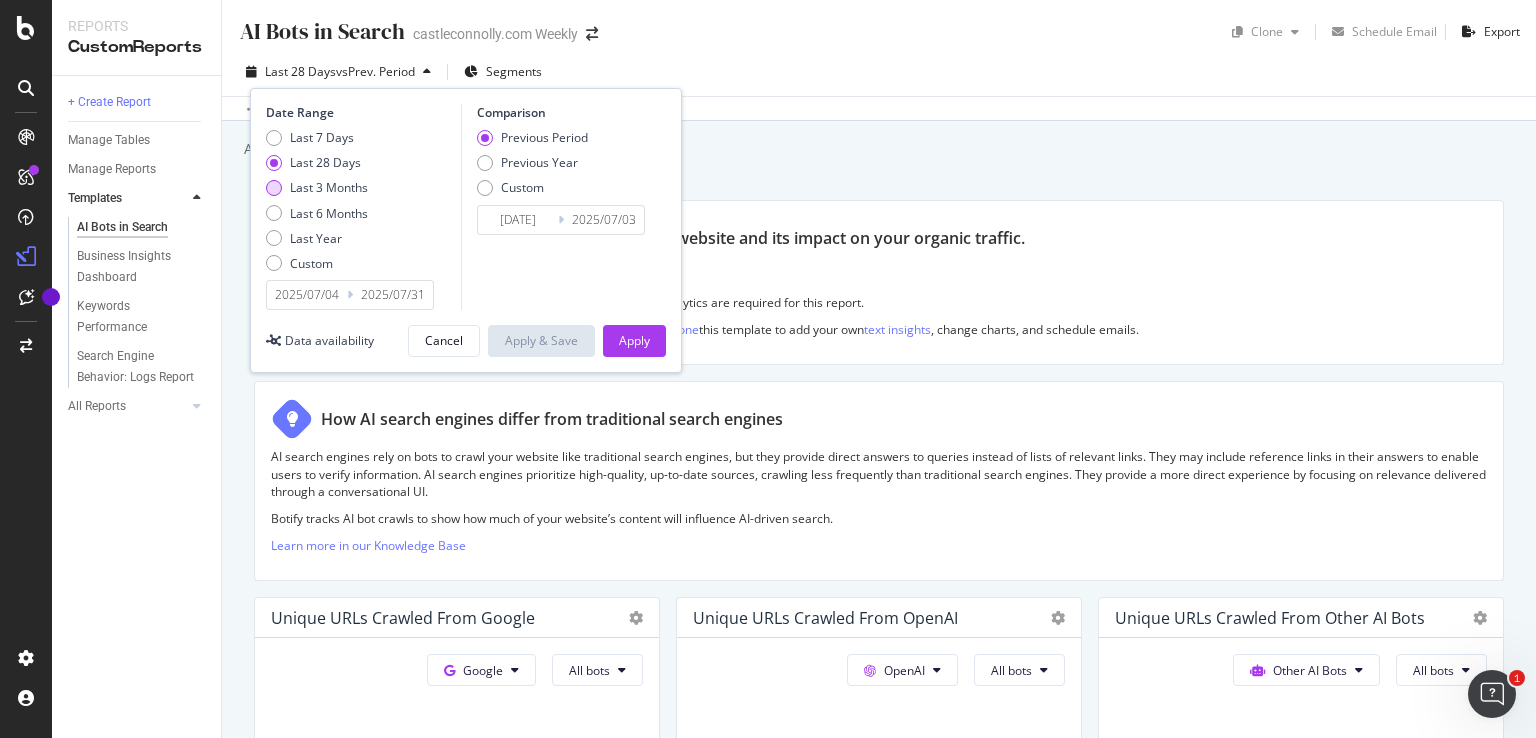 click on "Last 3 Months" at bounding box center [329, 187] 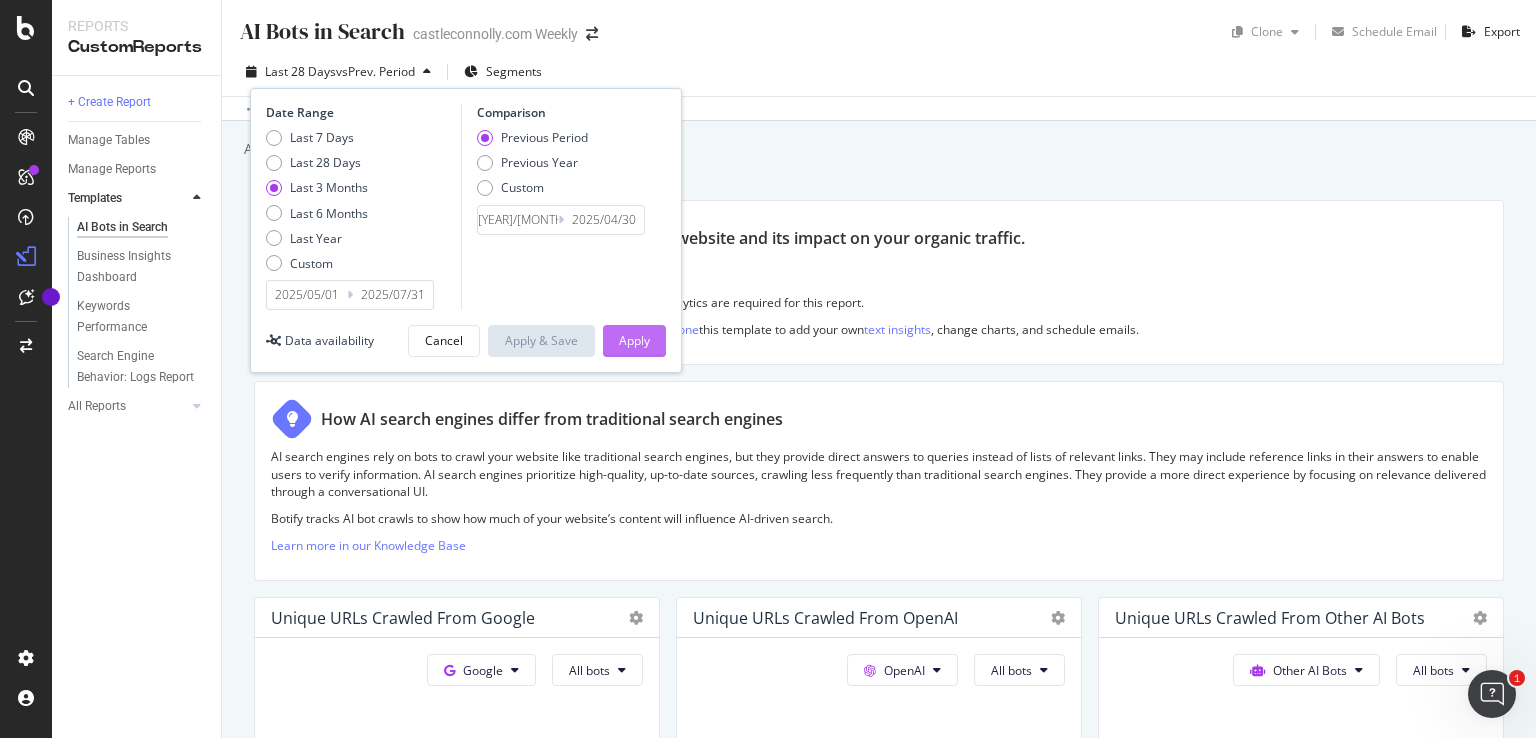 click on "Apply" at bounding box center [634, 341] 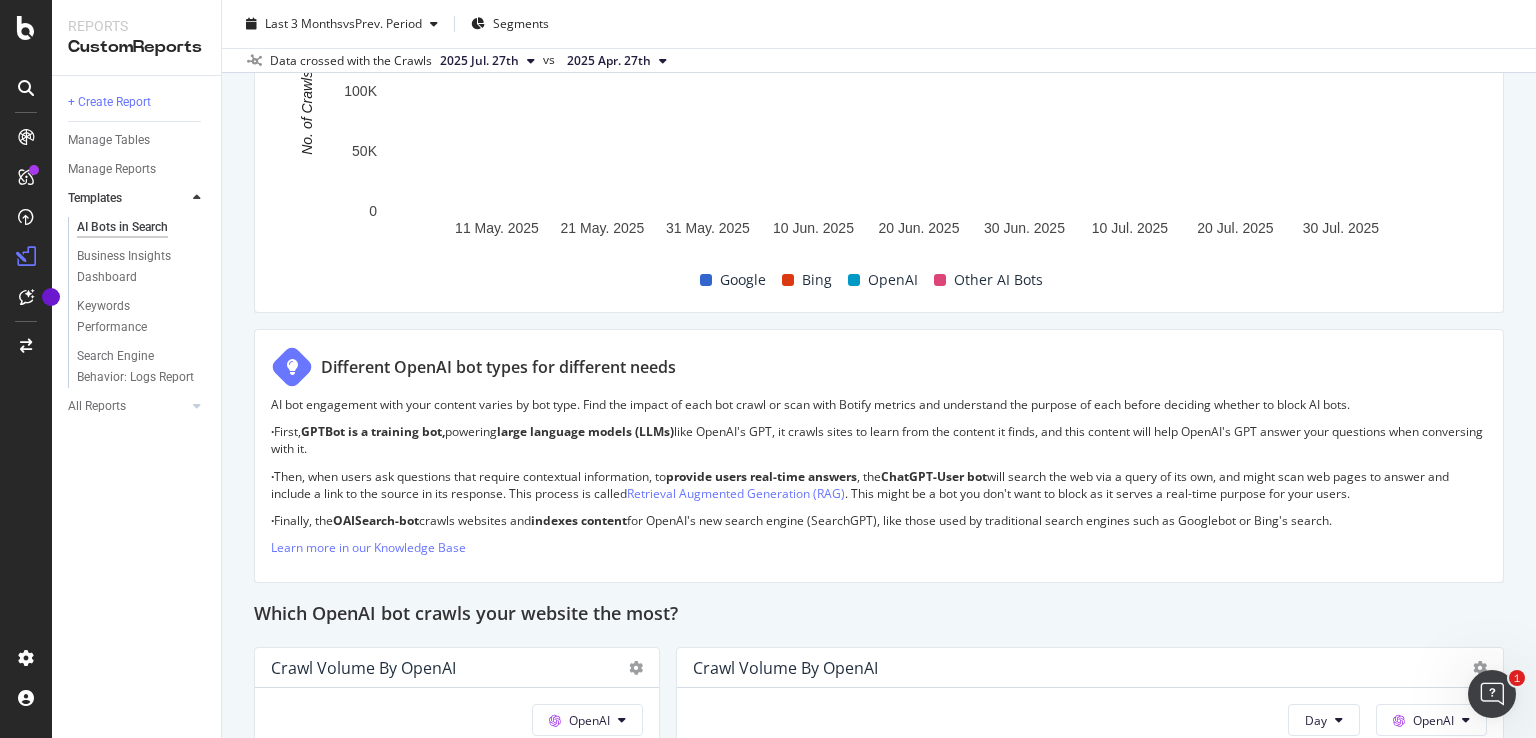 scroll, scrollTop: 1700, scrollLeft: 0, axis: vertical 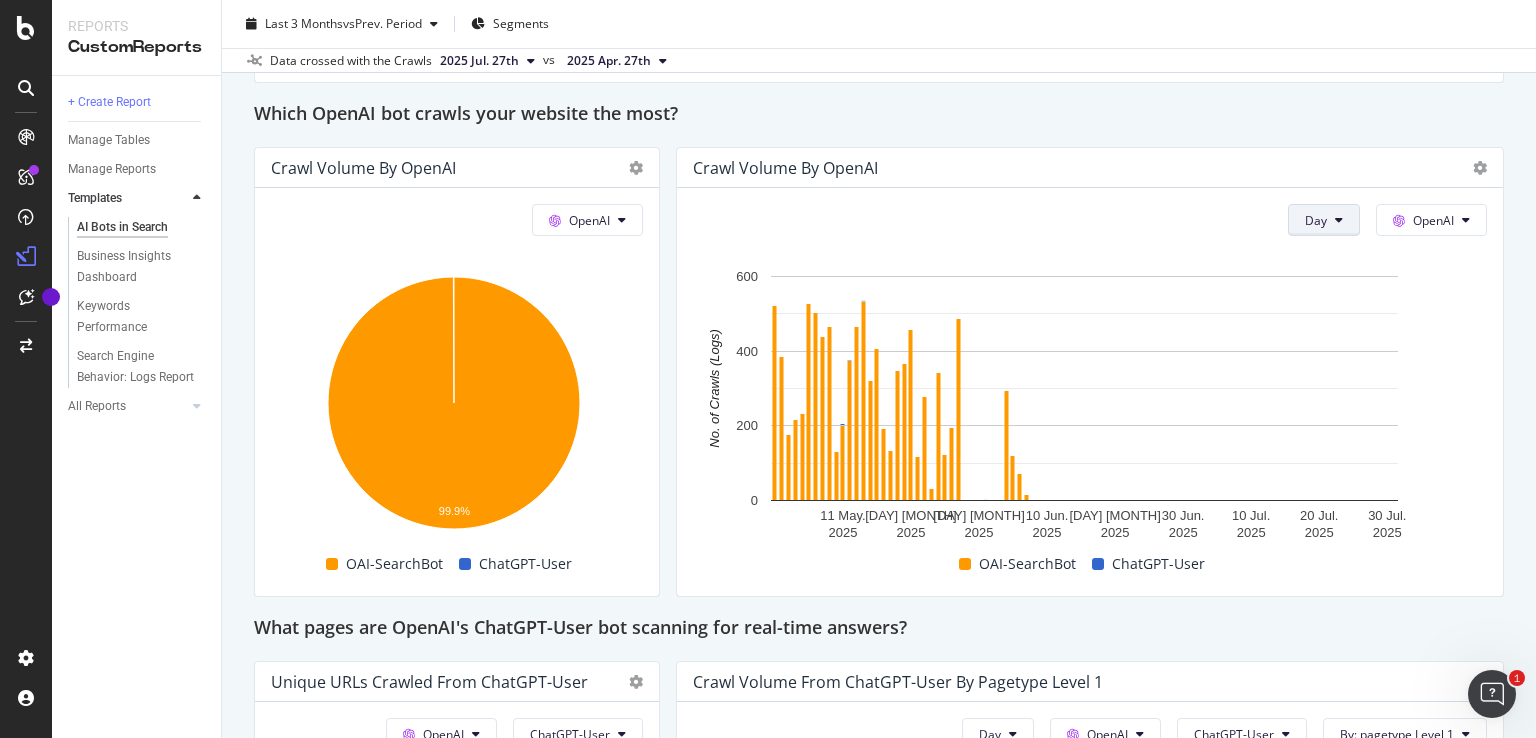 click on "Day" at bounding box center (1316, 220) 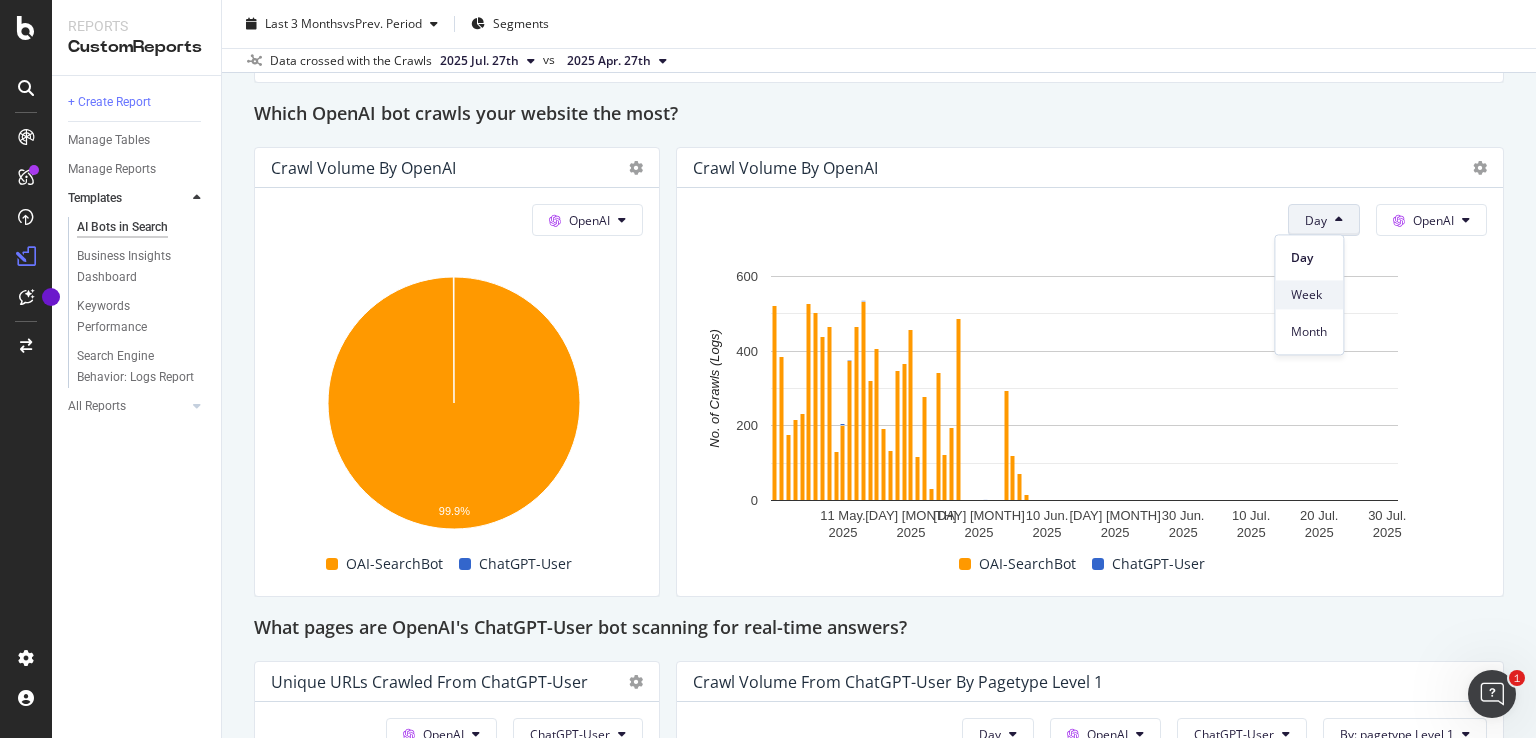 click on "Week" at bounding box center [1309, 295] 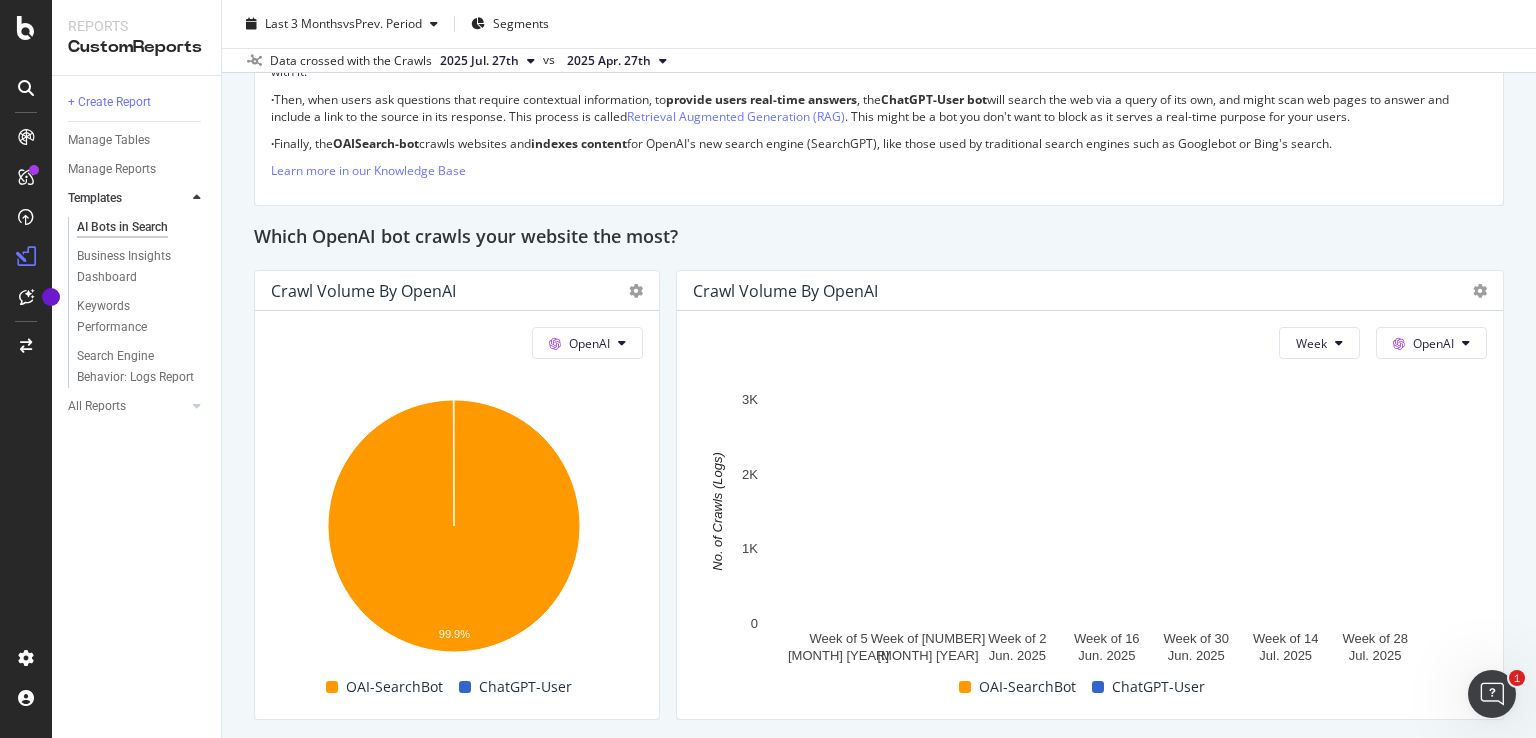 scroll, scrollTop: 1500, scrollLeft: 0, axis: vertical 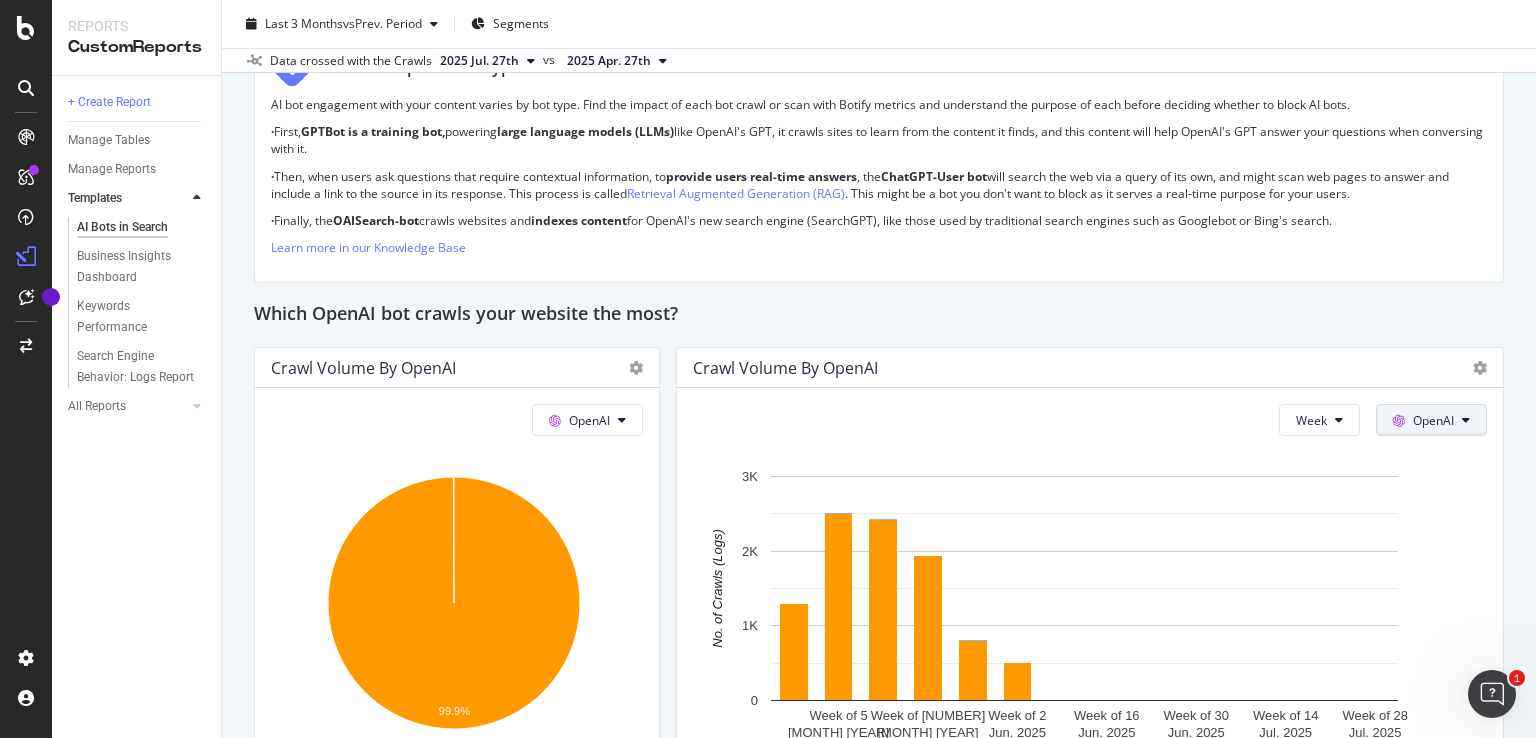 click on "OpenAI" at bounding box center (1433, 420) 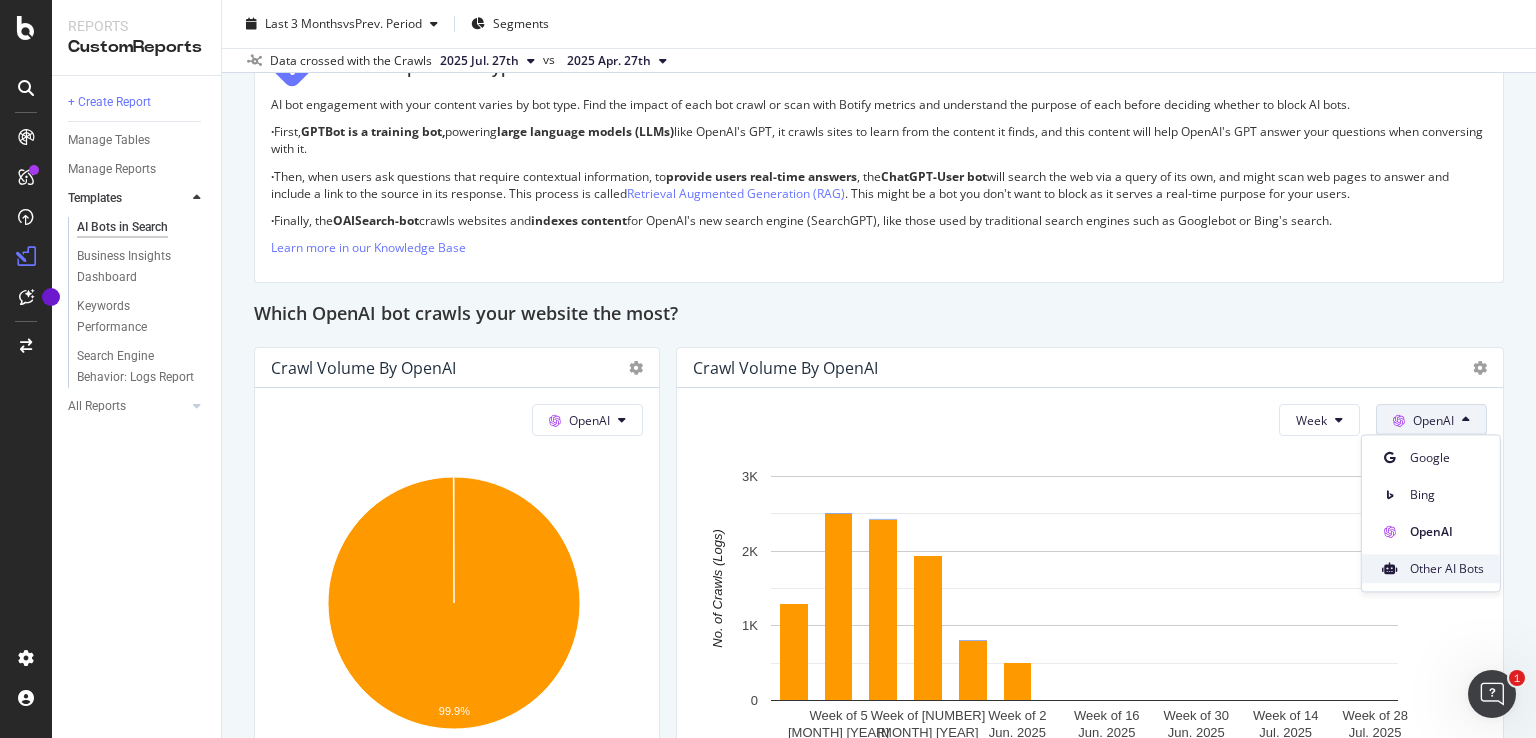 click on "Other AI Bots" at bounding box center [1447, 569] 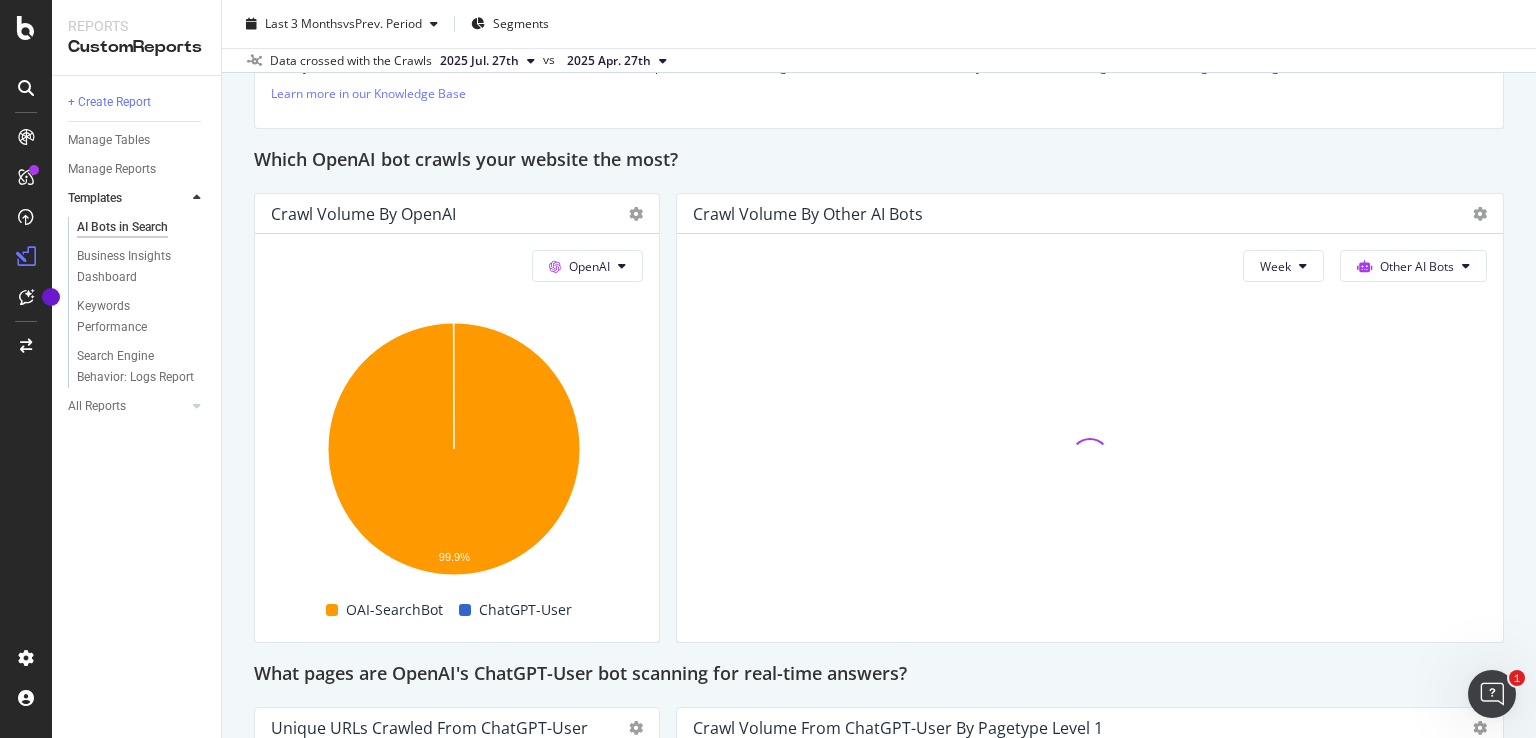 scroll, scrollTop: 1800, scrollLeft: 0, axis: vertical 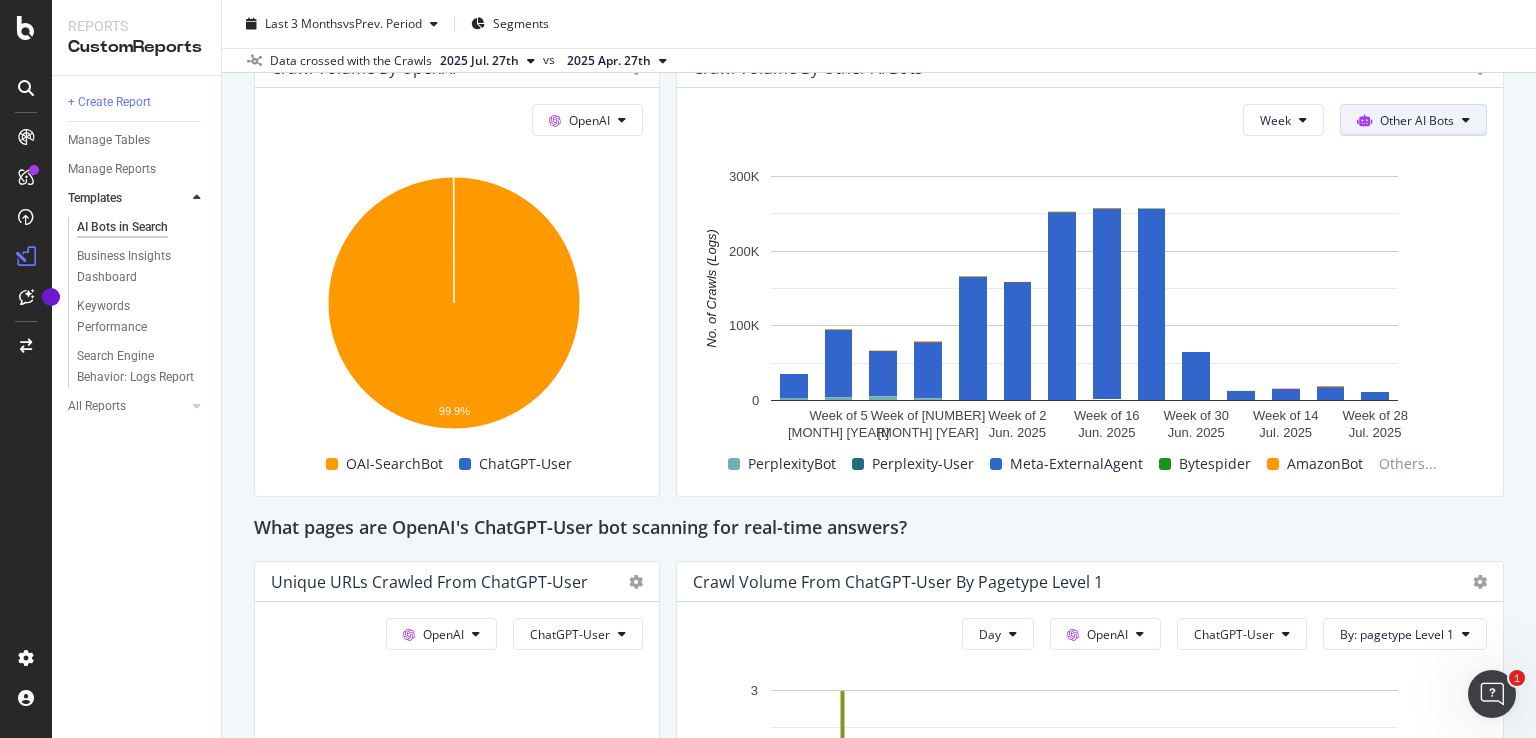 click on "Other AI Bots" at bounding box center [1413, 120] 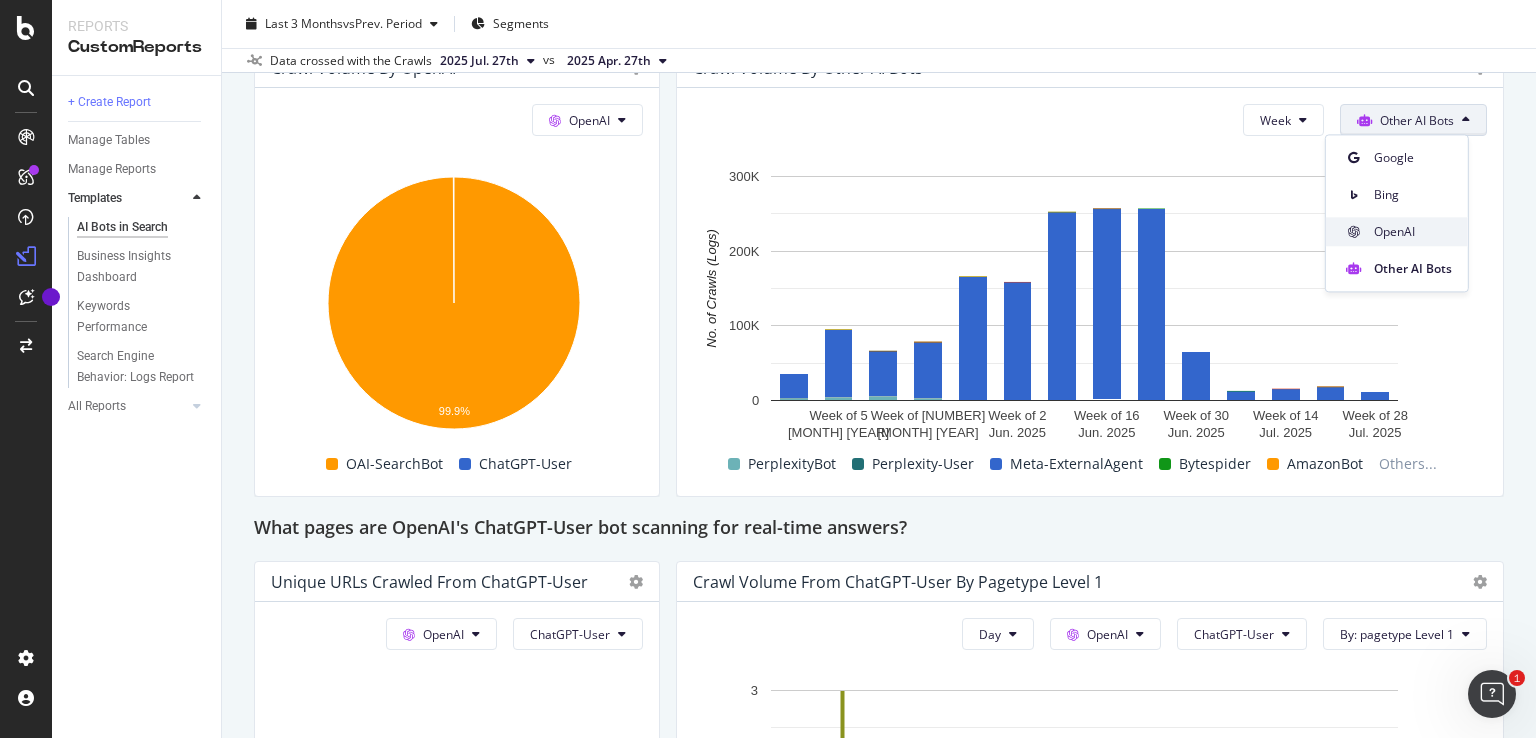click on "OpenAI" at bounding box center (1413, 232) 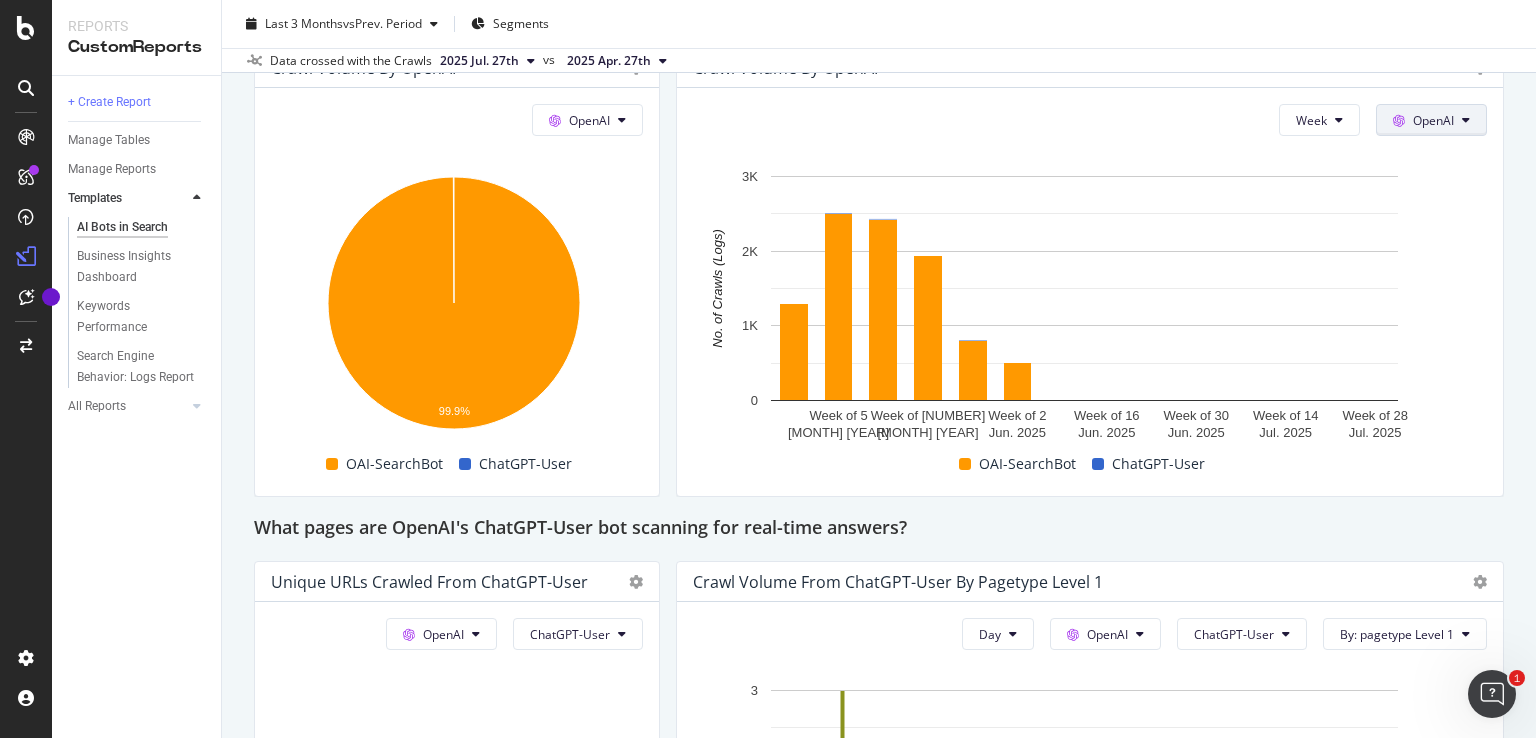 click on "OpenAI" at bounding box center (1431, 120) 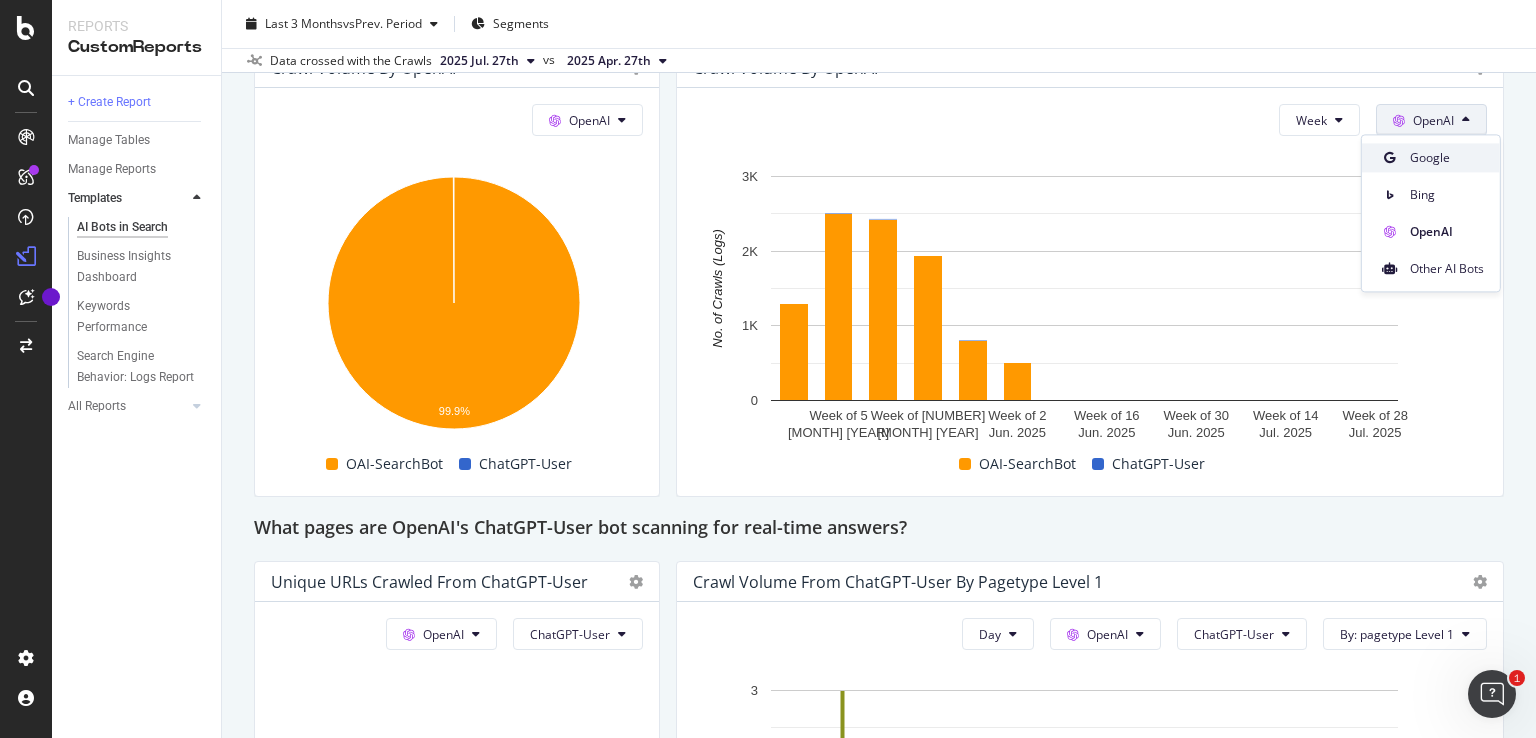 click on "Google" at bounding box center [1447, 158] 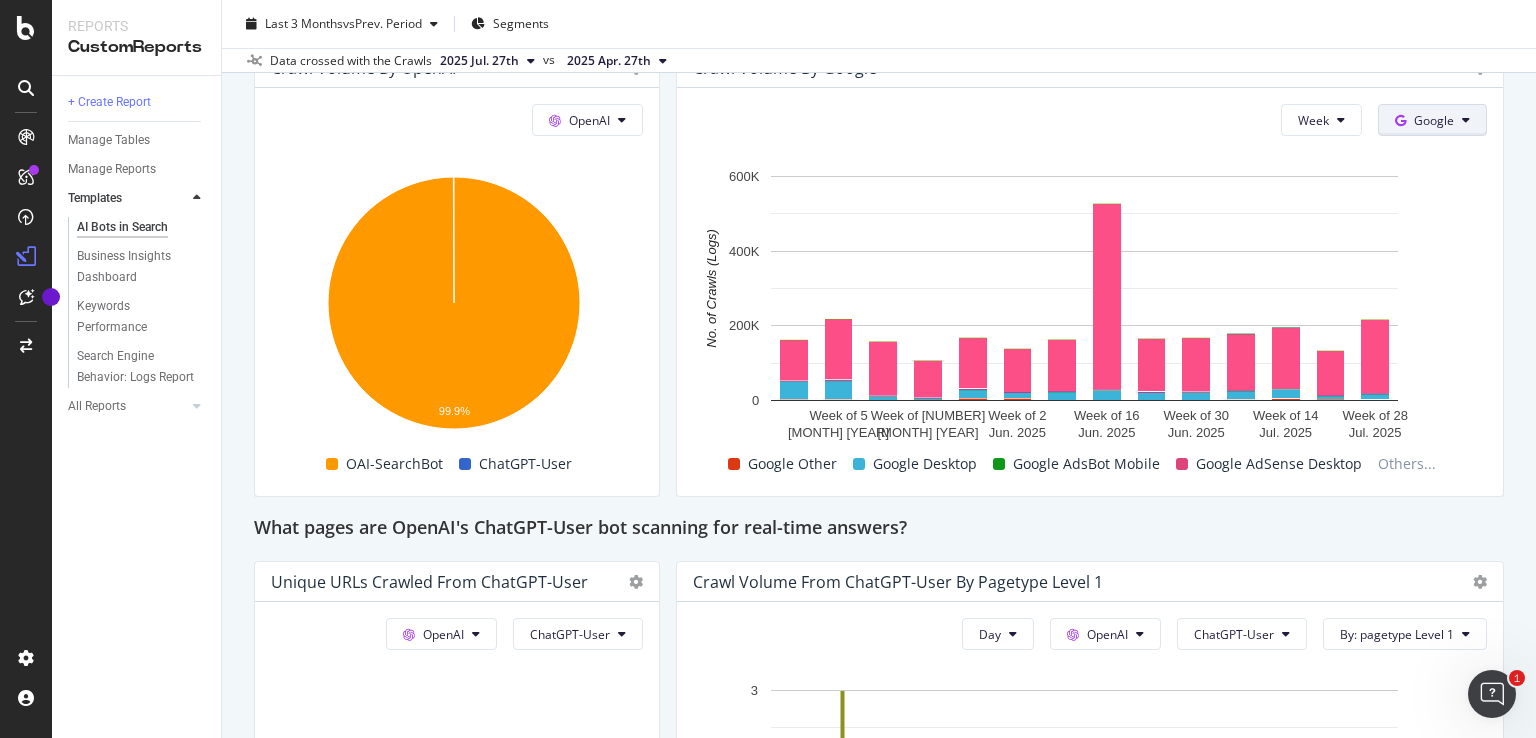 click on "Google" at bounding box center [1434, 120] 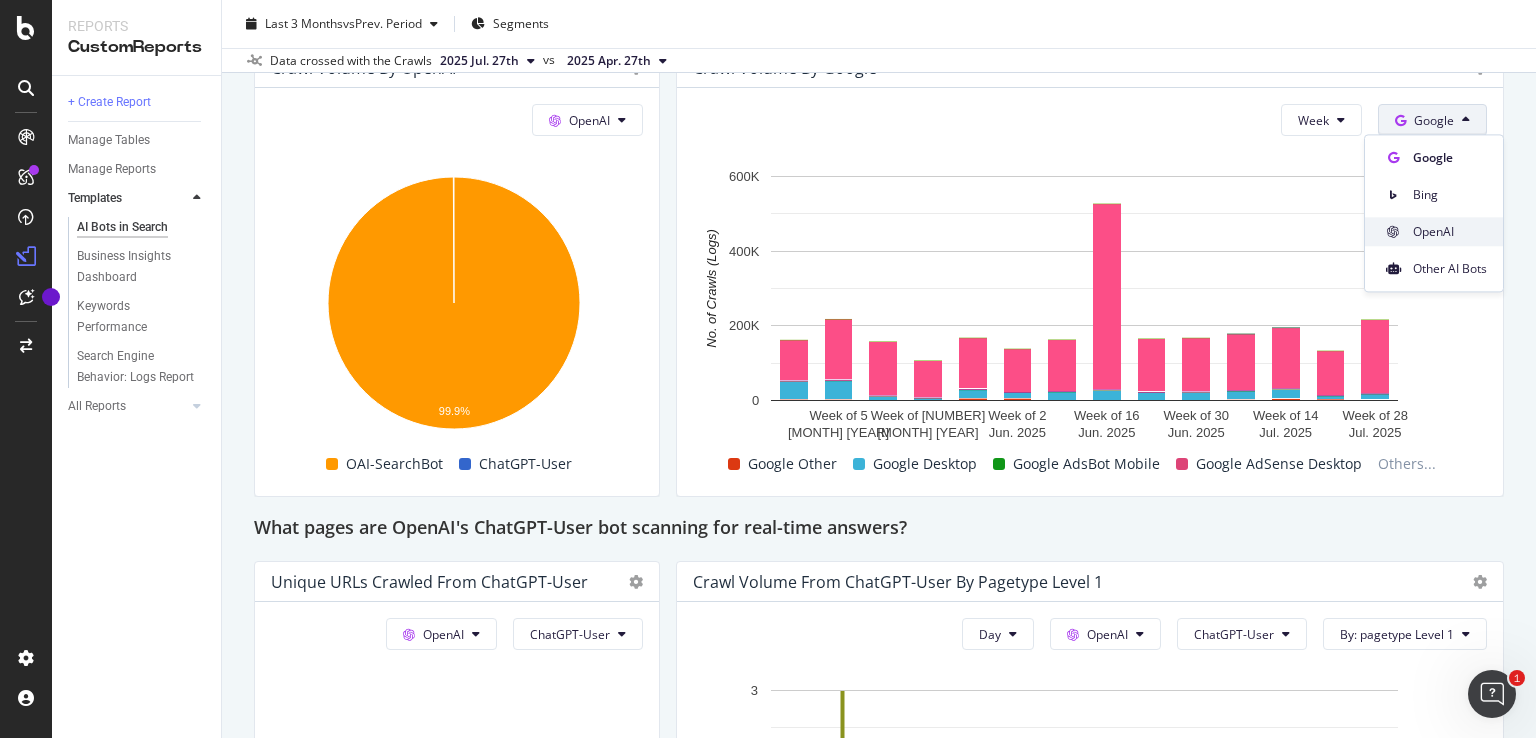 click on "OpenAI" at bounding box center (1450, 232) 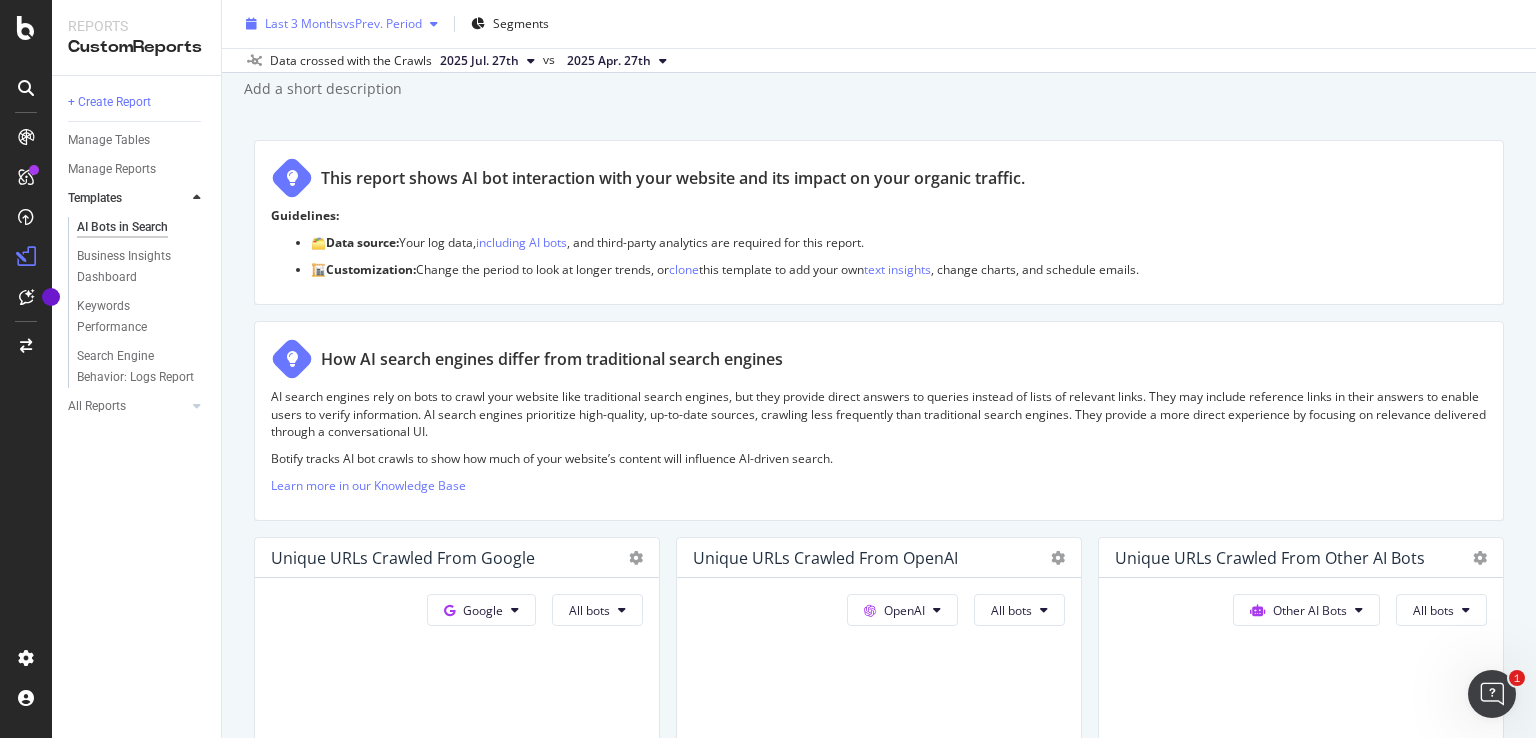 scroll, scrollTop: 0, scrollLeft: 0, axis: both 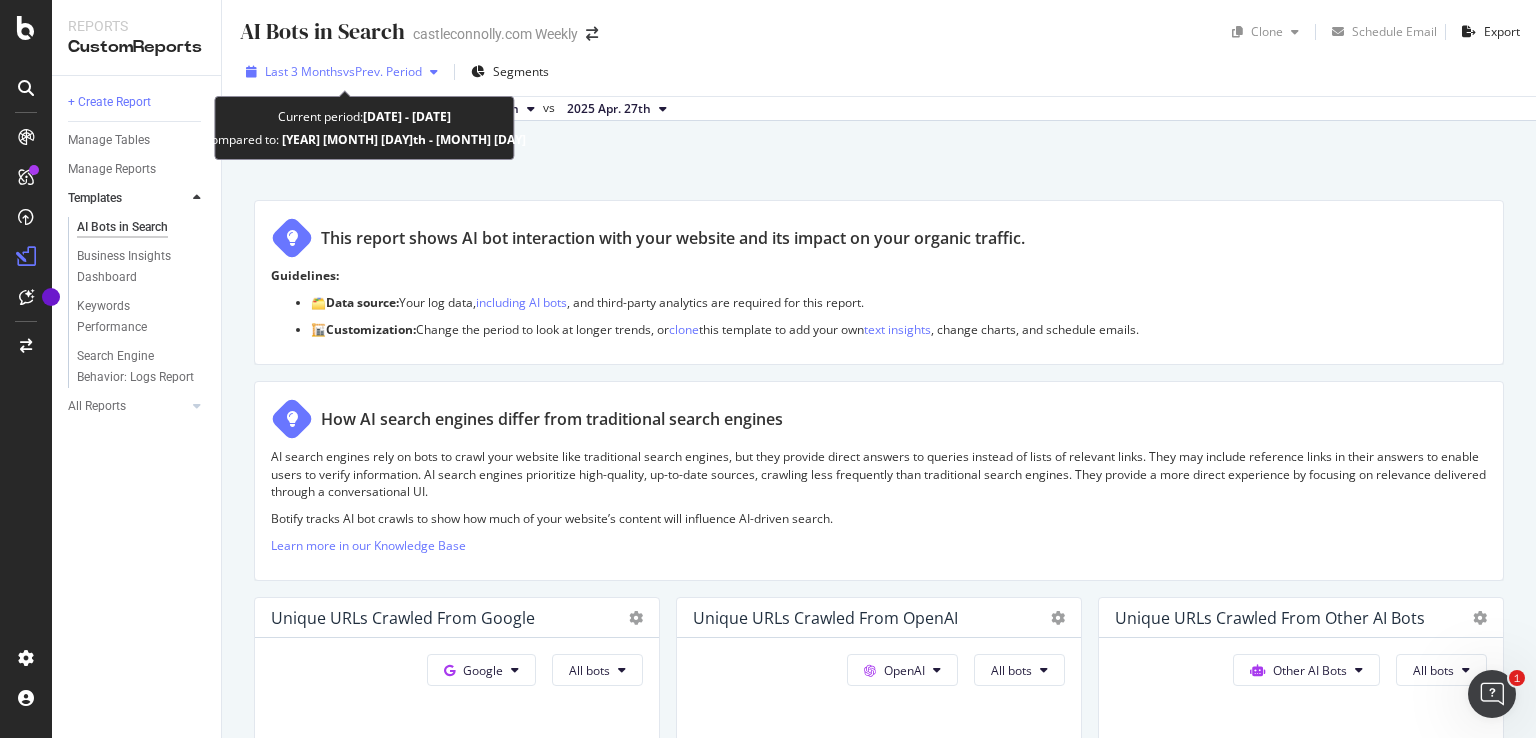 click on "vs  Prev. Period" at bounding box center (382, 71) 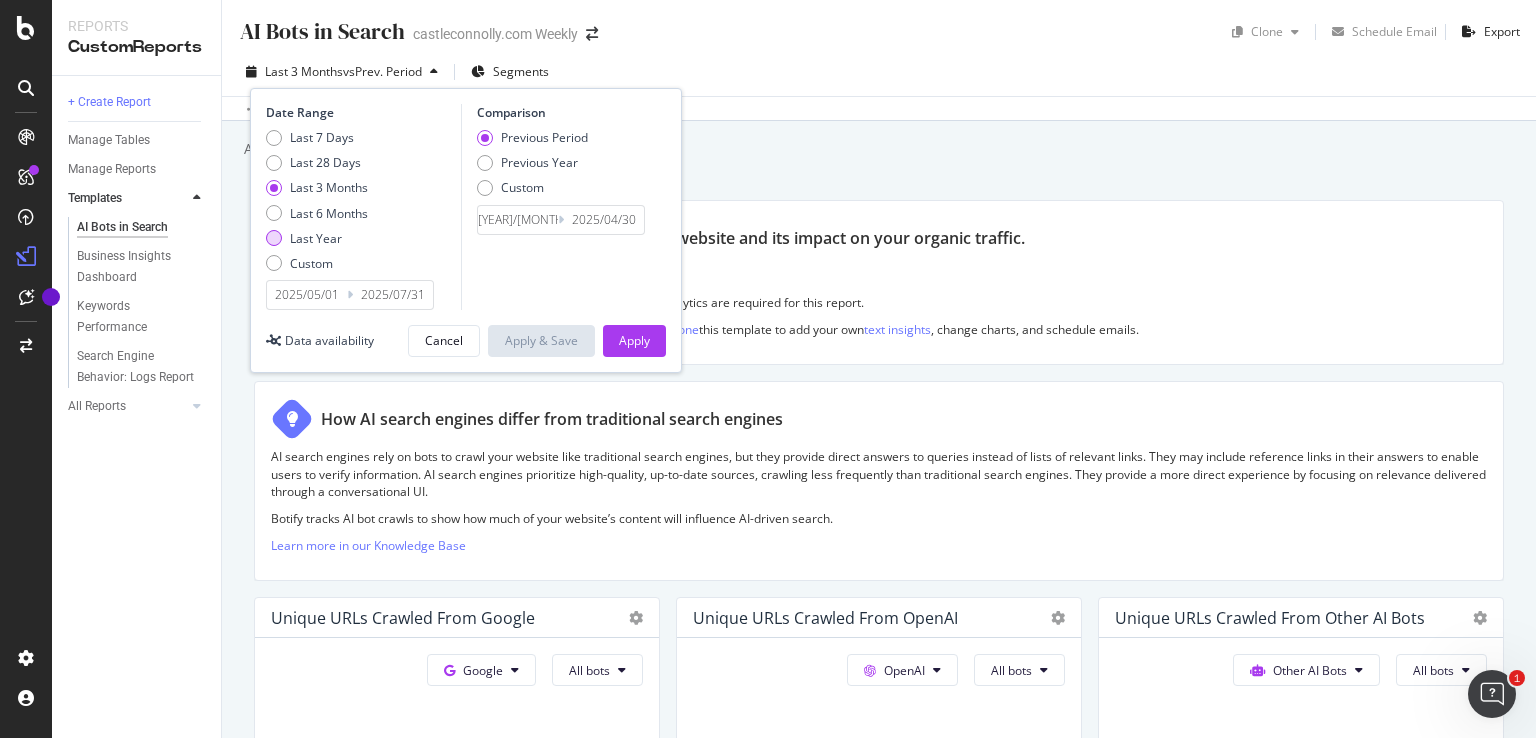 click on "Last Year" at bounding box center (316, 238) 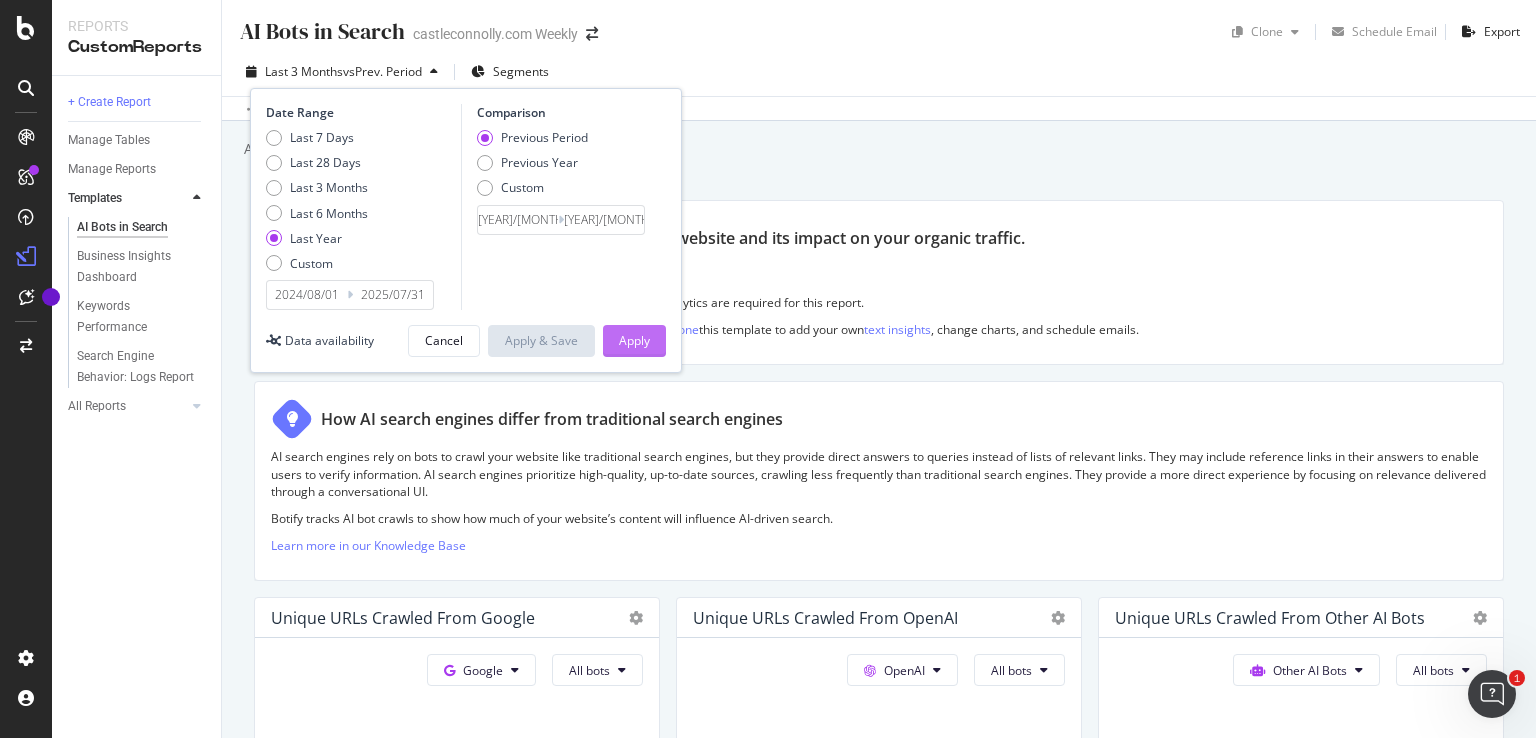 click on "Apply" at bounding box center (634, 341) 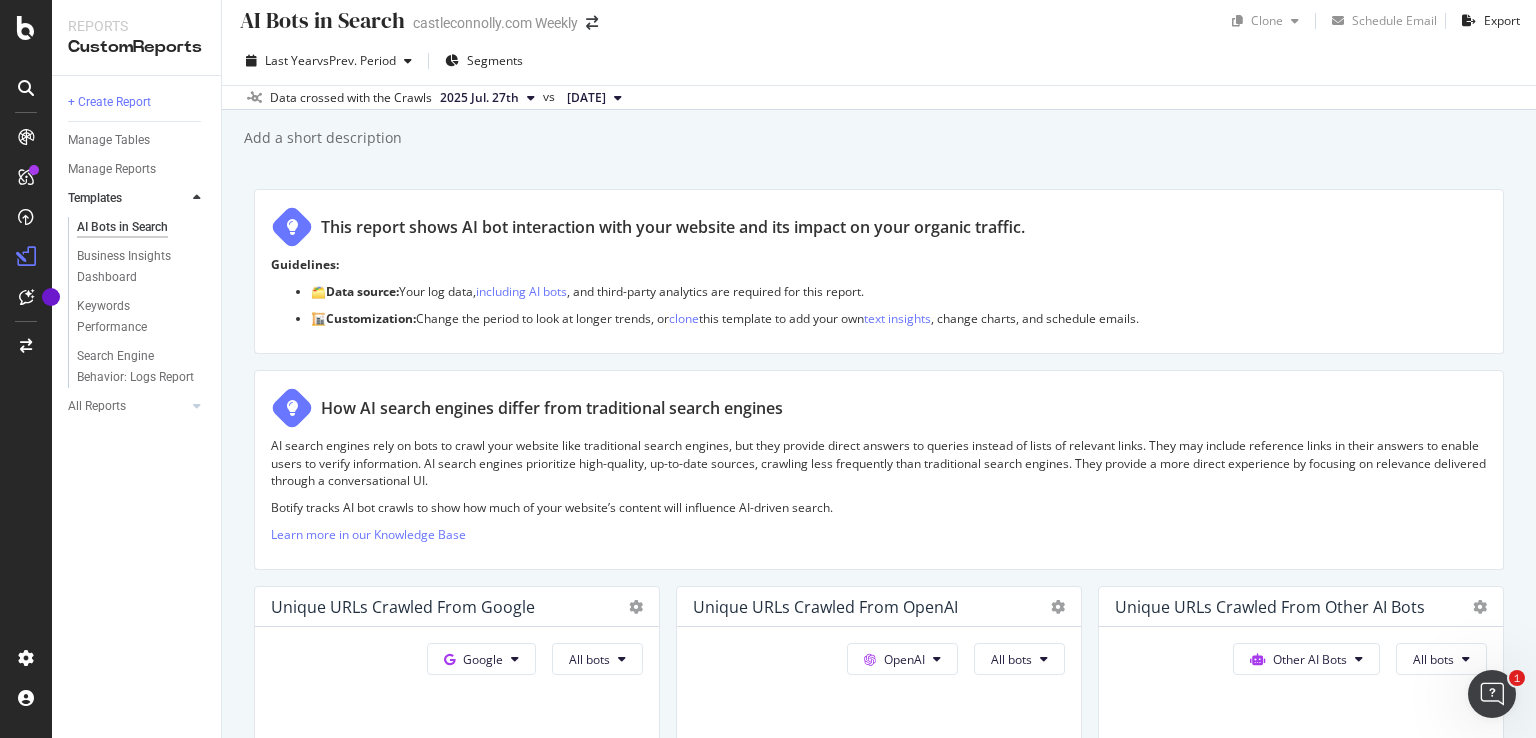 scroll, scrollTop: 0, scrollLeft: 0, axis: both 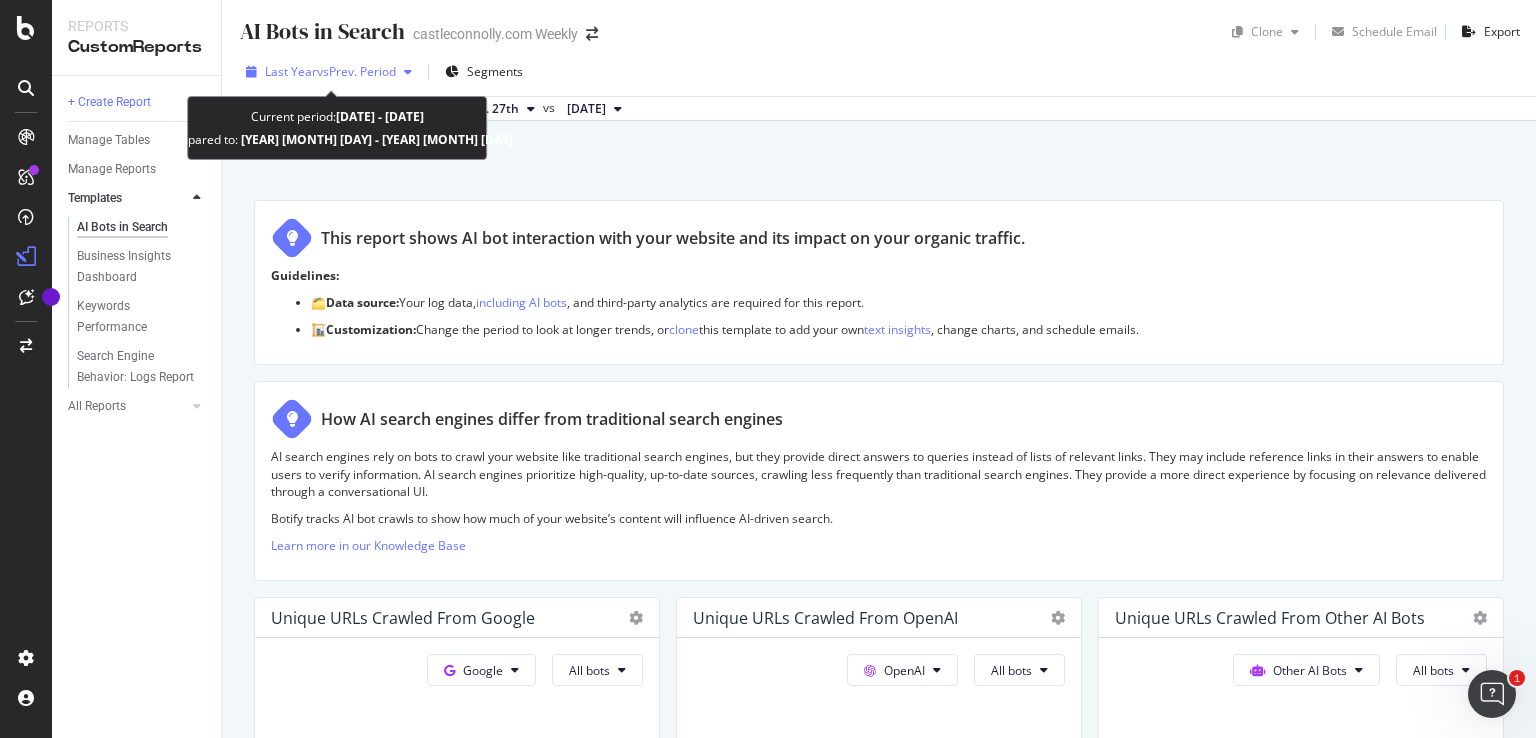 click on "vs  Prev. Period" at bounding box center [356, 71] 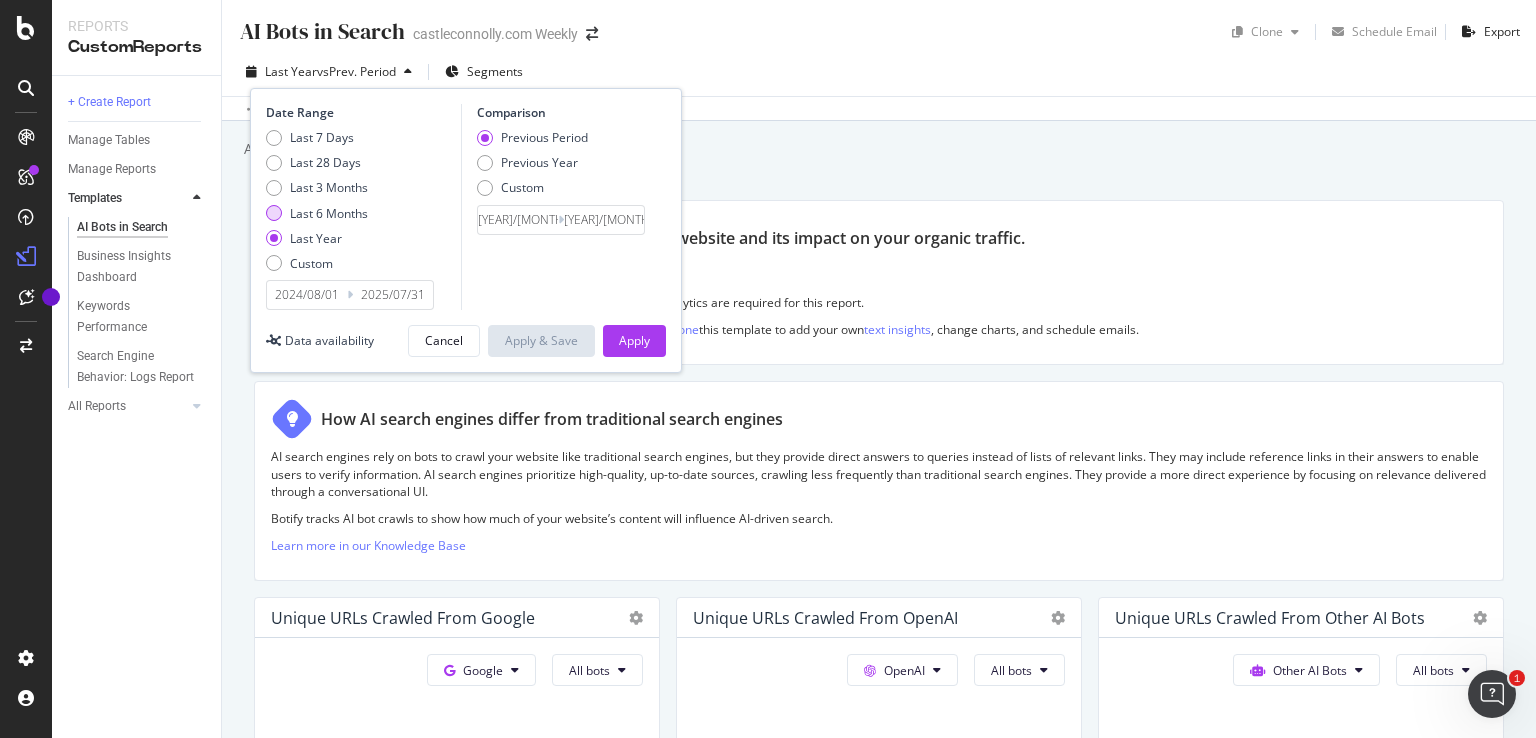 click on "Last 6 Months" at bounding box center (329, 213) 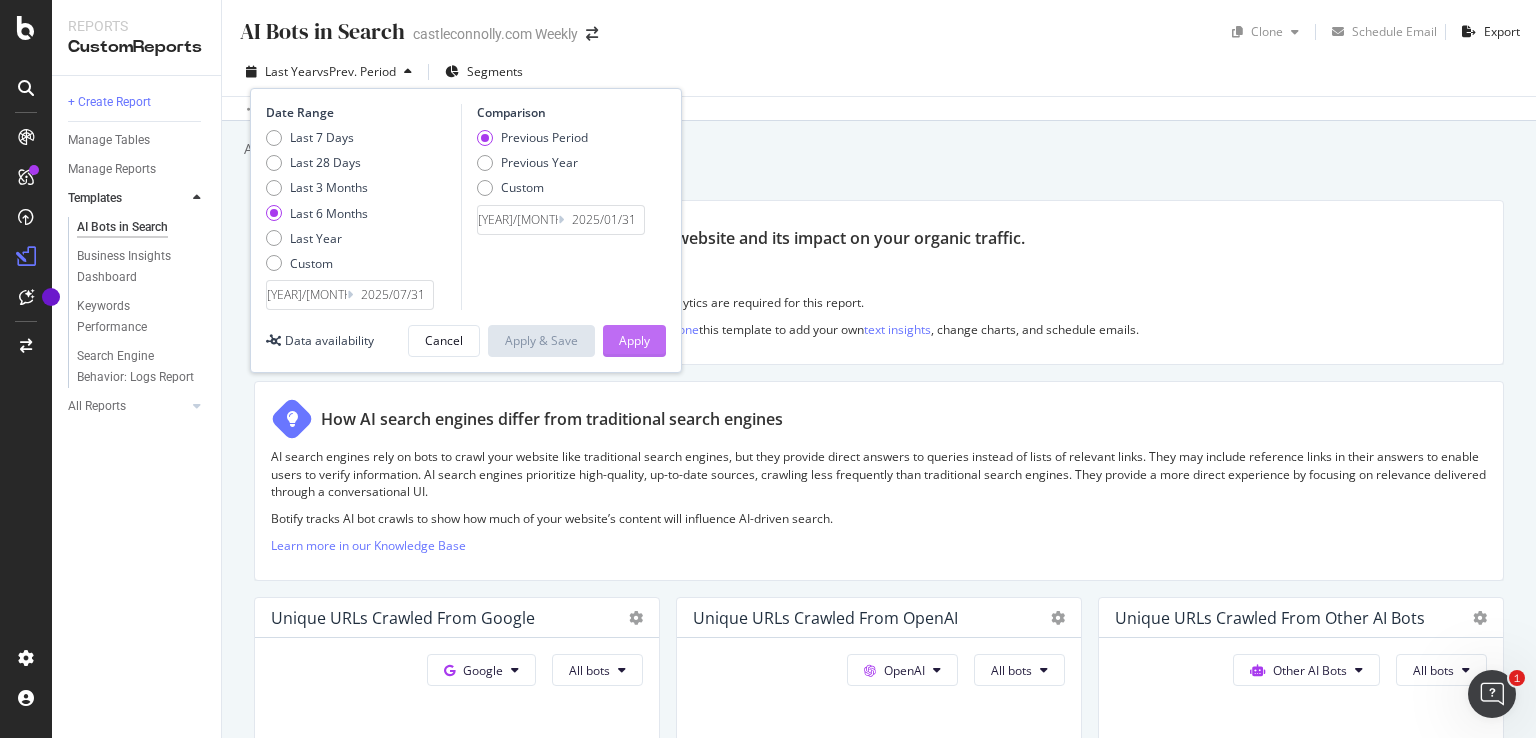 click on "Apply" at bounding box center (634, 340) 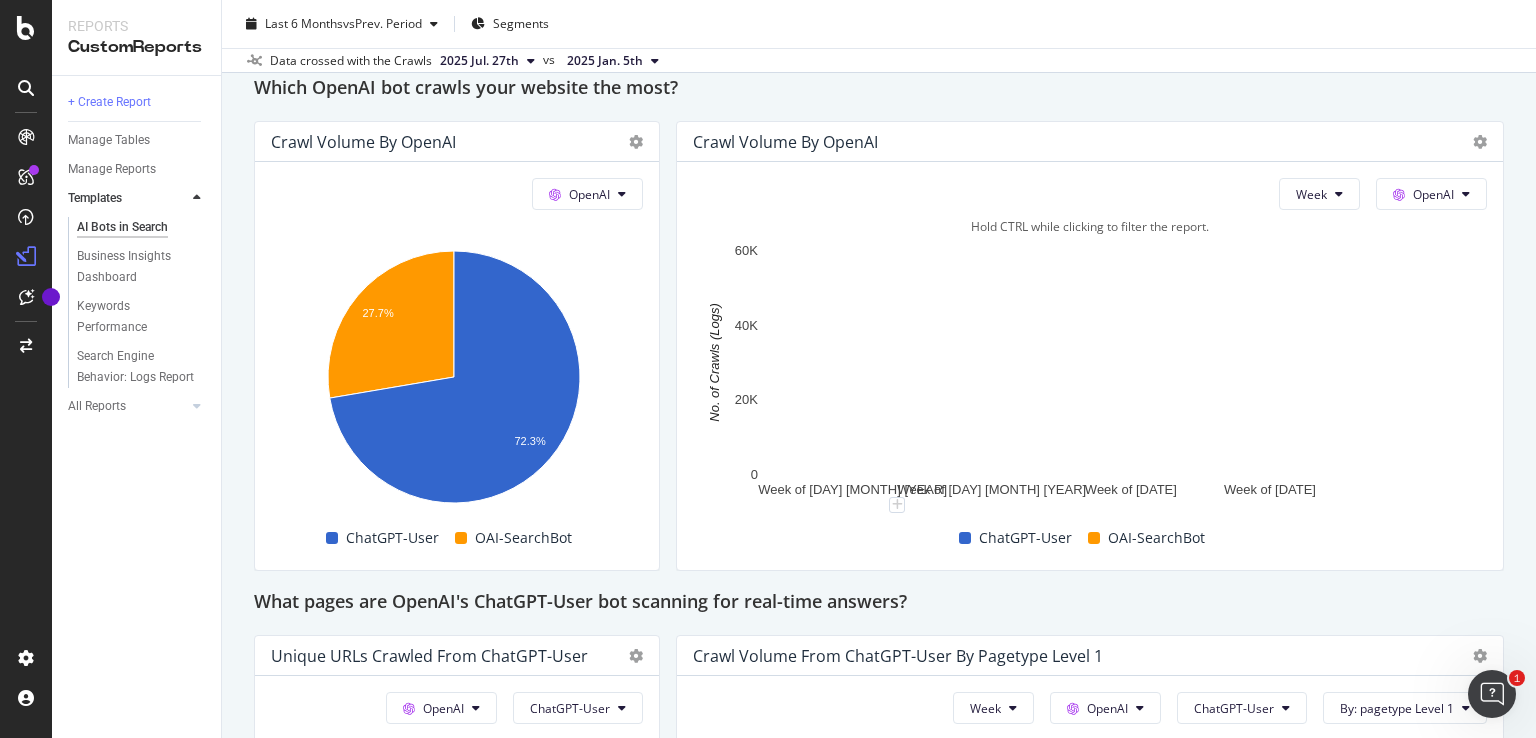 scroll, scrollTop: 1700, scrollLeft: 0, axis: vertical 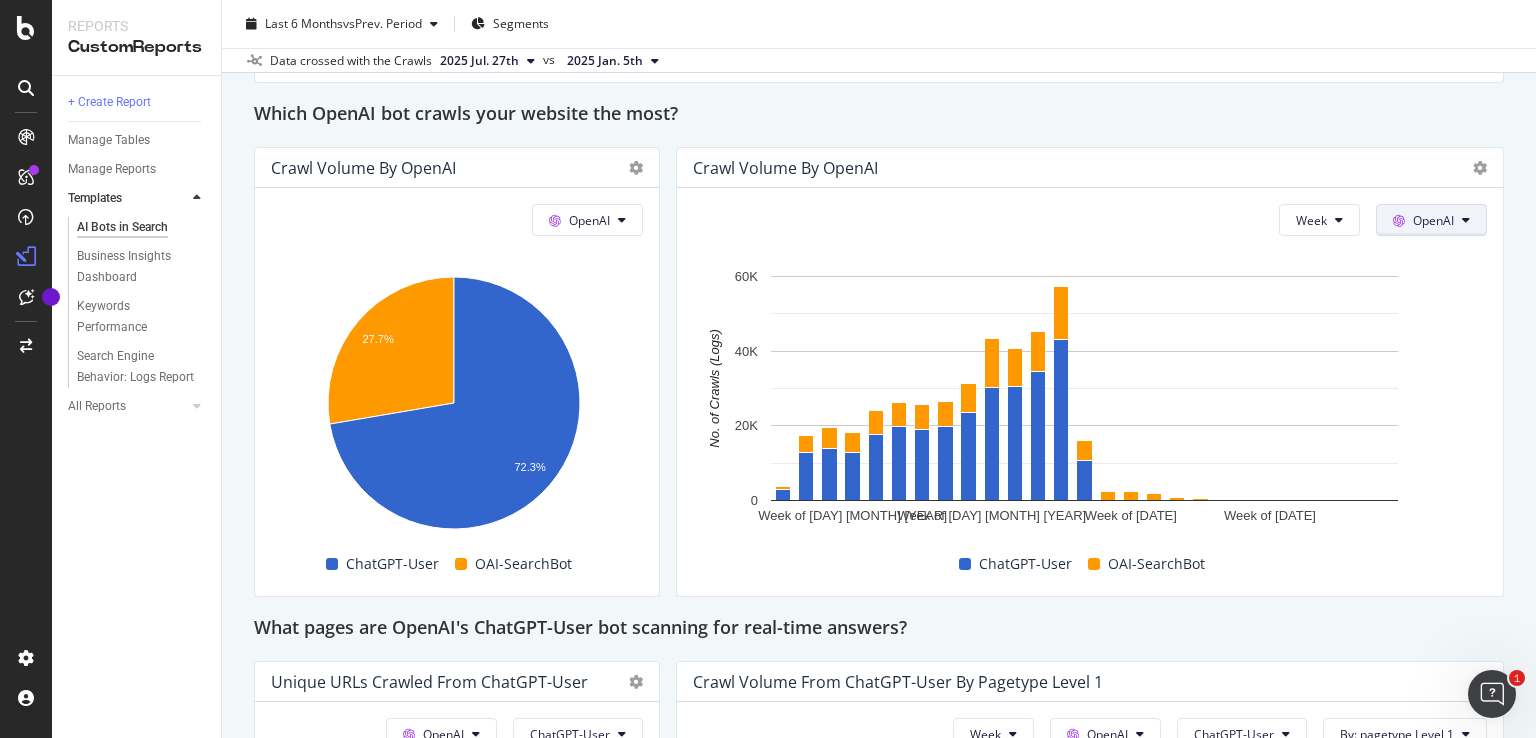 click on "OpenAI" at bounding box center [1433, 220] 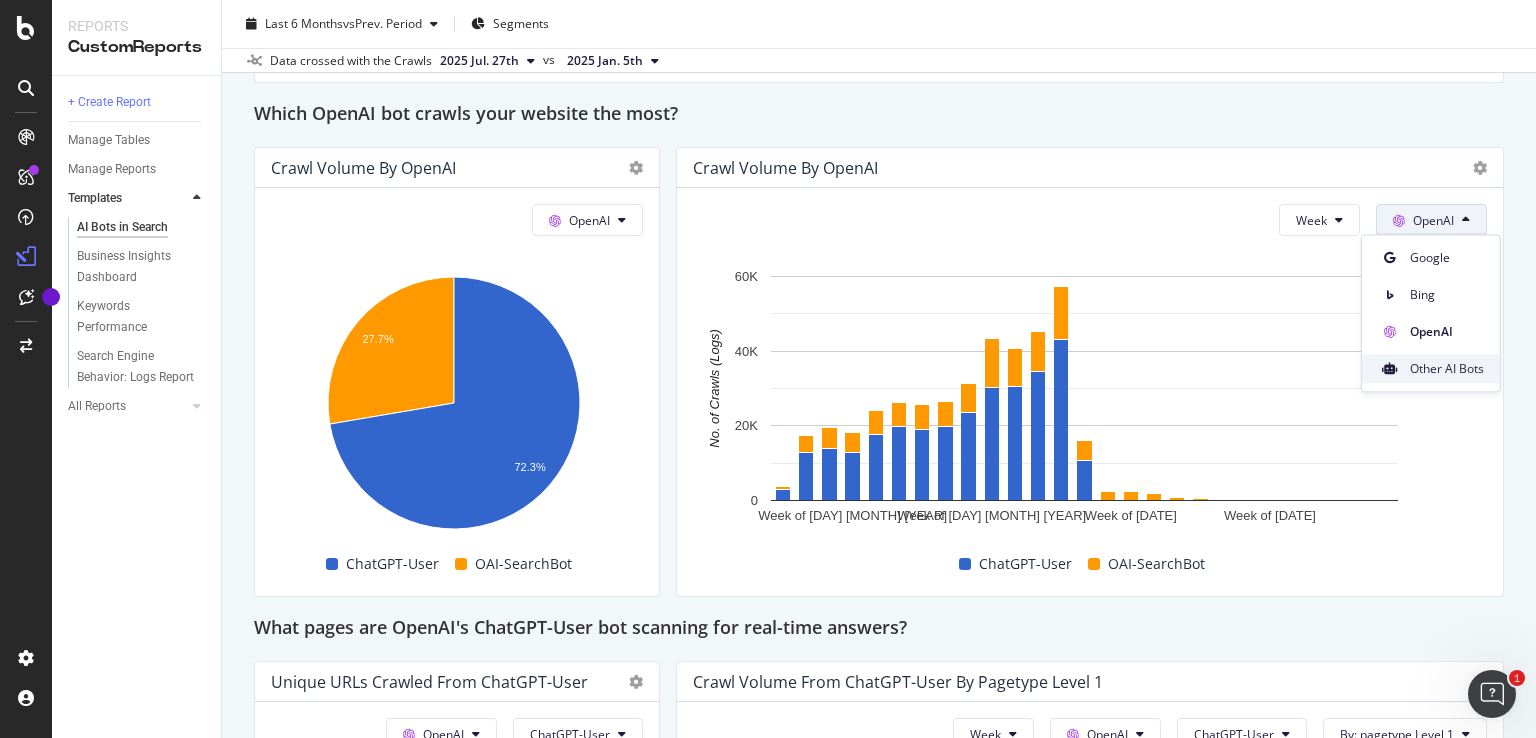 click on "Other AI Bots" at bounding box center (1447, 369) 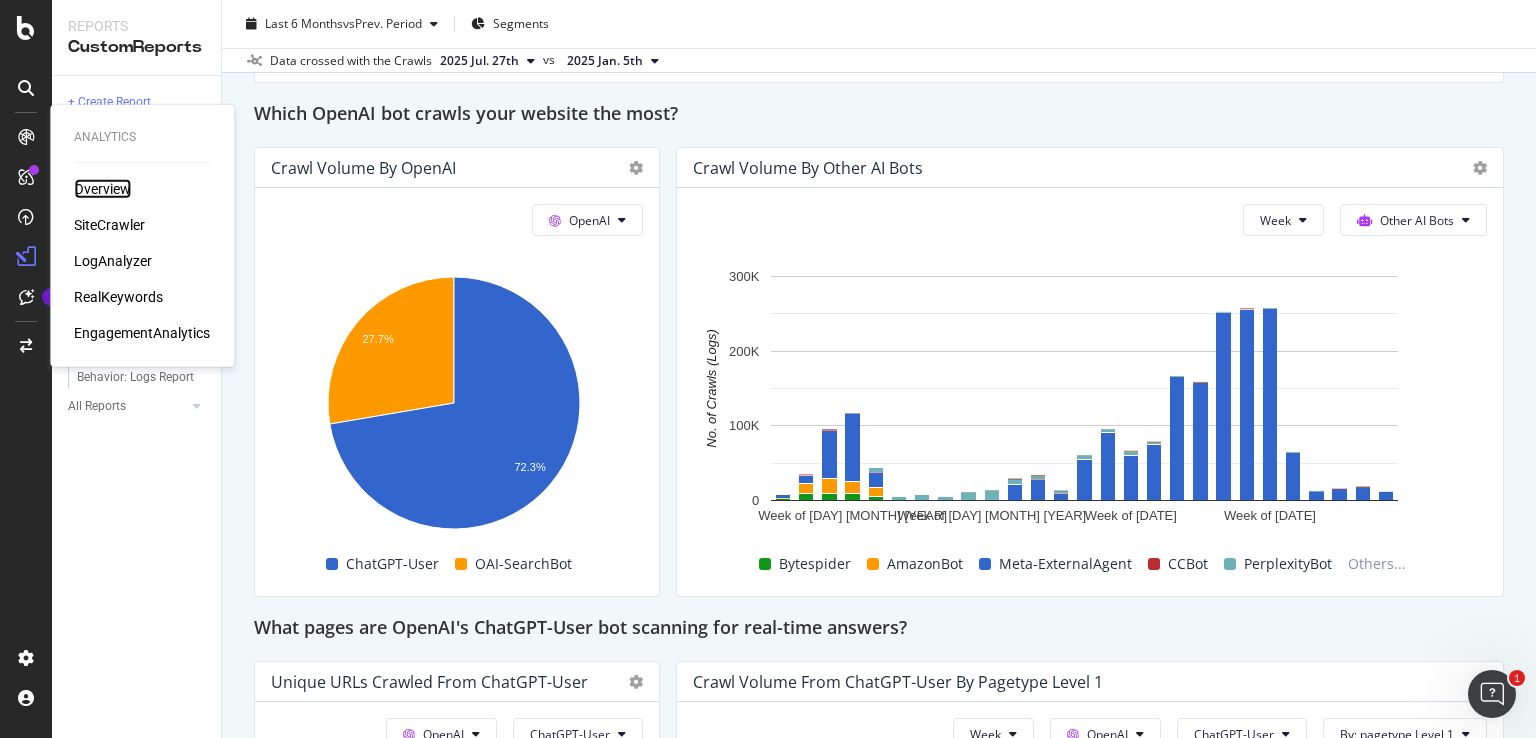 click on "Overview" at bounding box center [102, 189] 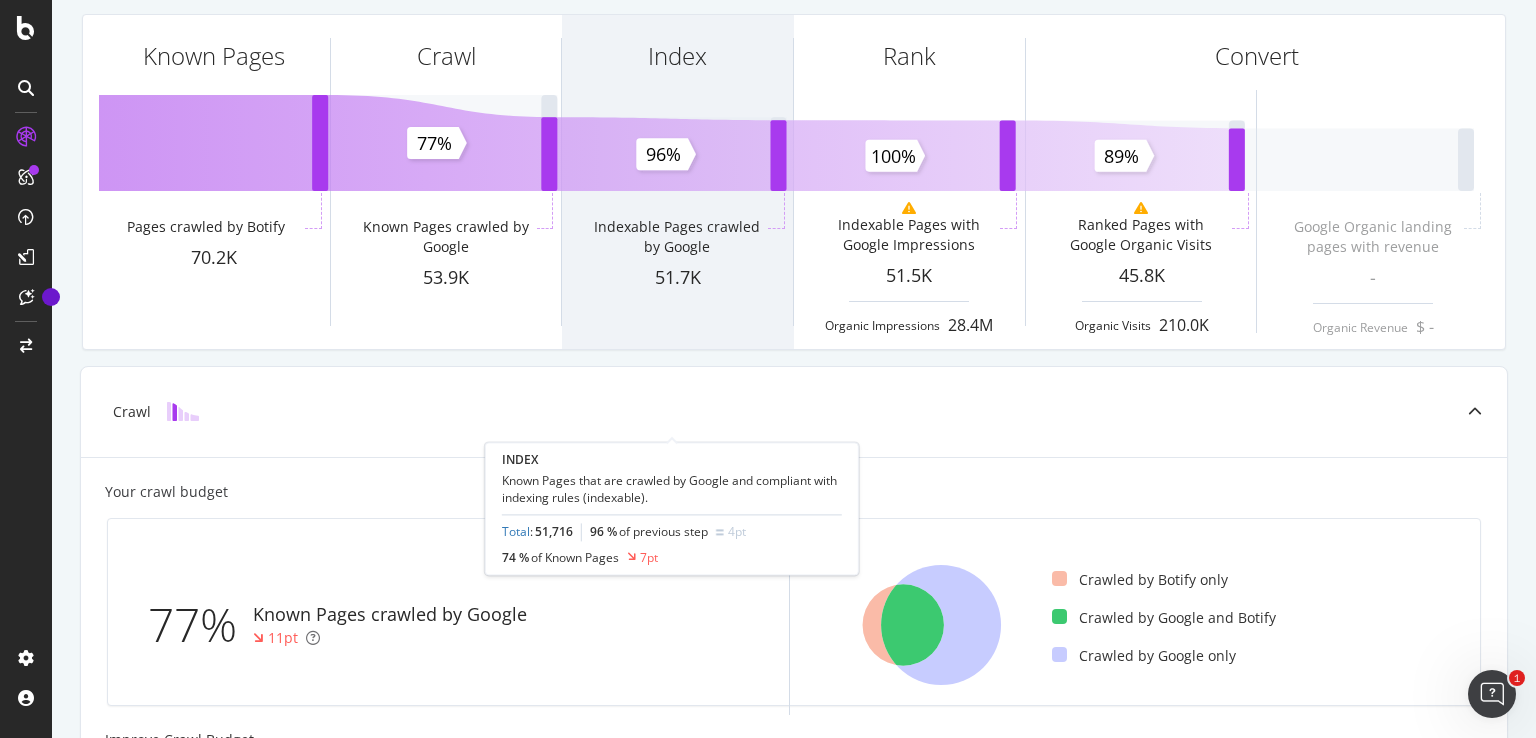 scroll, scrollTop: 0, scrollLeft: 0, axis: both 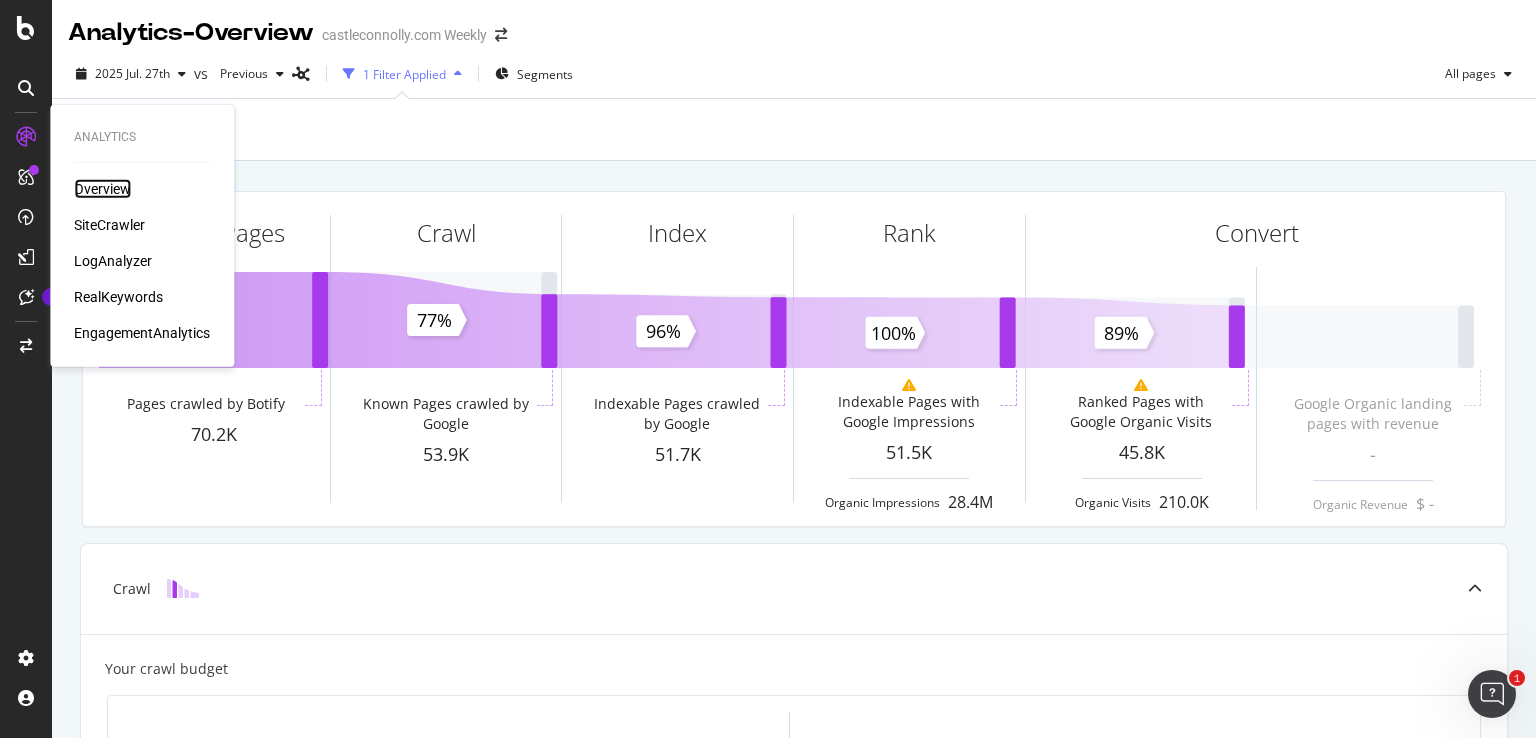 click on "Overview" at bounding box center (102, 189) 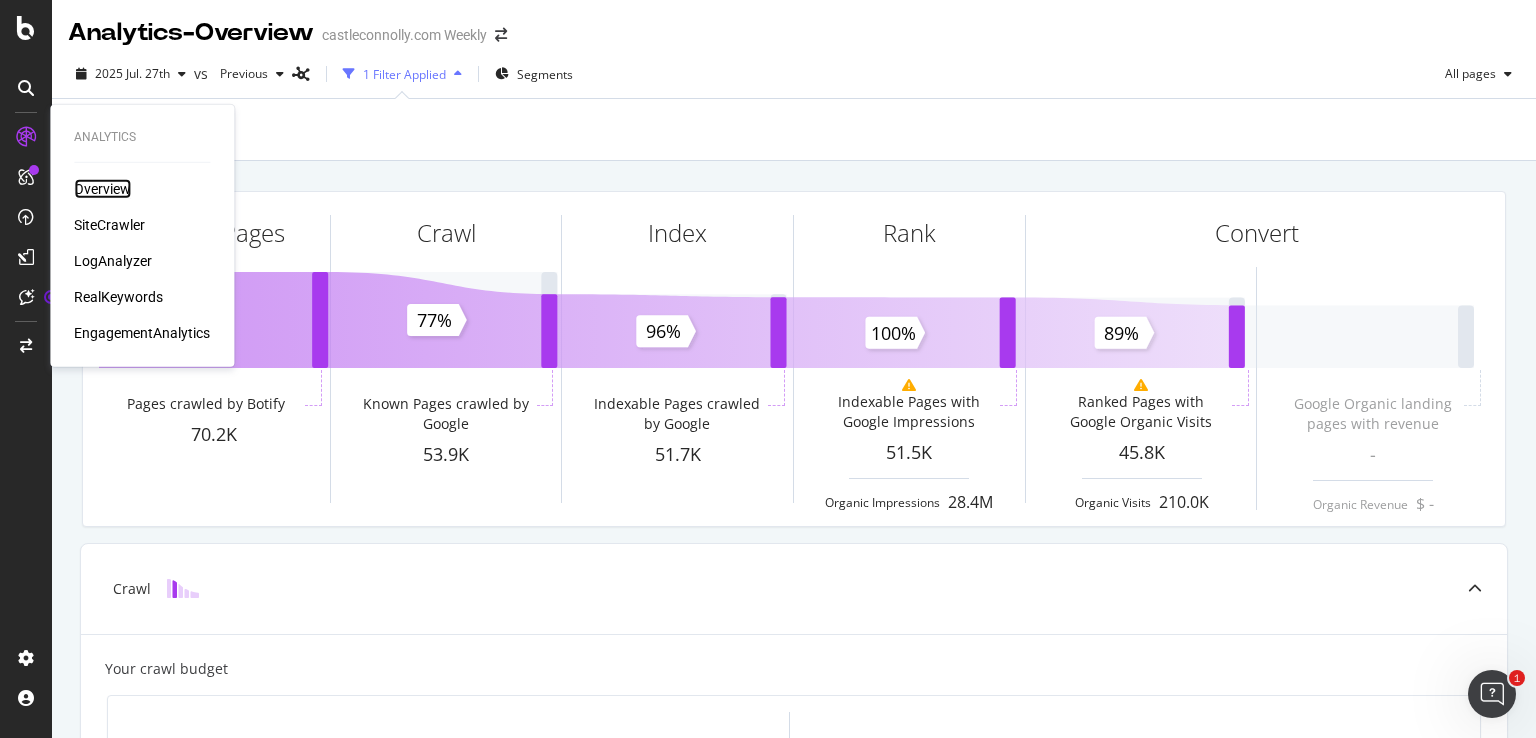 click on "Overview" at bounding box center (102, 189) 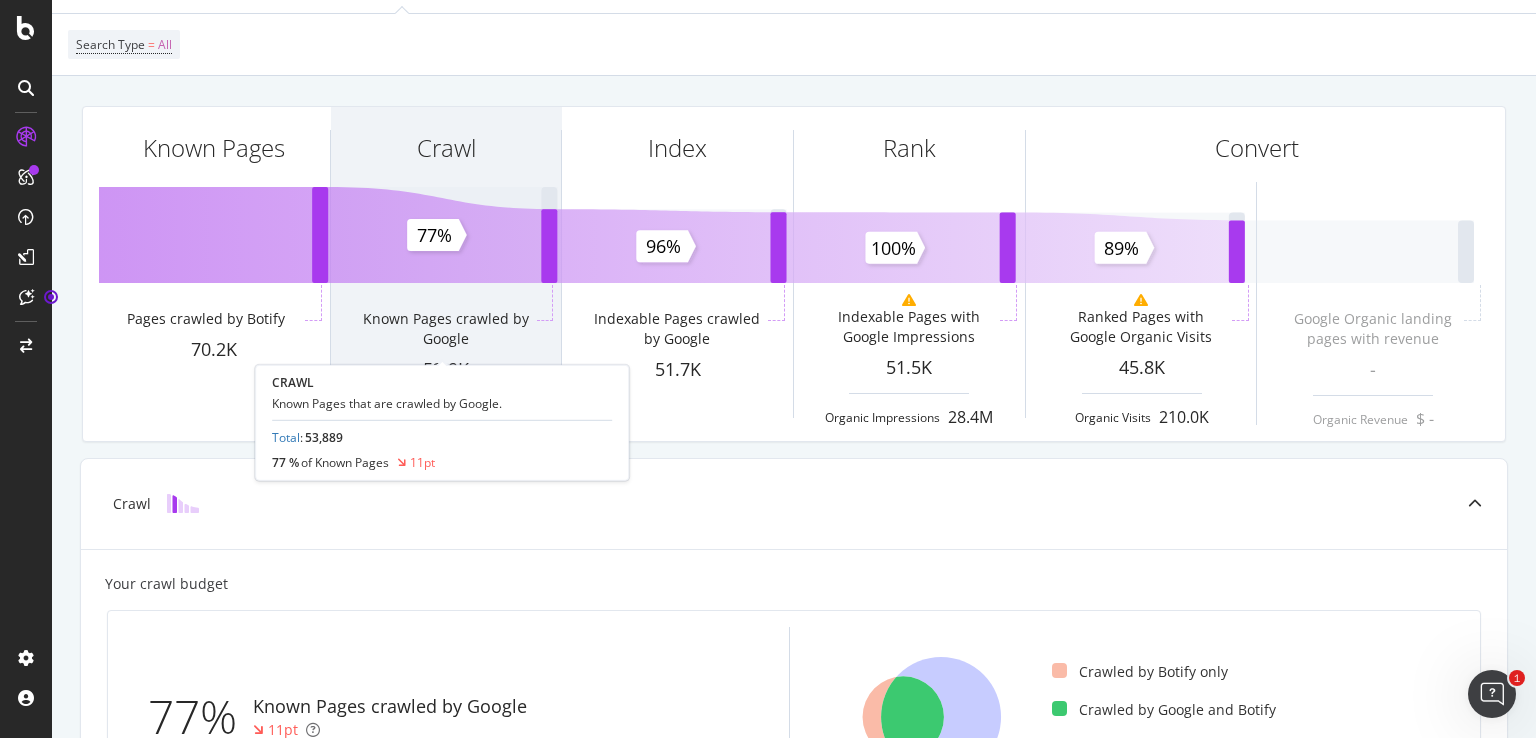 scroll, scrollTop: 0, scrollLeft: 0, axis: both 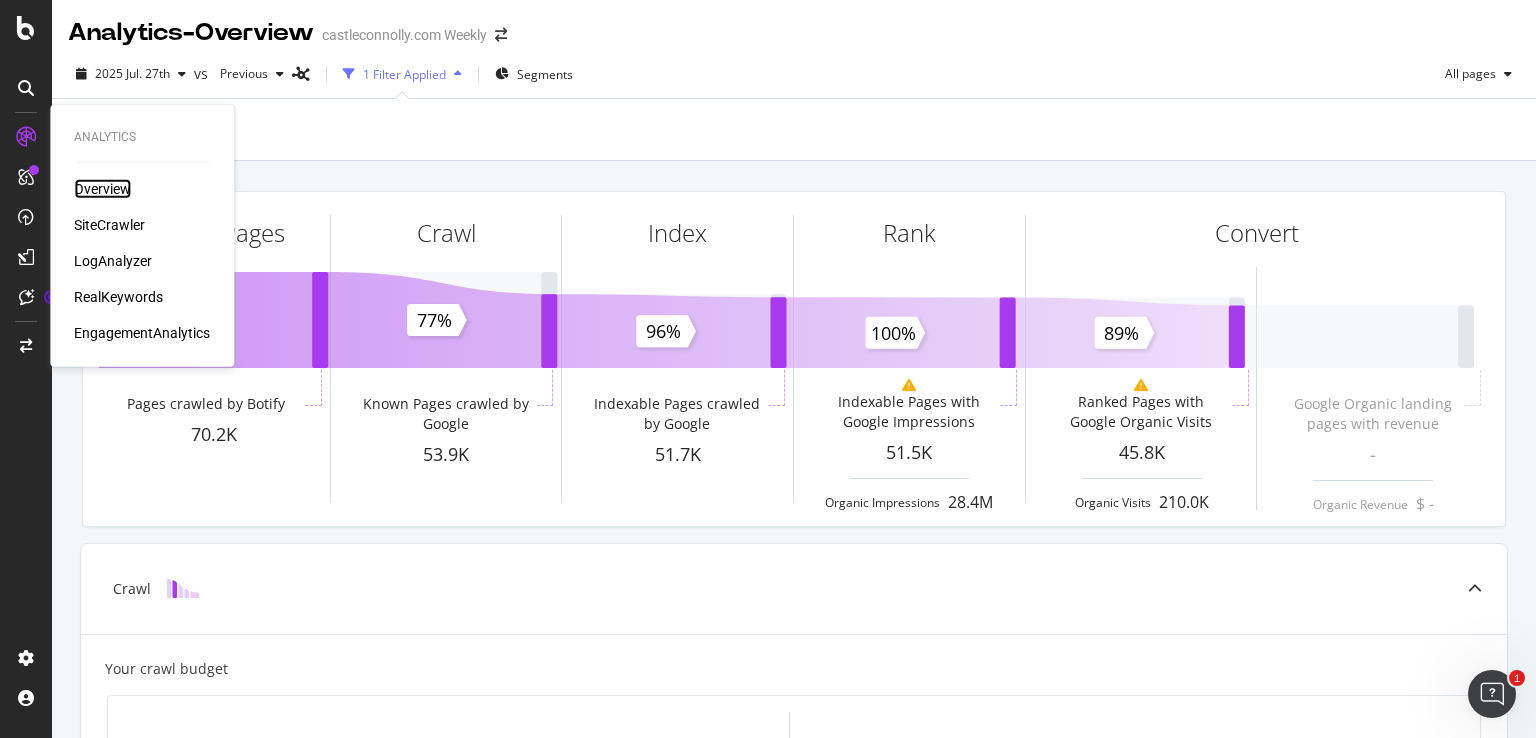 click on "Overview" at bounding box center [102, 189] 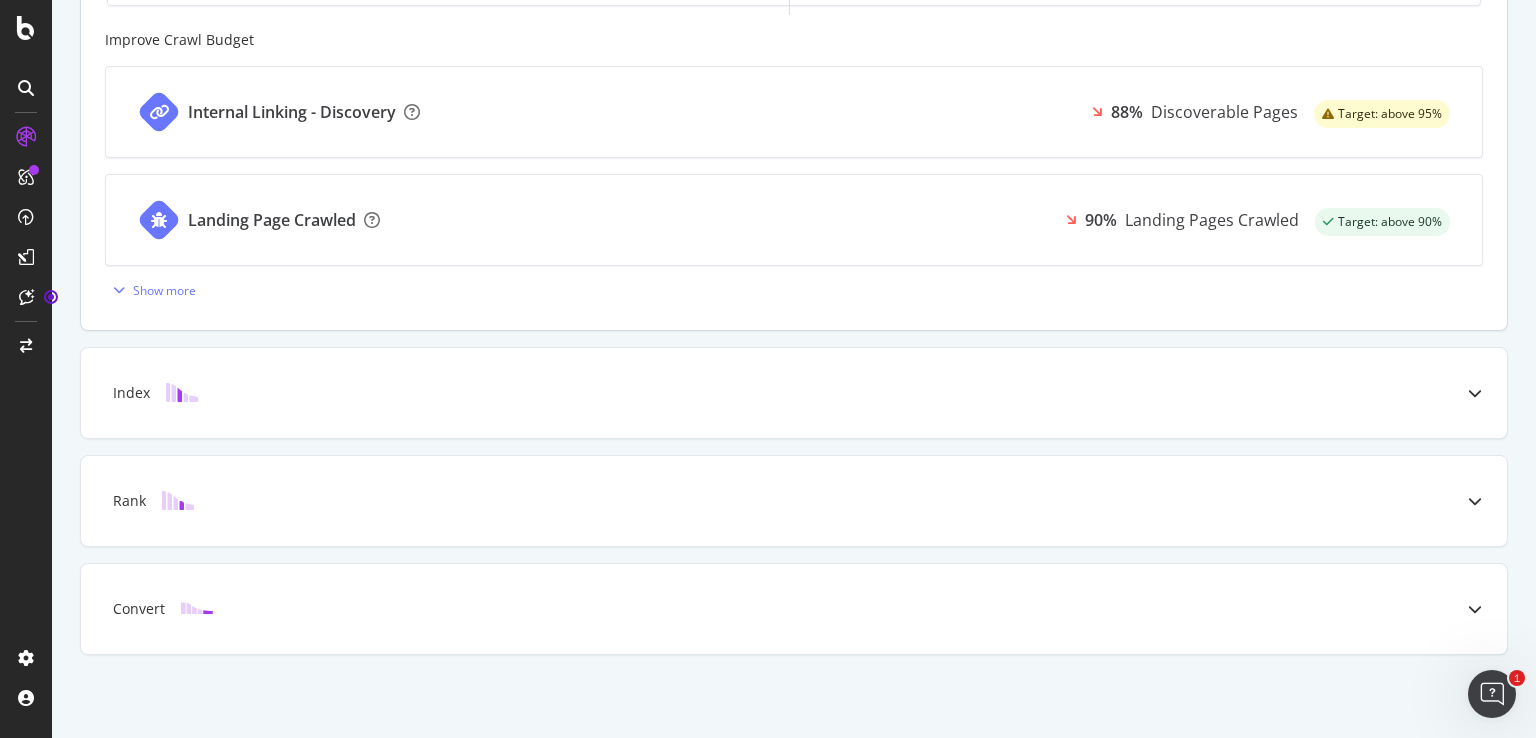 scroll, scrollTop: 577, scrollLeft: 0, axis: vertical 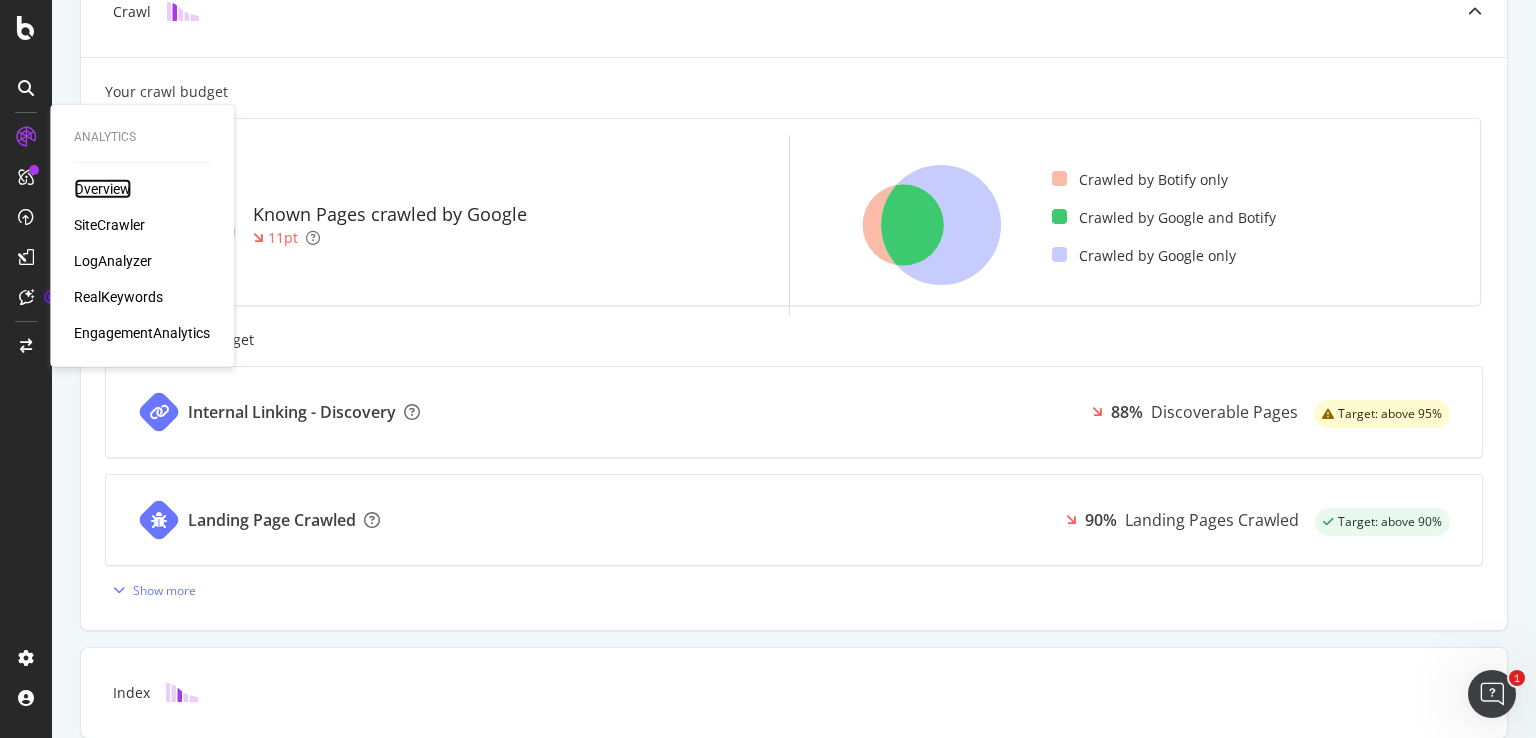 click on "Overview" at bounding box center [102, 189] 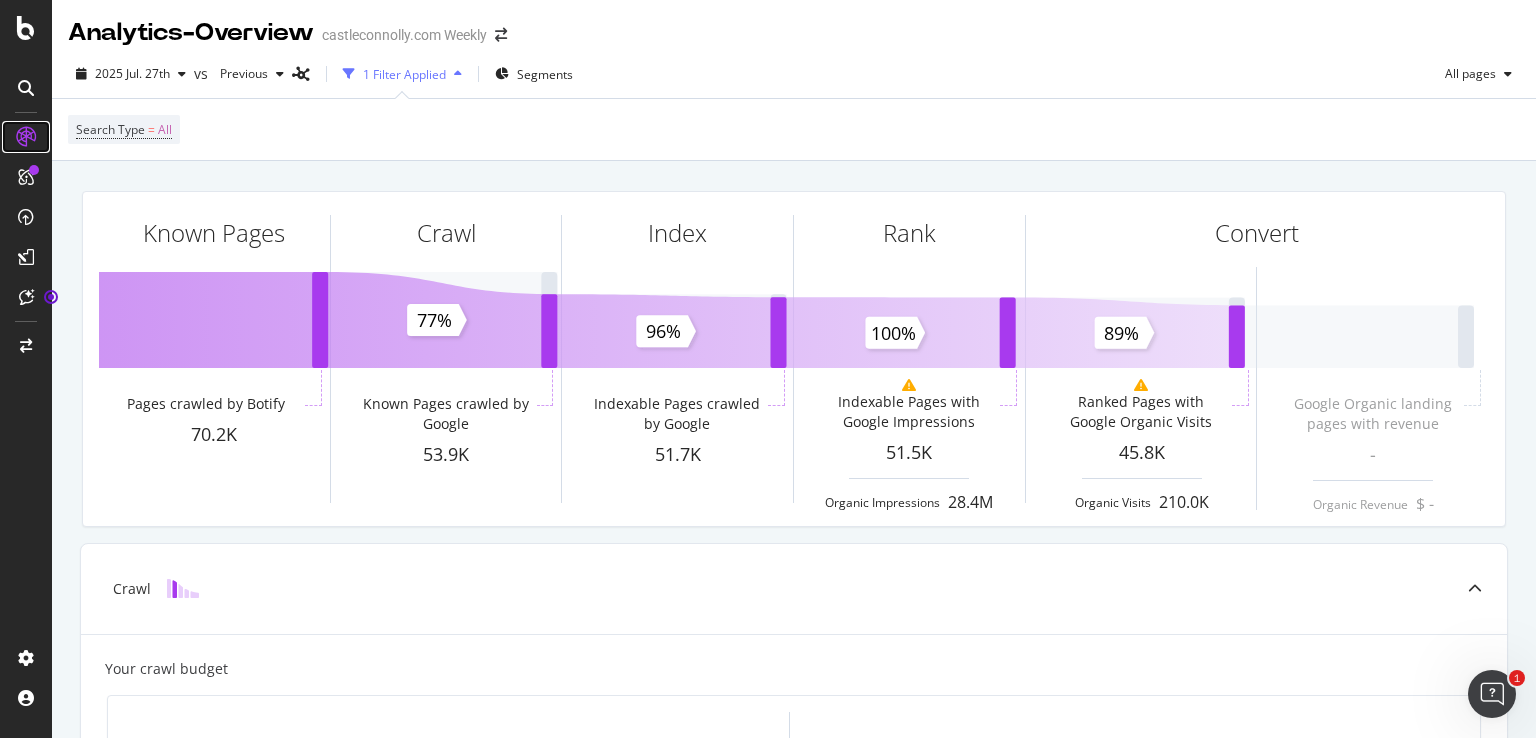 click at bounding box center [26, 137] 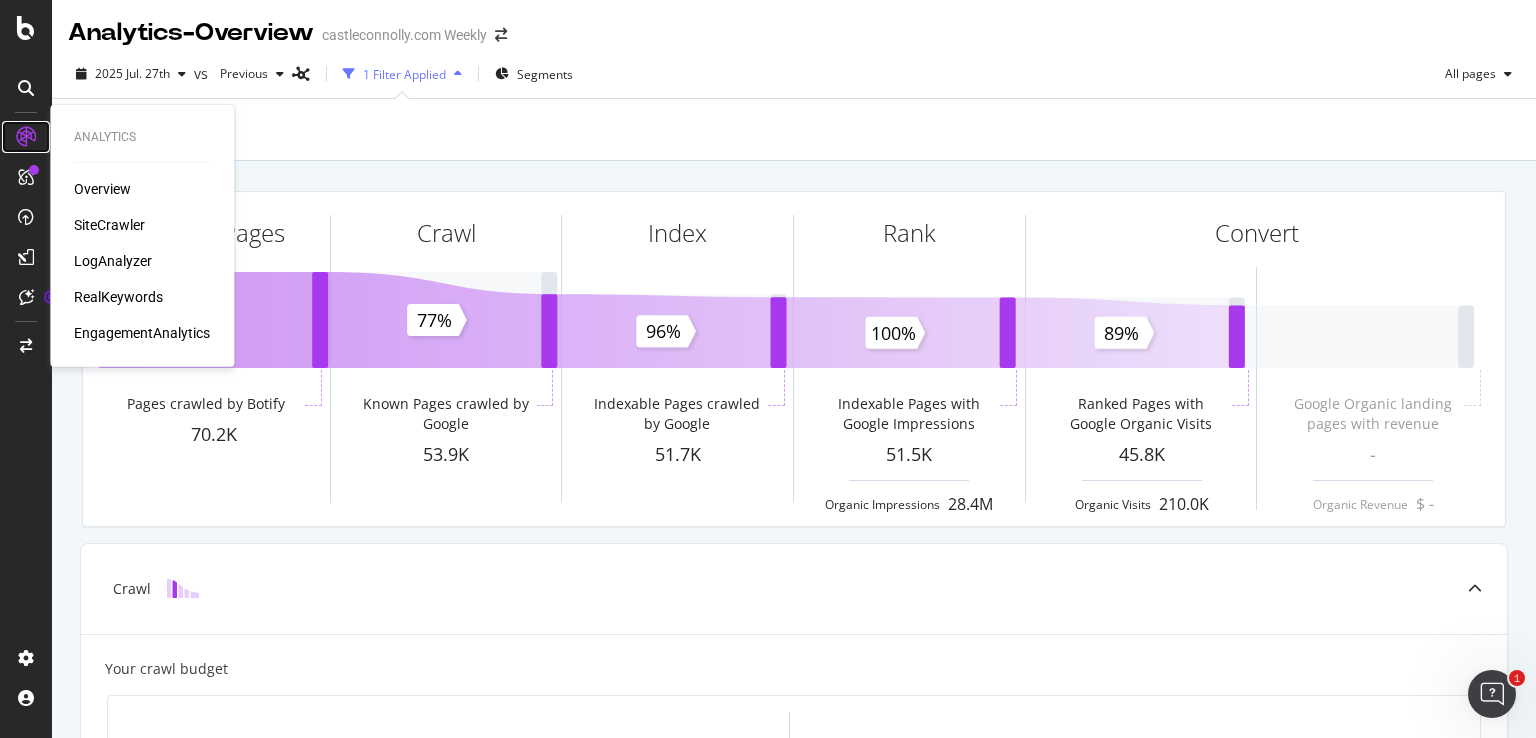 click at bounding box center [26, 137] 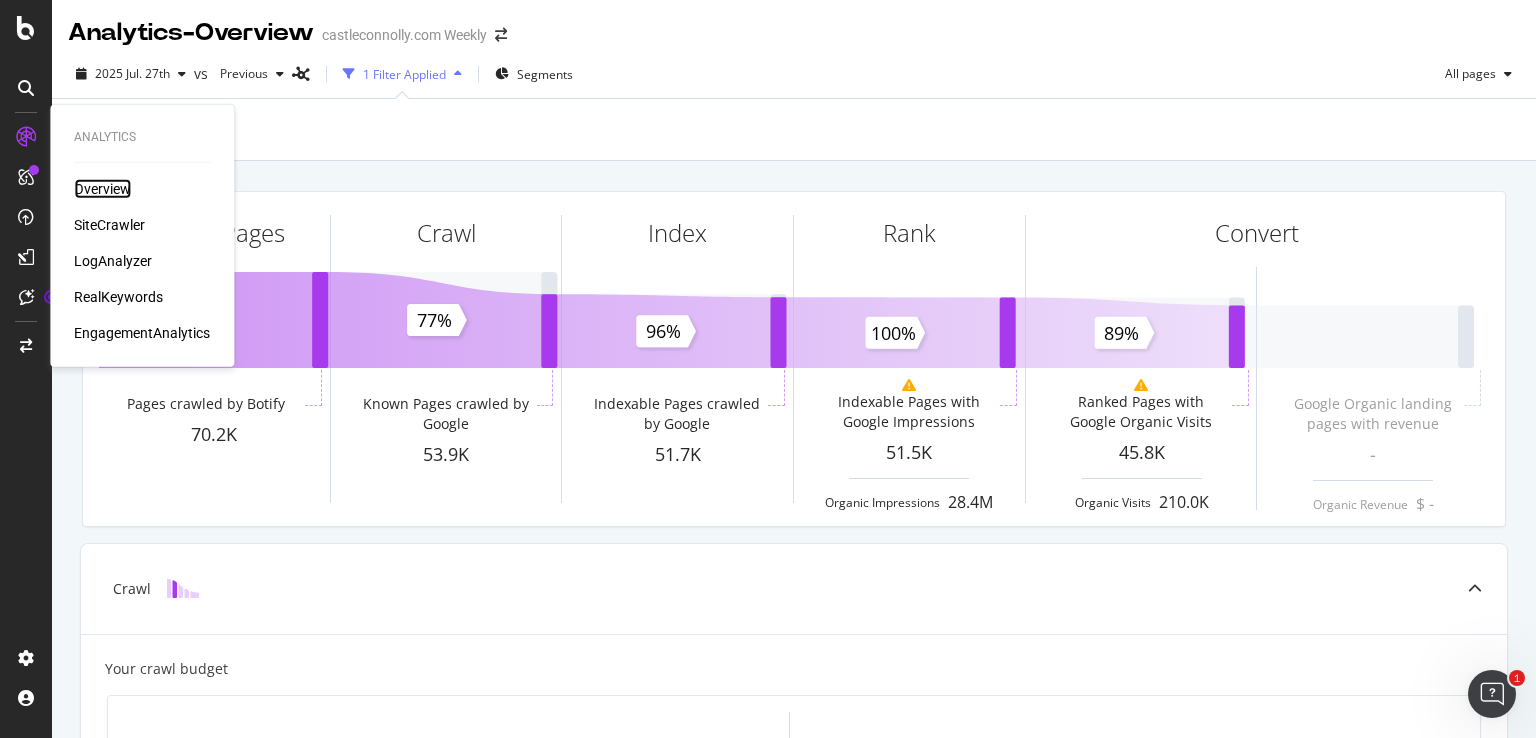 click on "Overview" at bounding box center [102, 189] 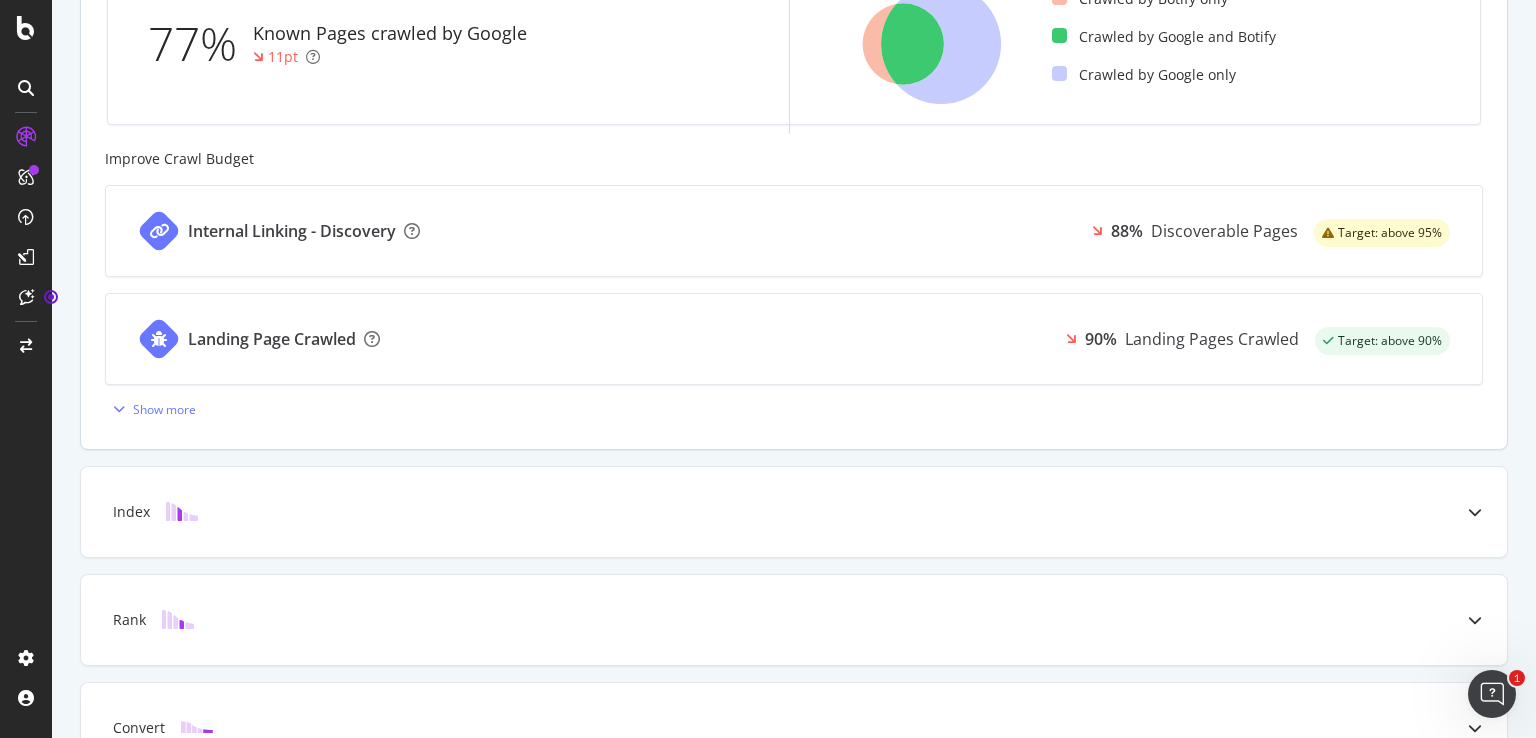 scroll, scrollTop: 577, scrollLeft: 0, axis: vertical 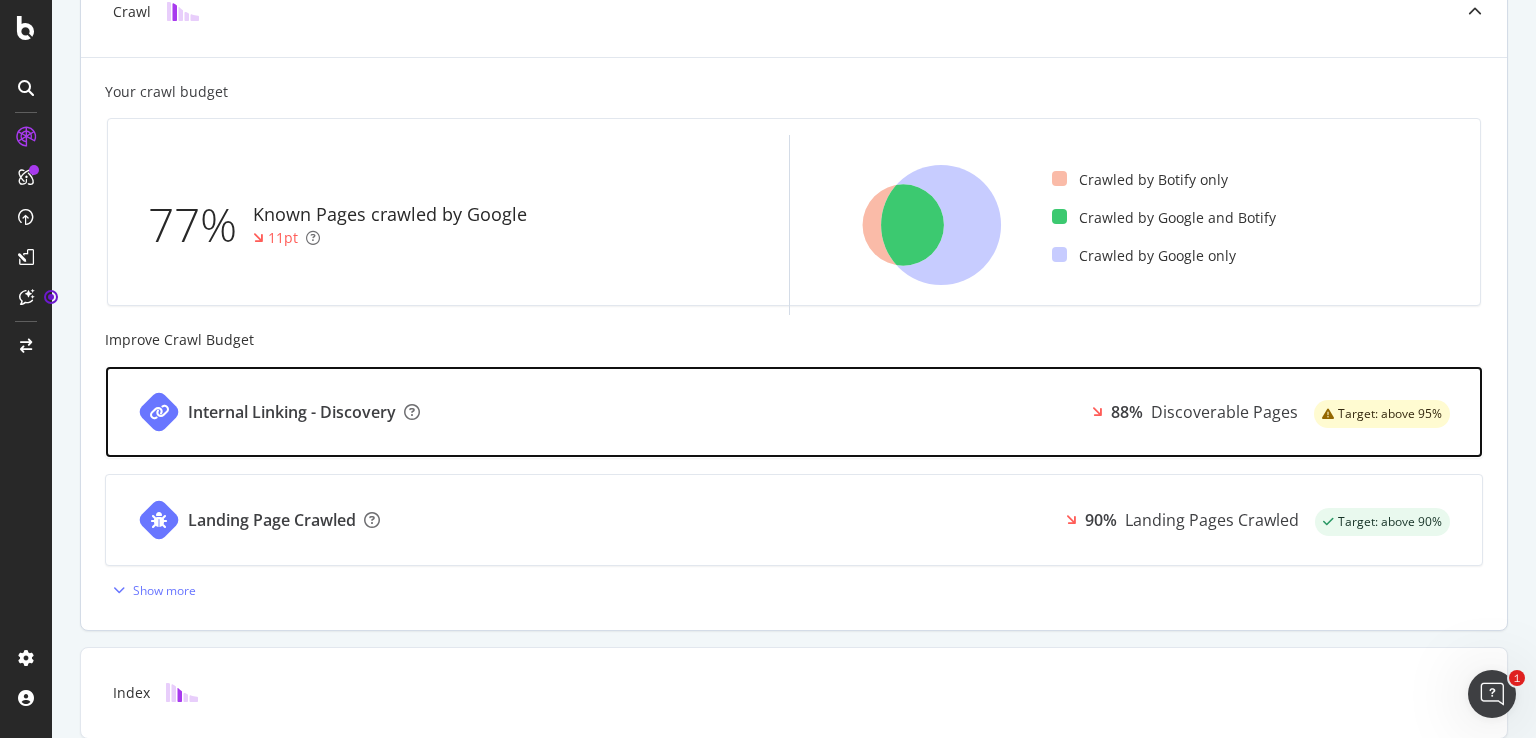 click on "Internal Linking - Discovery" at bounding box center (292, 412) 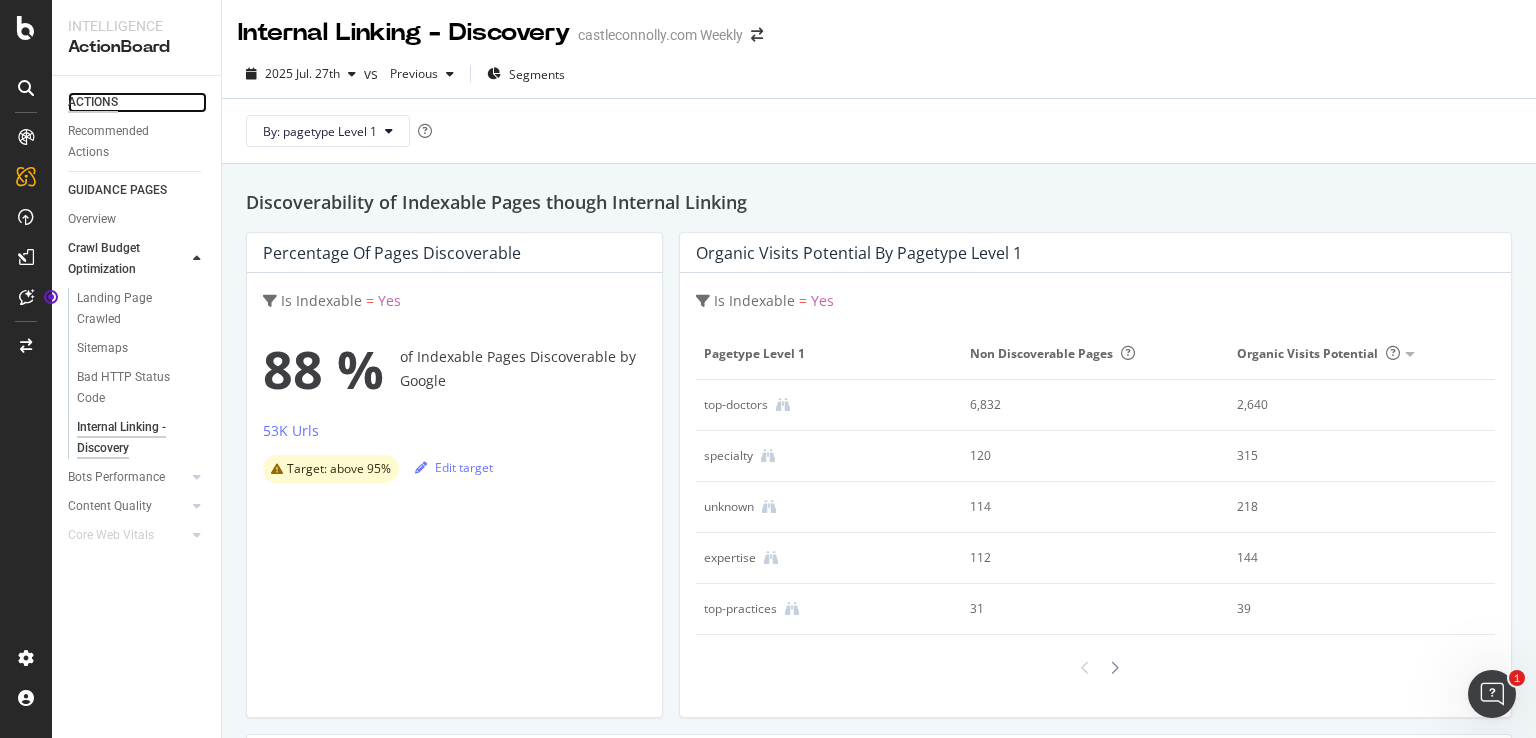 click on "ACTIONS" at bounding box center (93, 102) 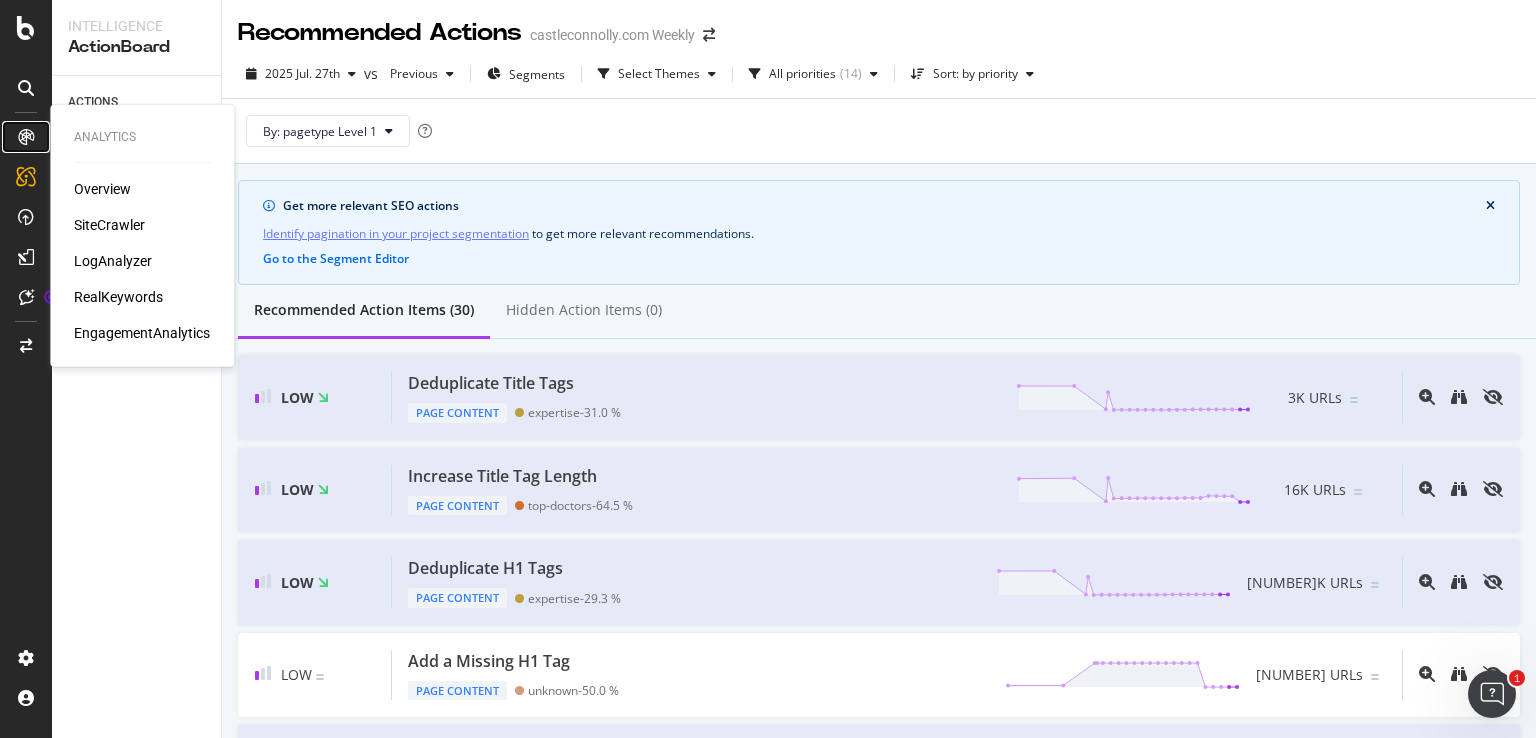 click at bounding box center (26, 137) 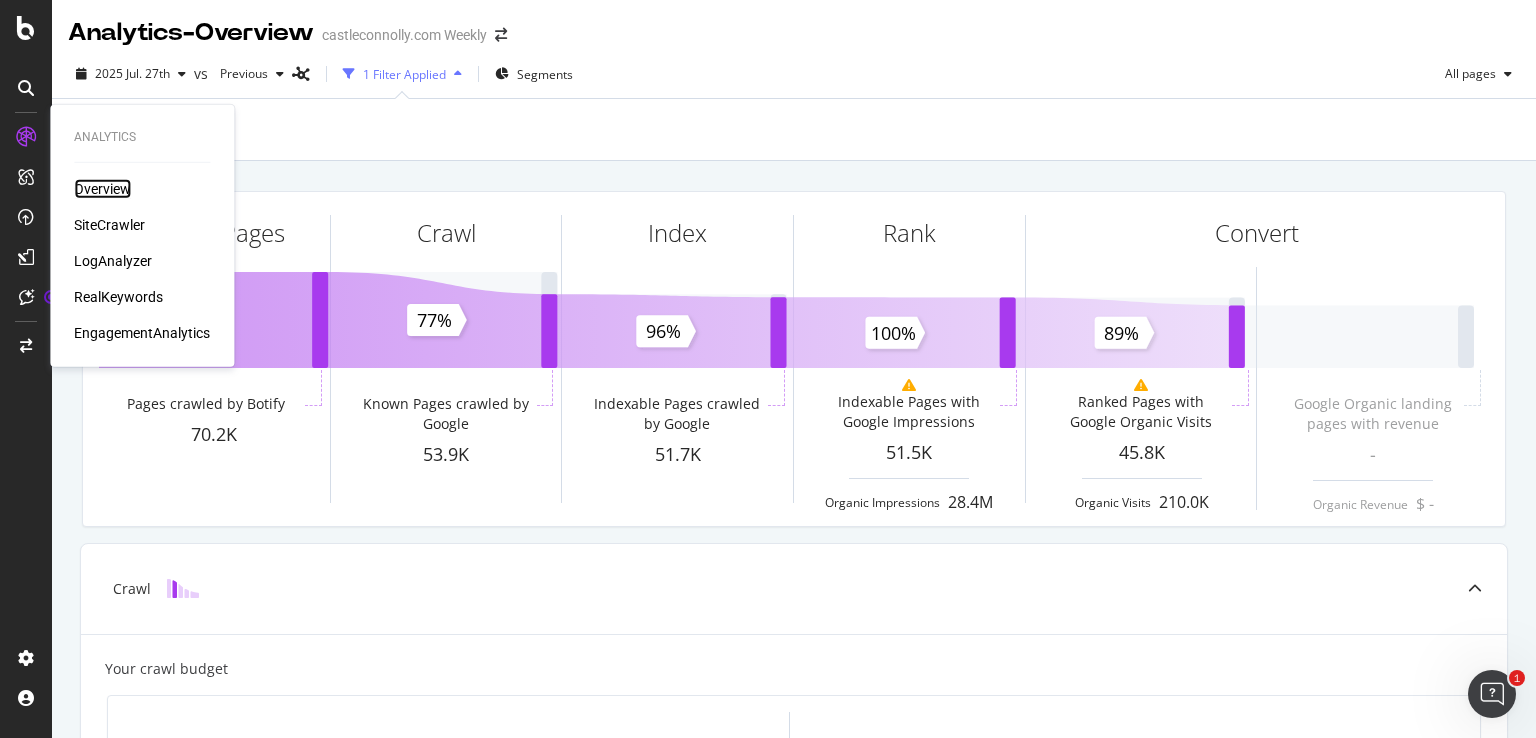 click on "Overview" at bounding box center (102, 189) 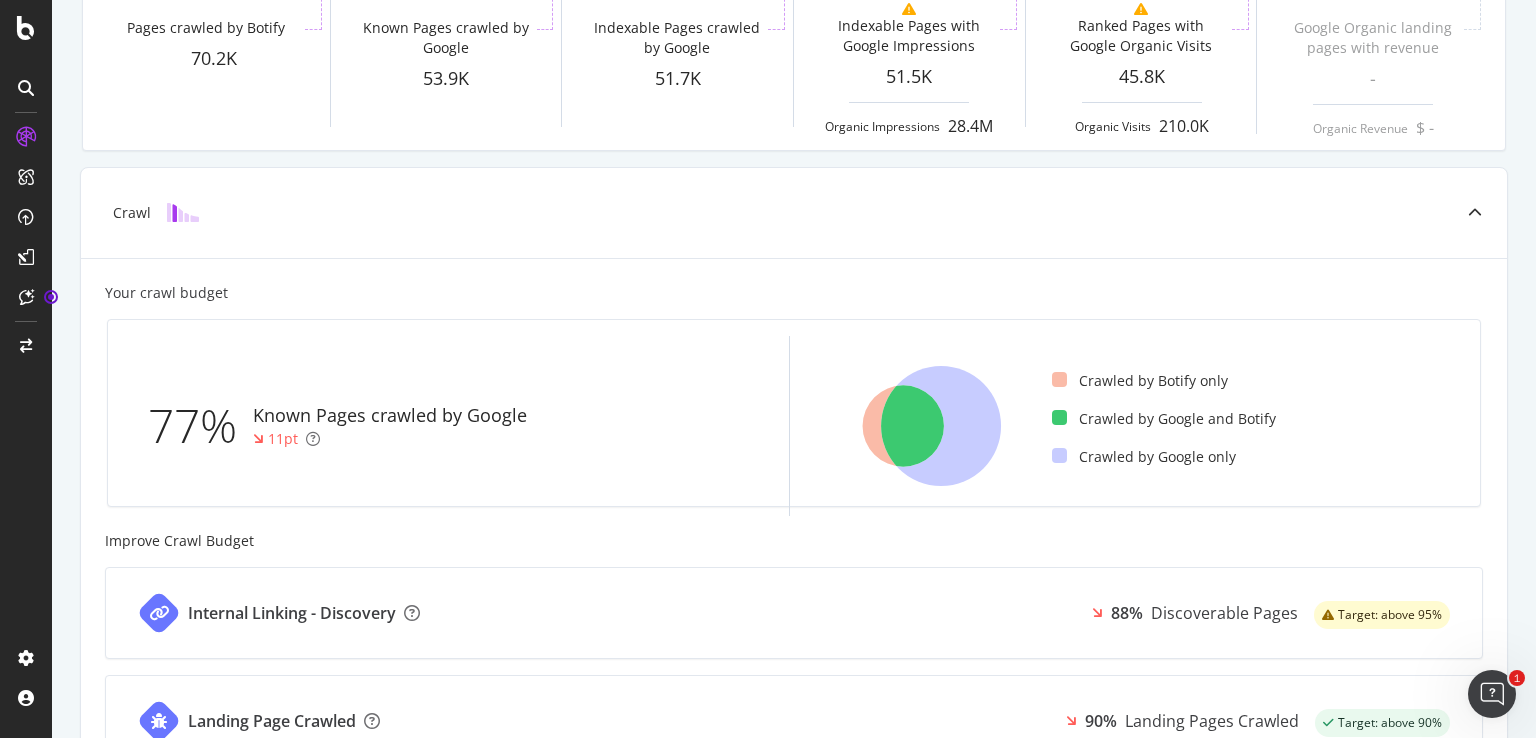scroll, scrollTop: 177, scrollLeft: 0, axis: vertical 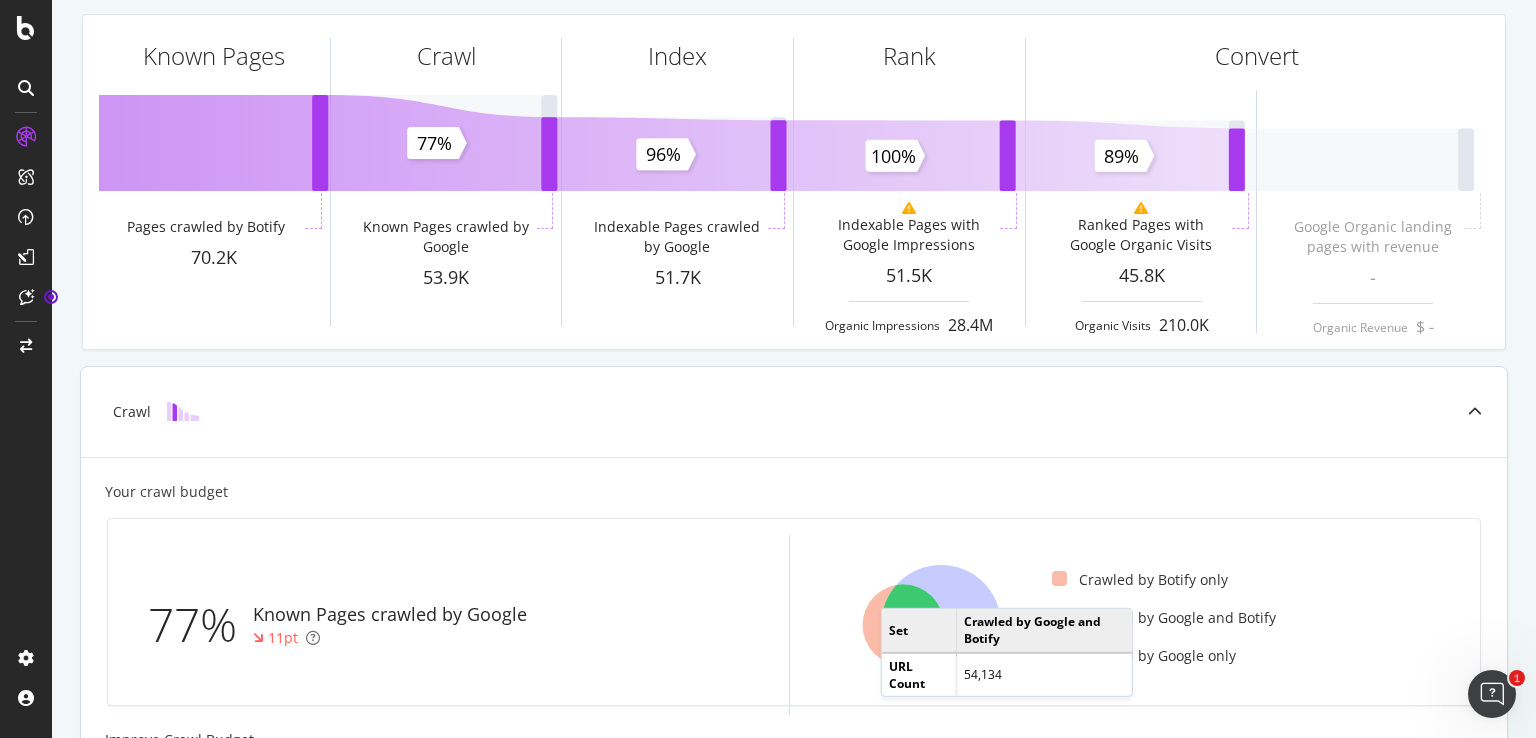 click 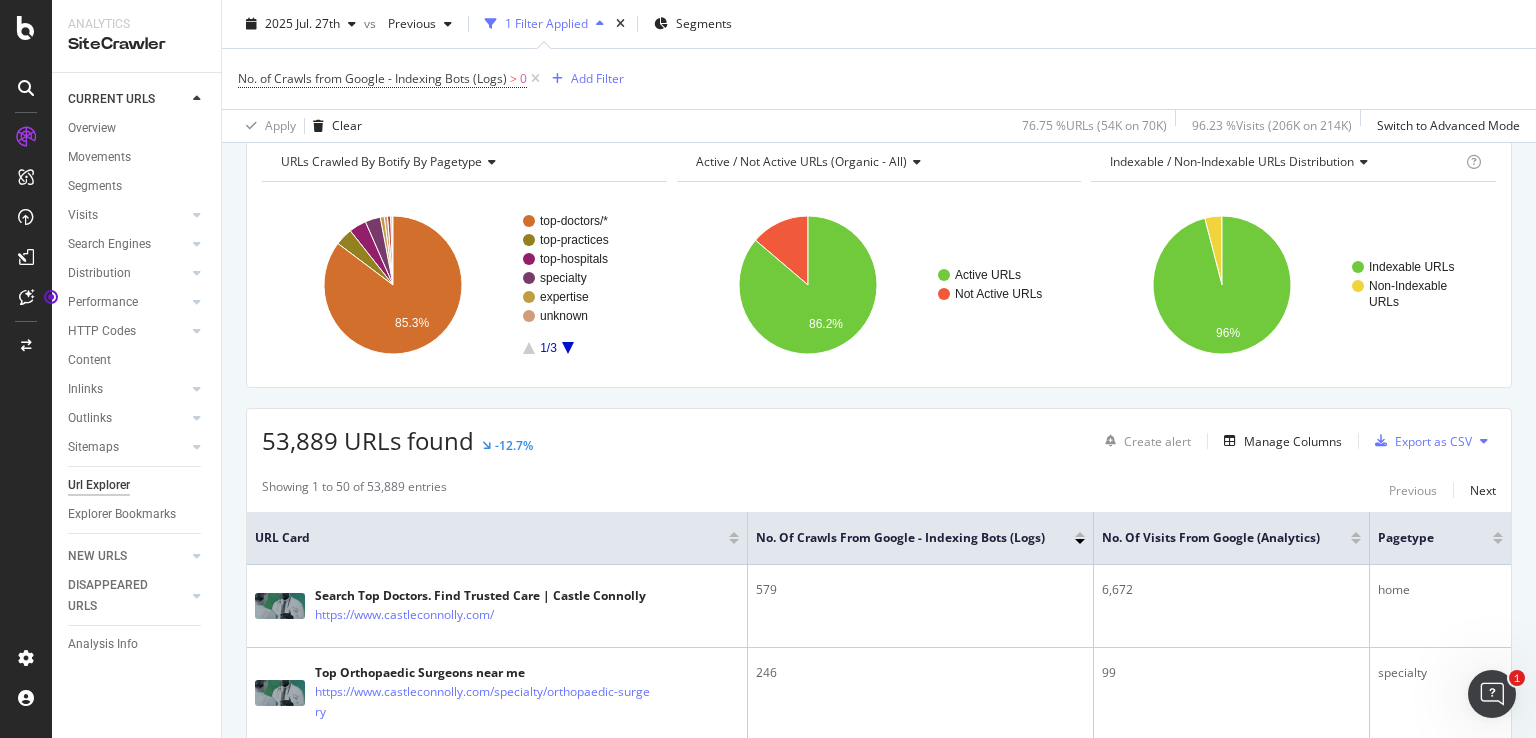 scroll, scrollTop: 0, scrollLeft: 0, axis: both 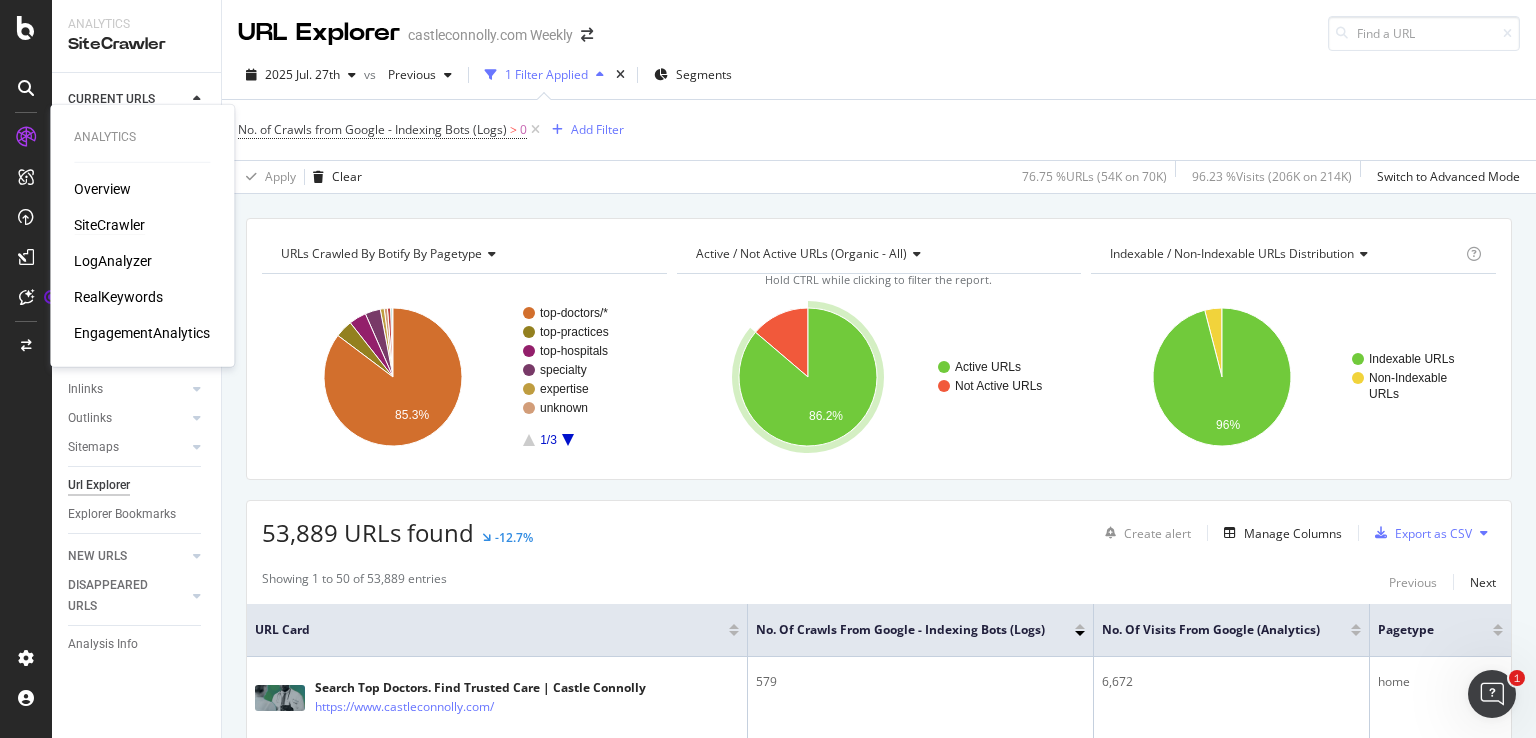 click on "SiteCrawler" at bounding box center (109, 225) 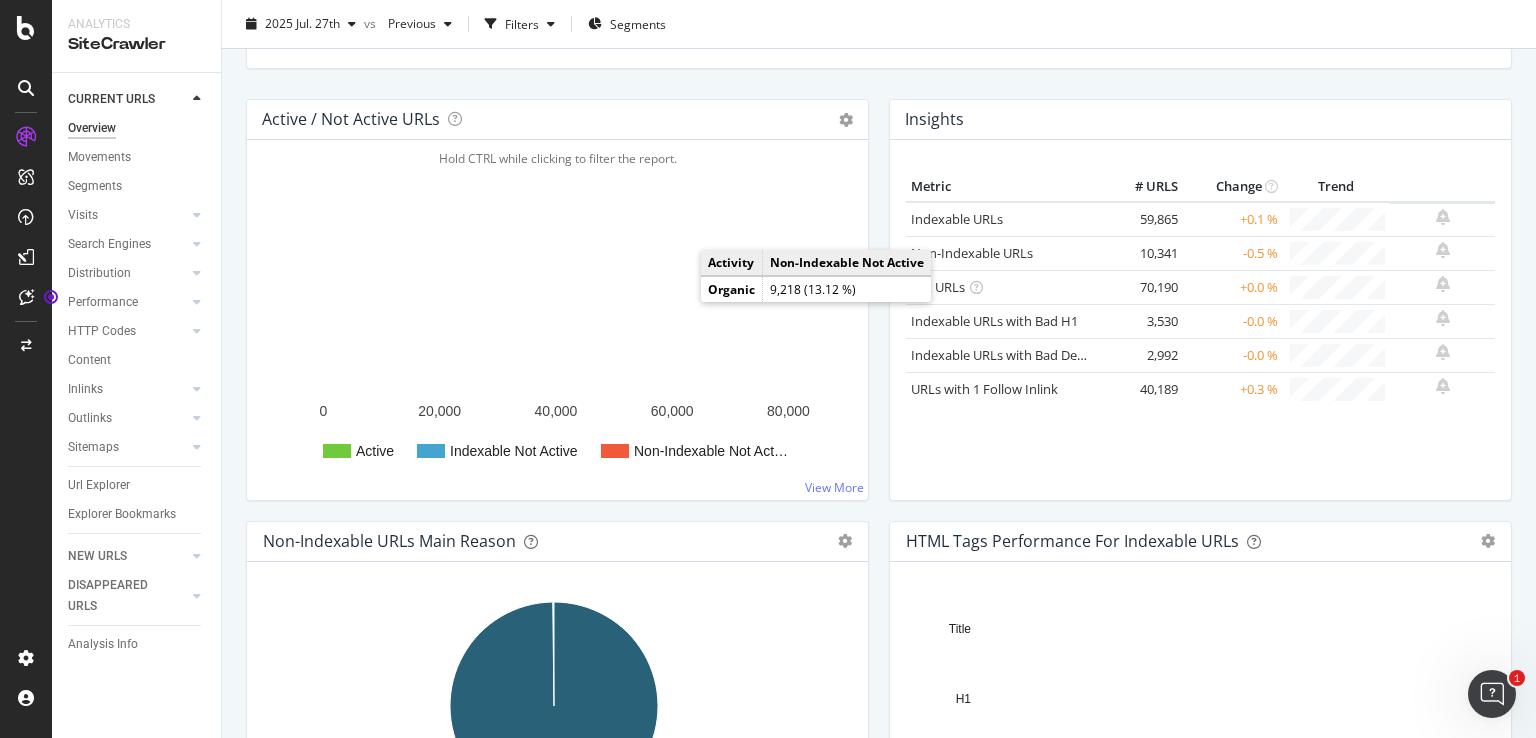 scroll, scrollTop: 0, scrollLeft: 0, axis: both 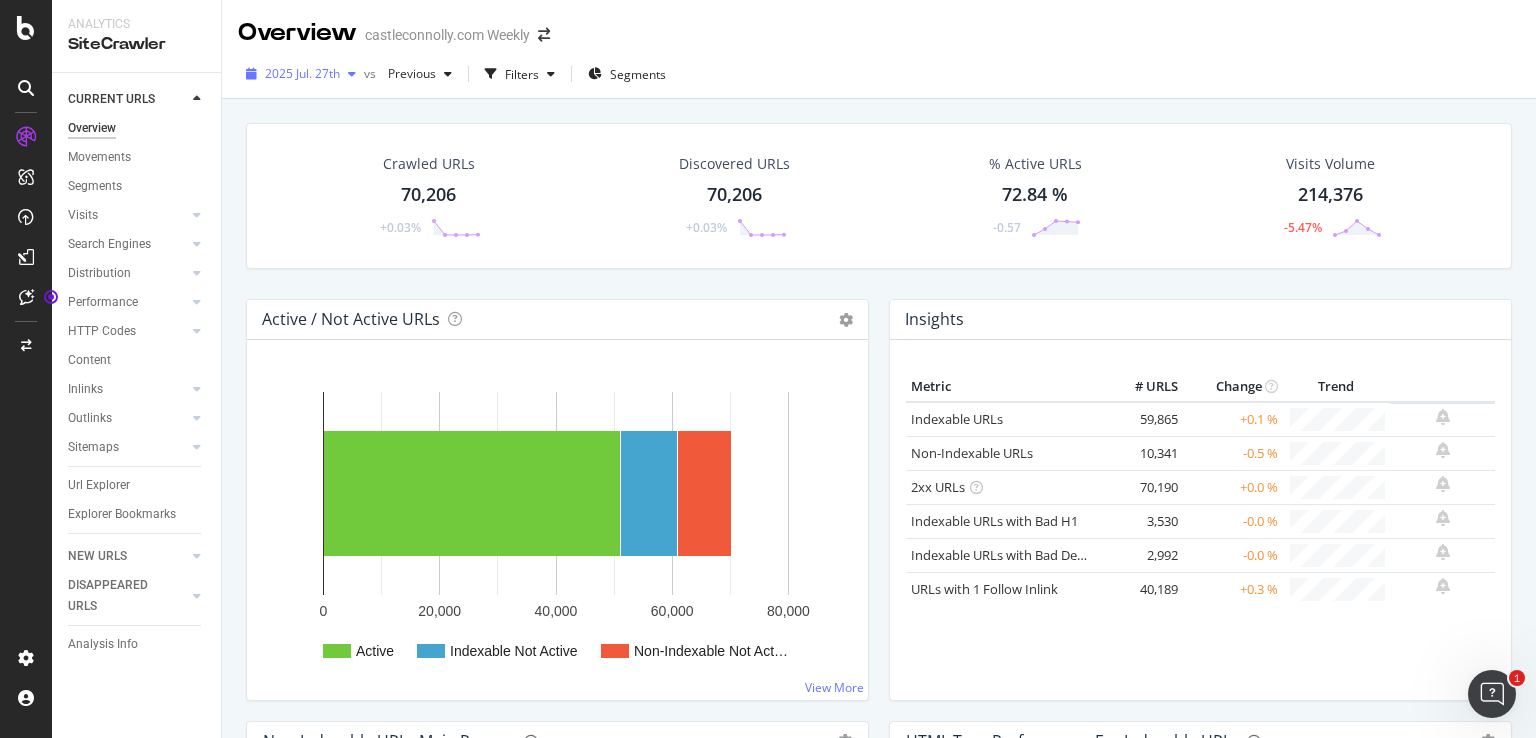 click on "2025 Jul. 27th" at bounding box center [302, 73] 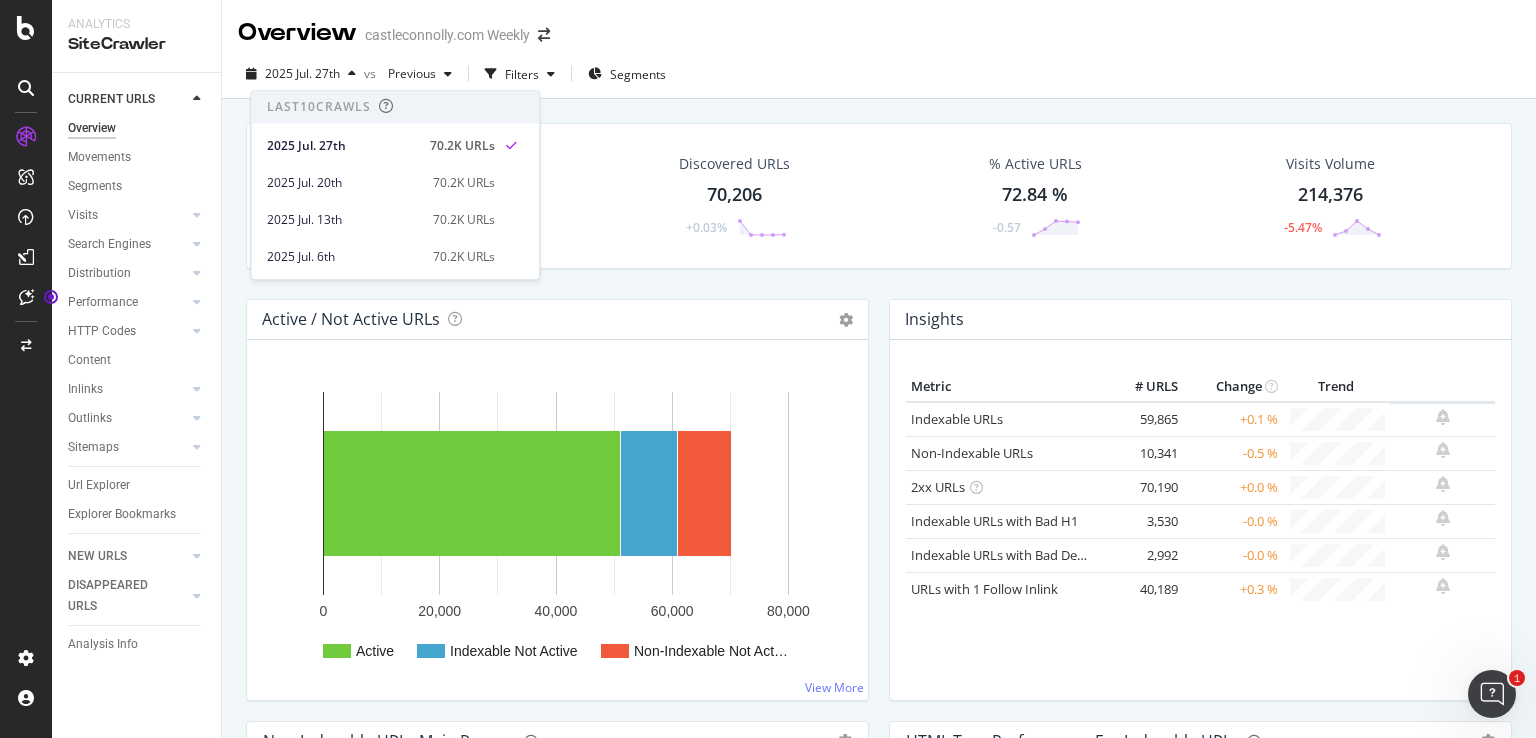 click on "Insights
Metric
# URLS
Change
Trend
Indexable URLs
59,865
+0.1 %
Non-Indexable URLs" at bounding box center (1200, 510) 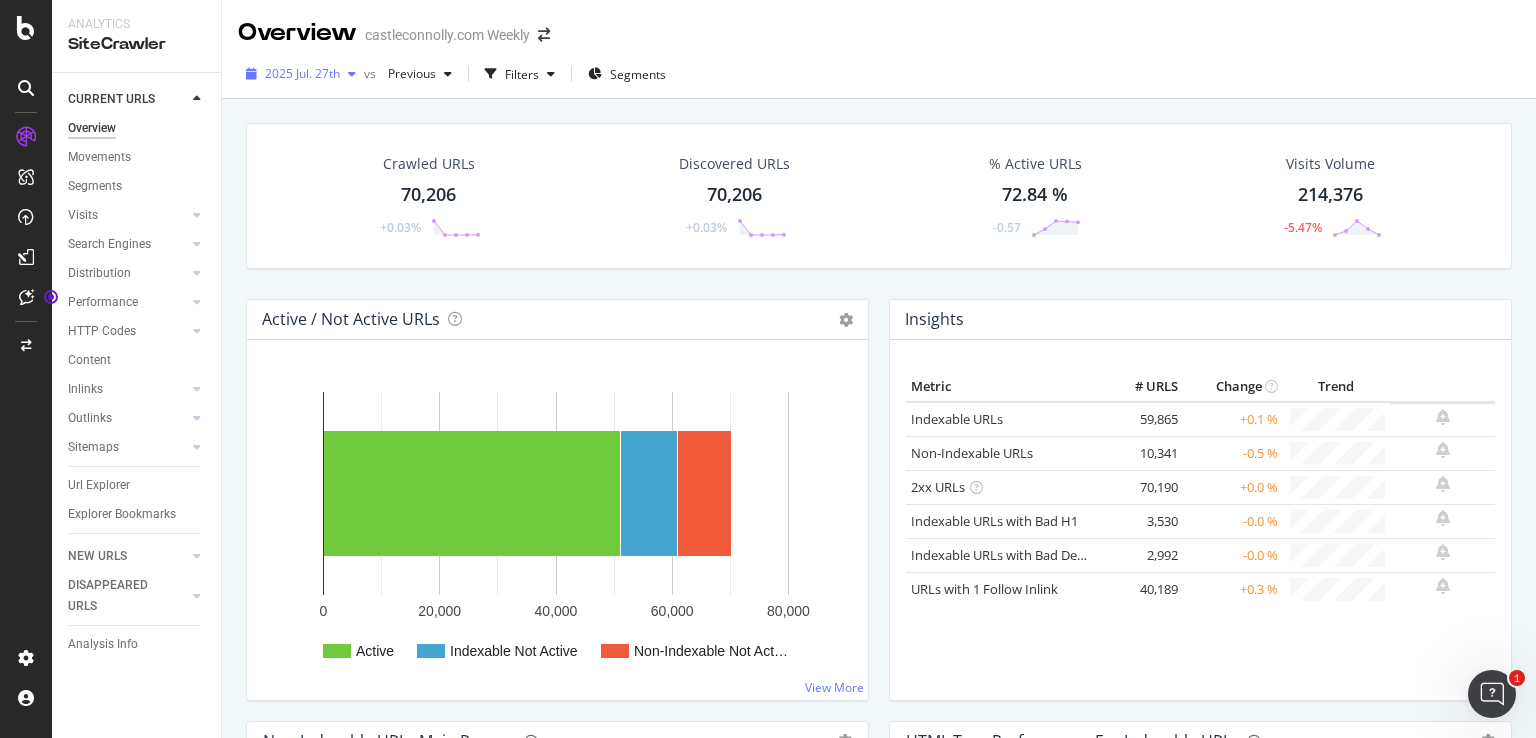 click on "2025 Jul. 27th" at bounding box center (302, 73) 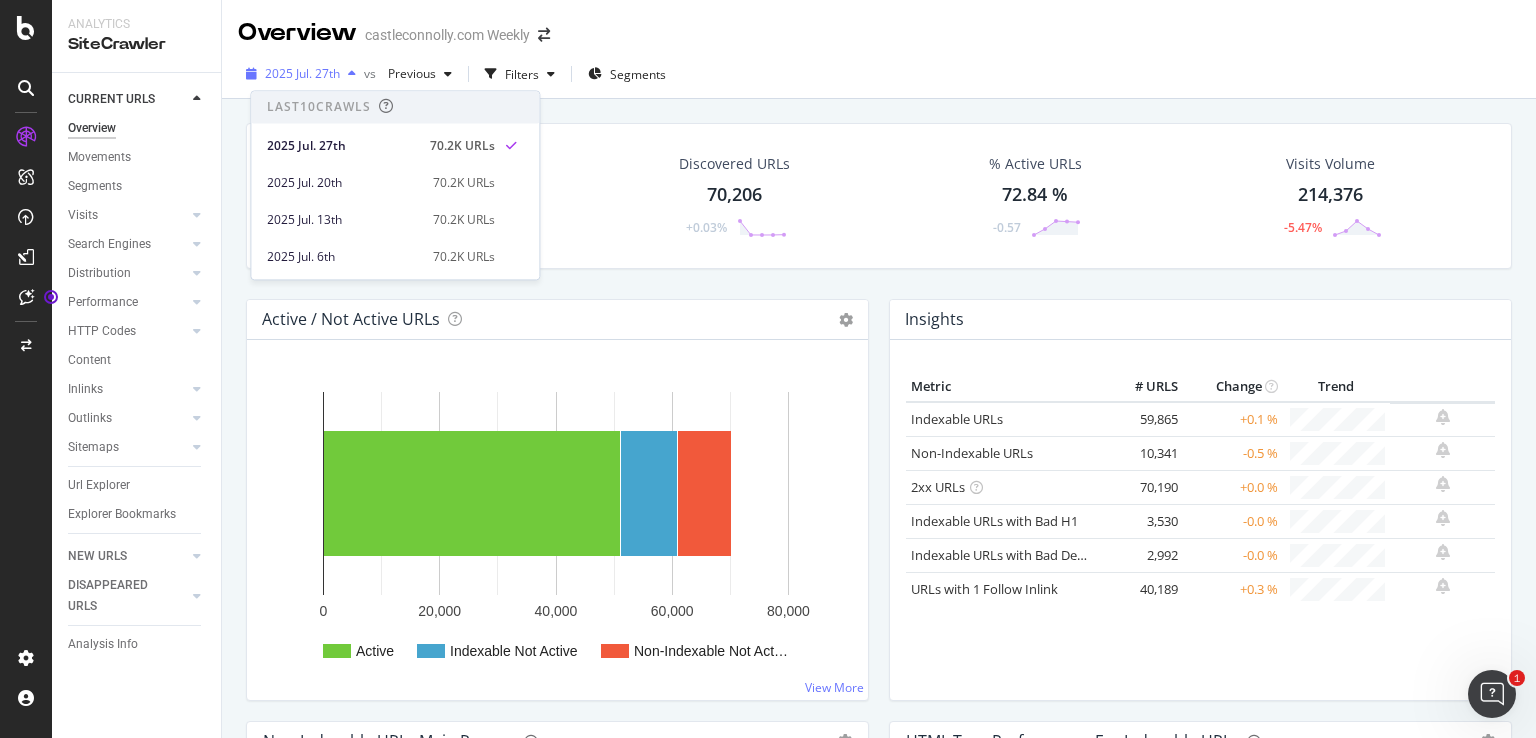 click on "2025 Jul. 27th" at bounding box center [302, 73] 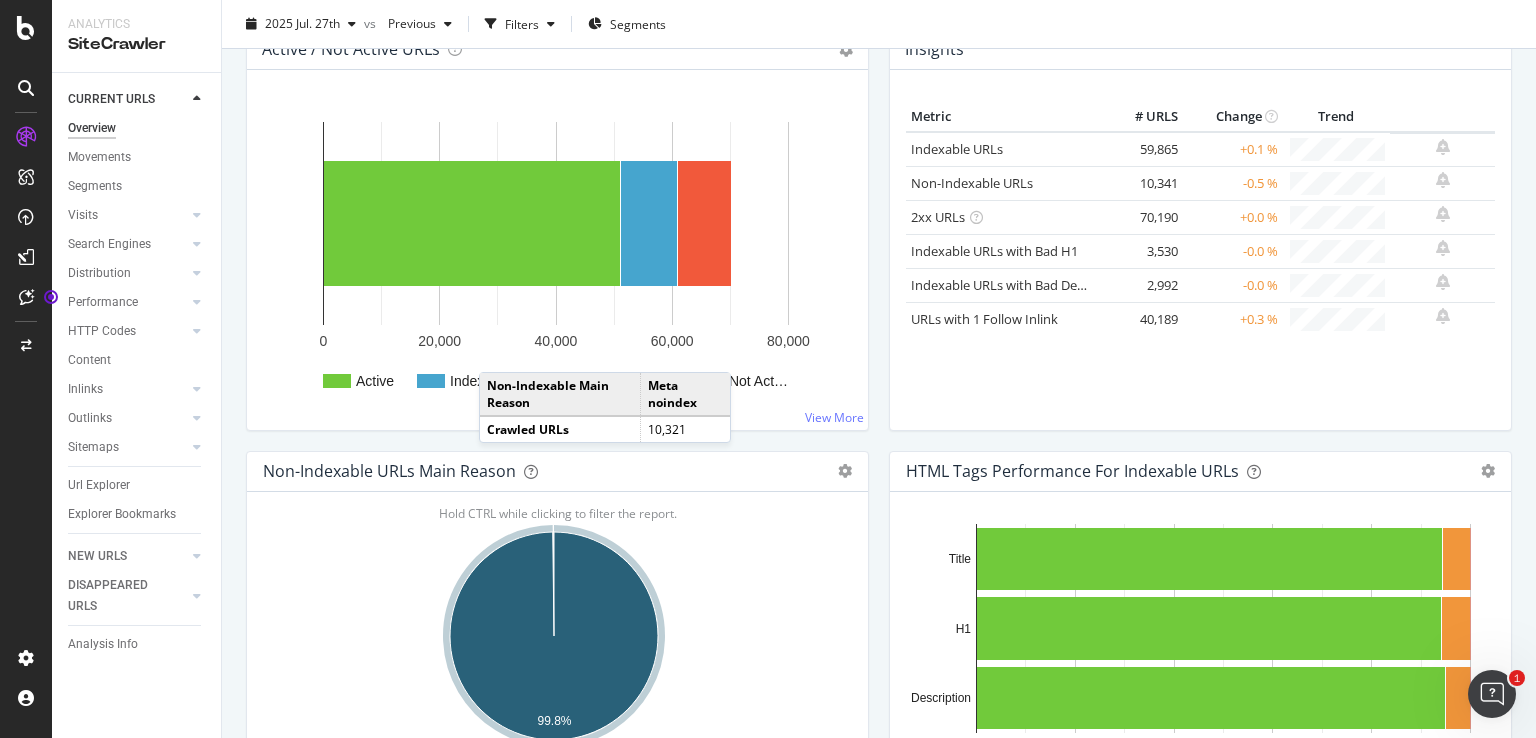 scroll, scrollTop: 100, scrollLeft: 0, axis: vertical 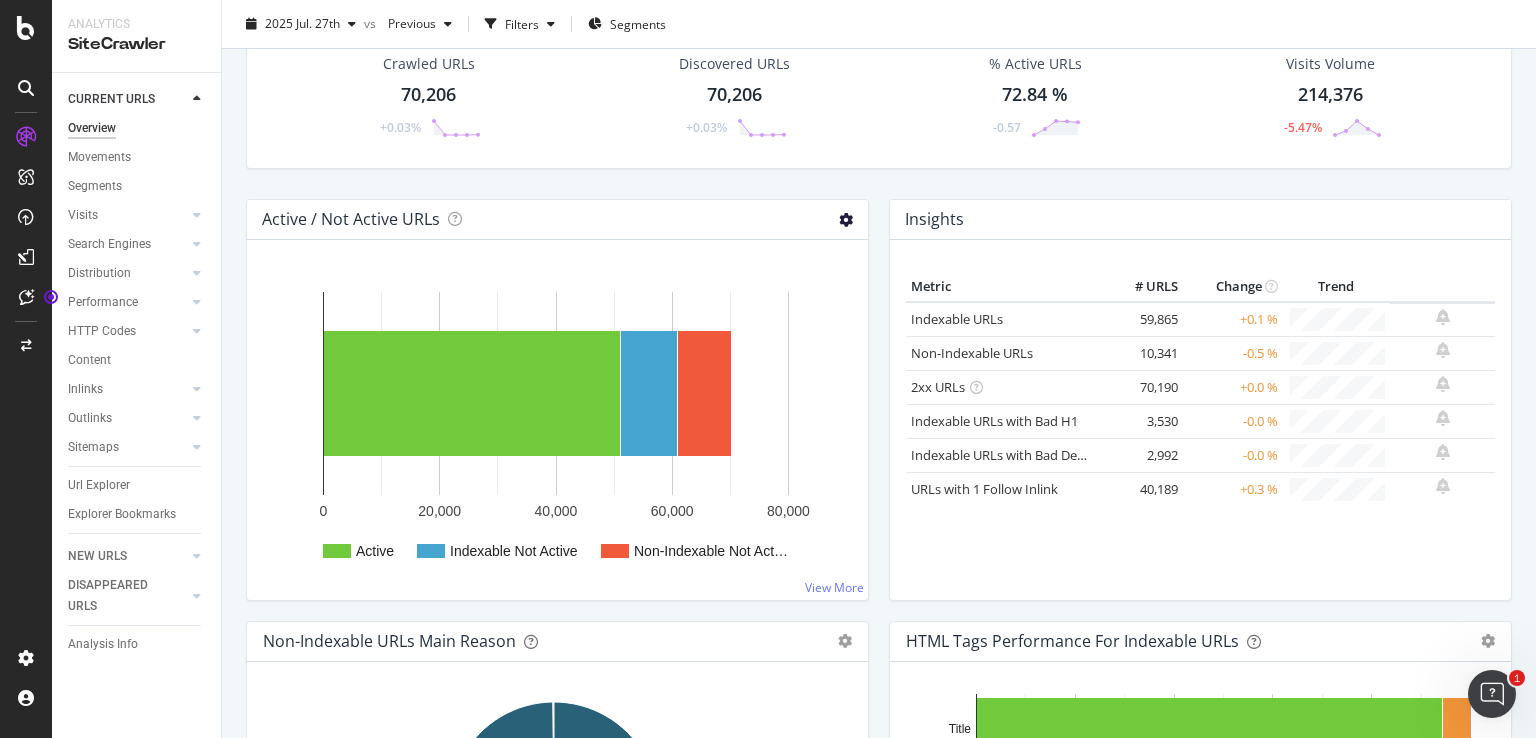 click at bounding box center (846, 220) 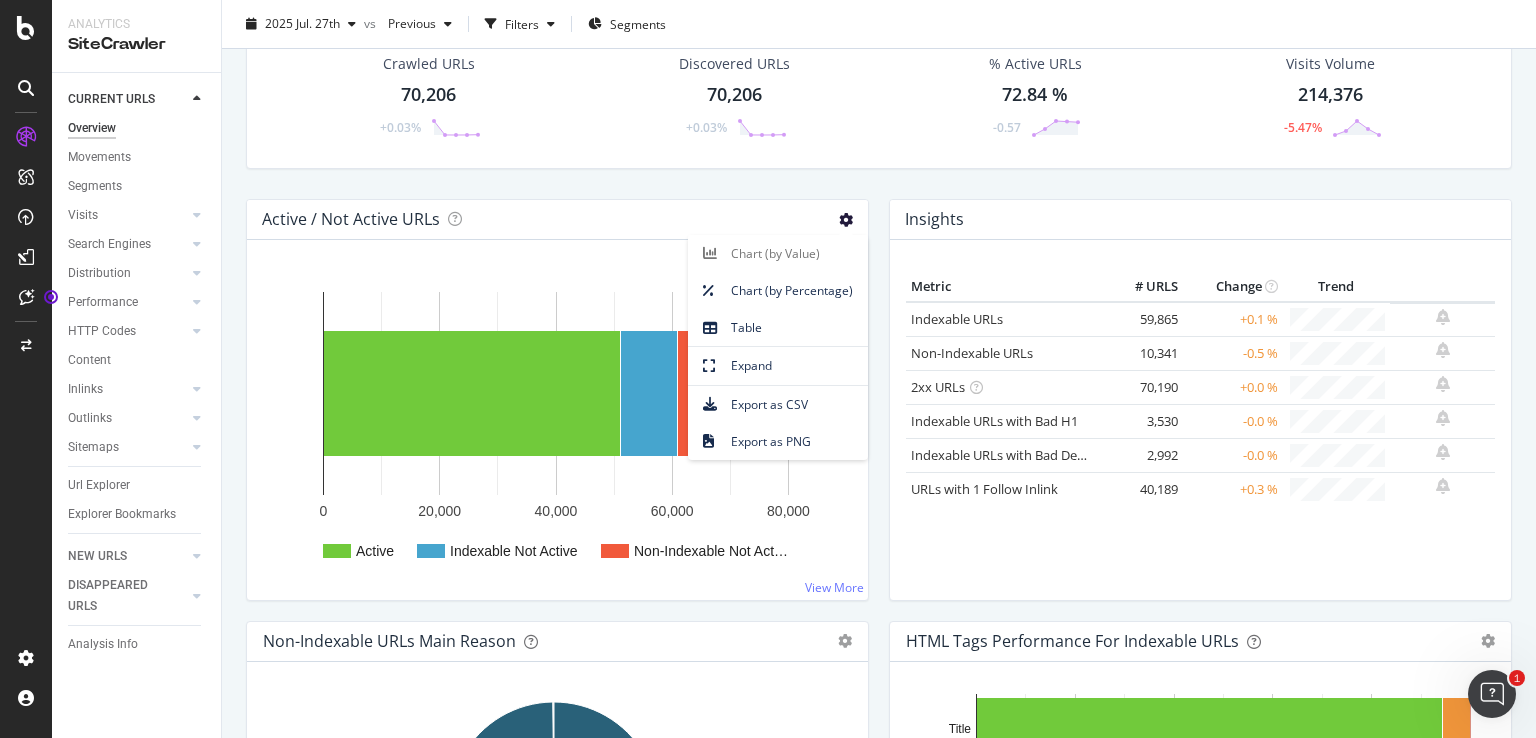 click at bounding box center (846, 220) 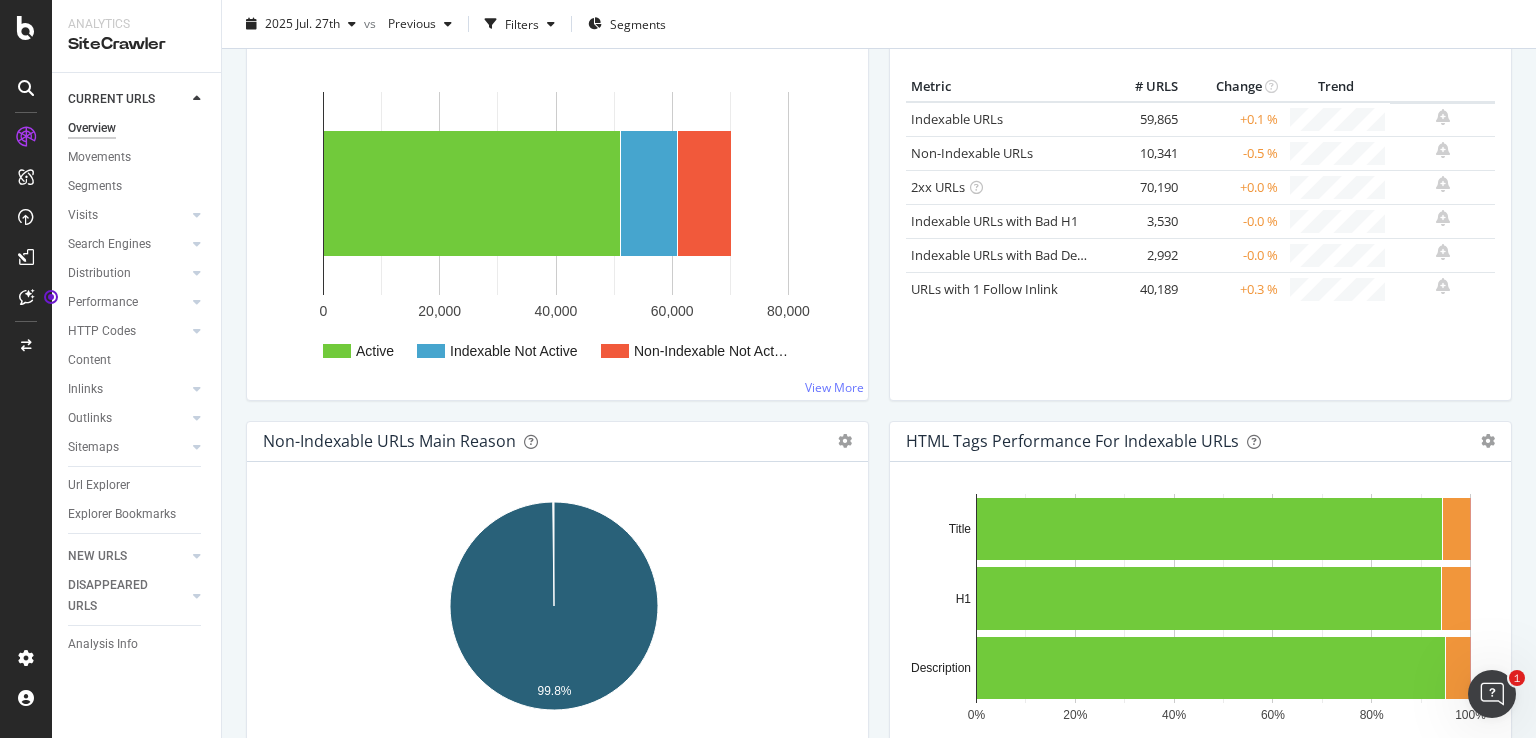 scroll, scrollTop: 0, scrollLeft: 0, axis: both 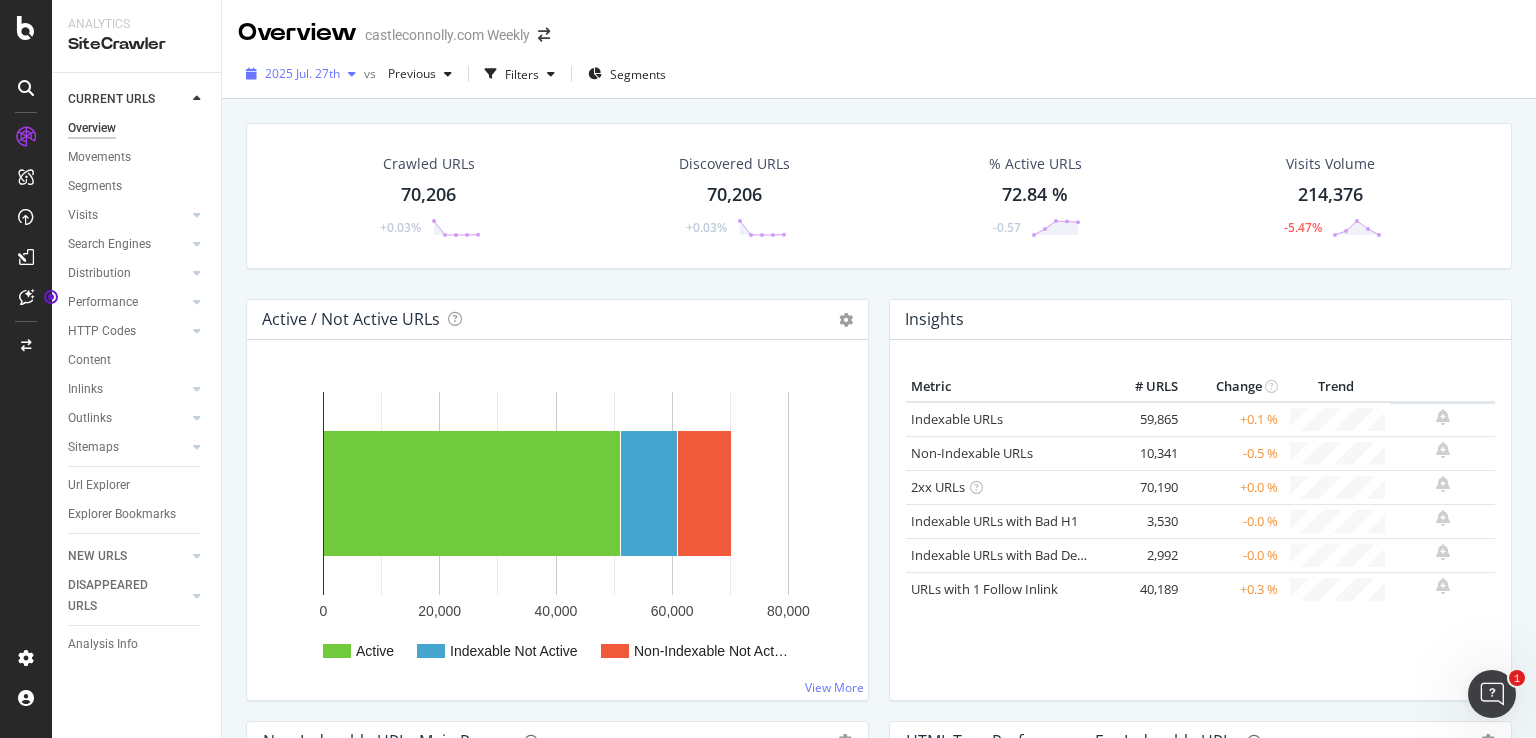 click on "2025 Jul. 27th" at bounding box center (302, 73) 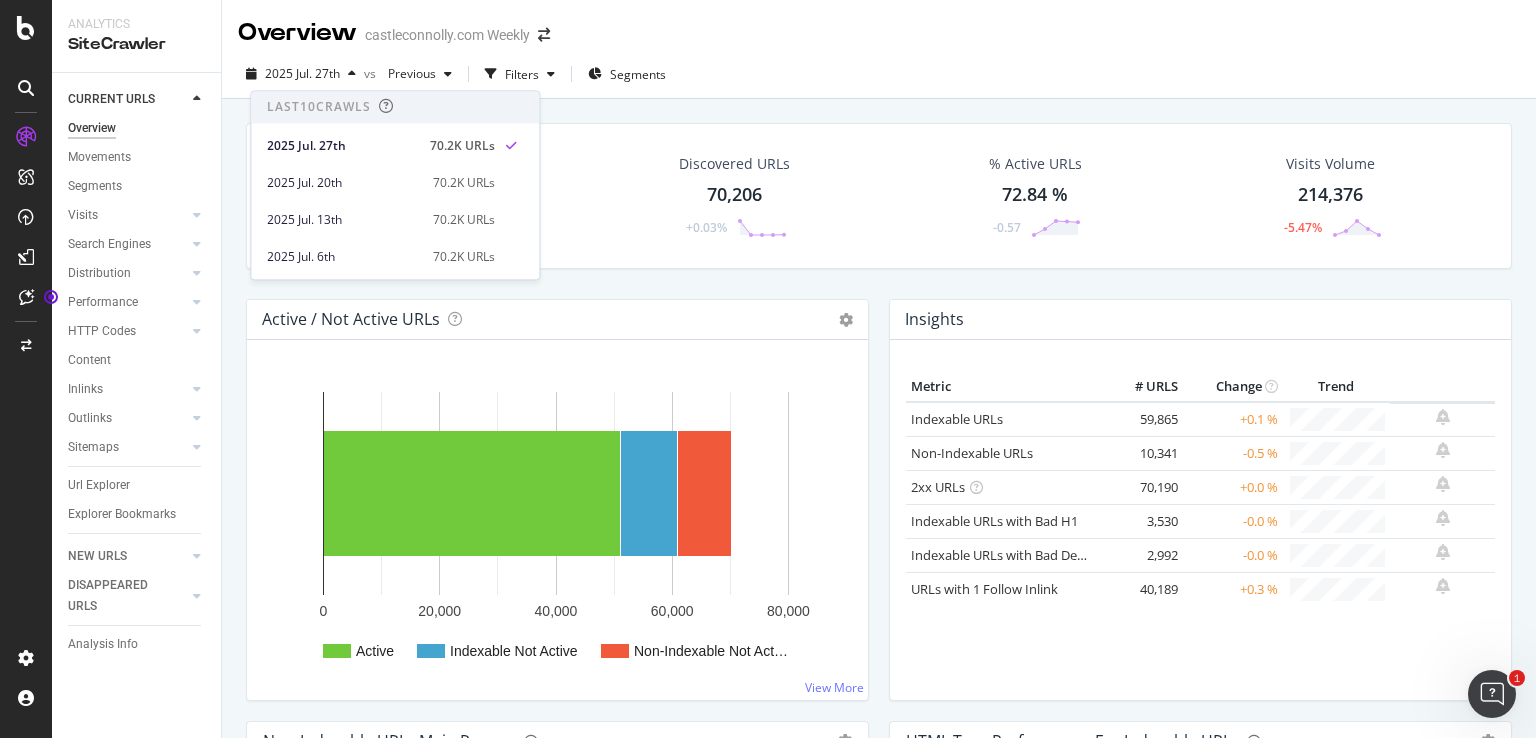 click on "[YEAR] [MONTH] [DAY]th vs Previous Filters Segments" at bounding box center (879, 78) 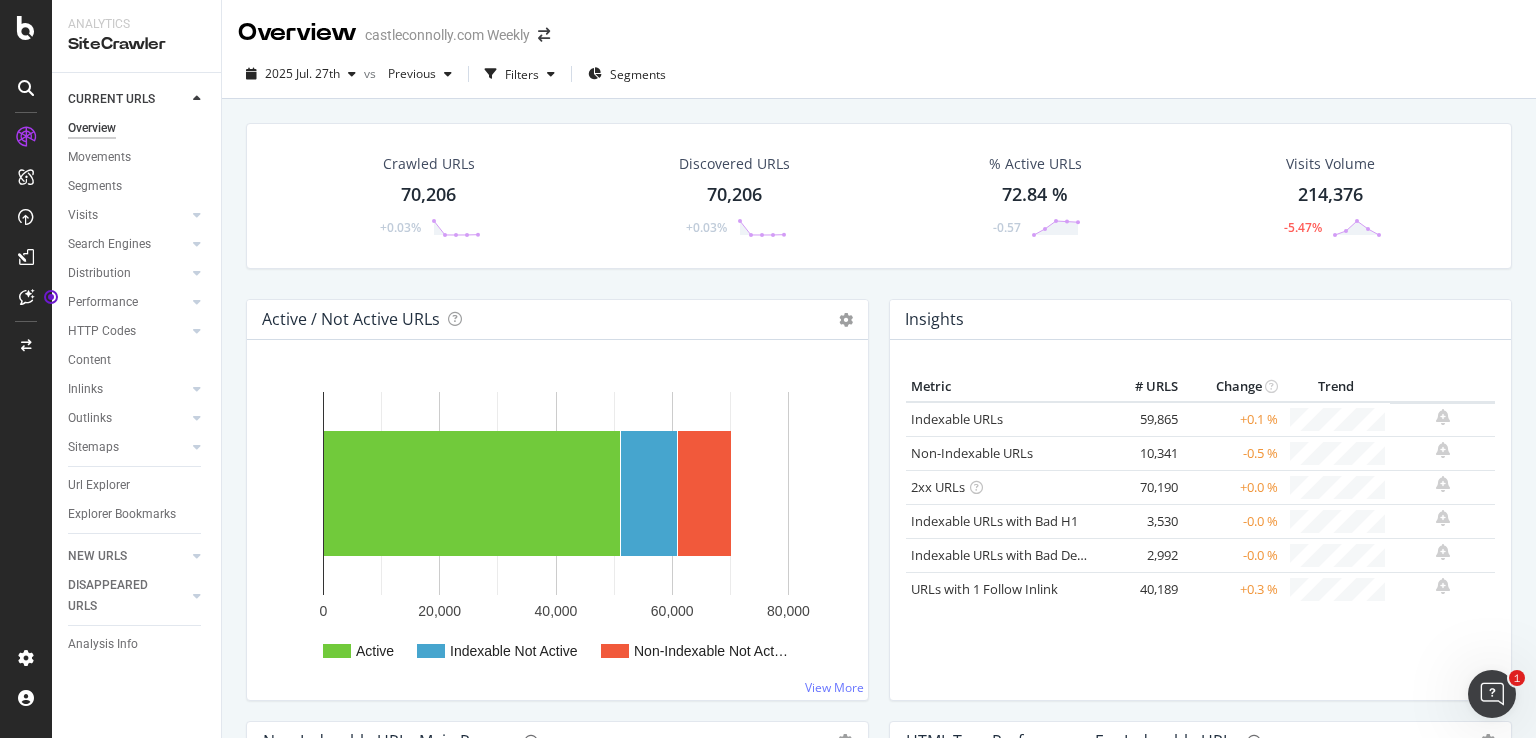 scroll, scrollTop: 200, scrollLeft: 0, axis: vertical 